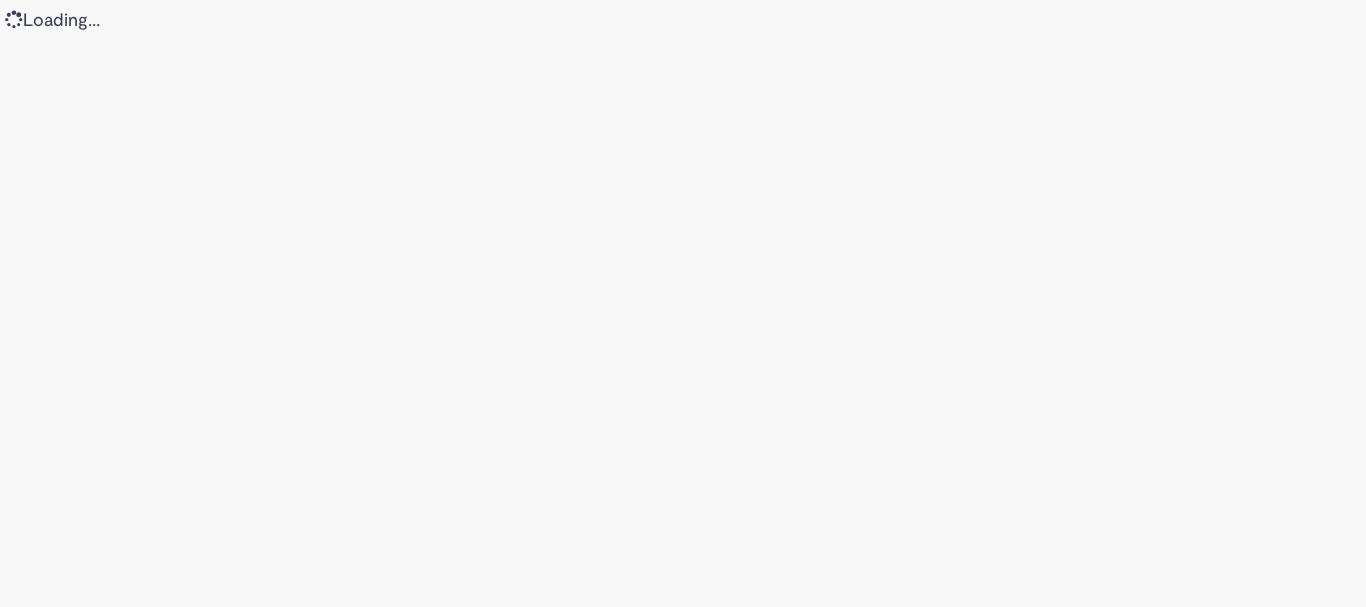scroll, scrollTop: 0, scrollLeft: 0, axis: both 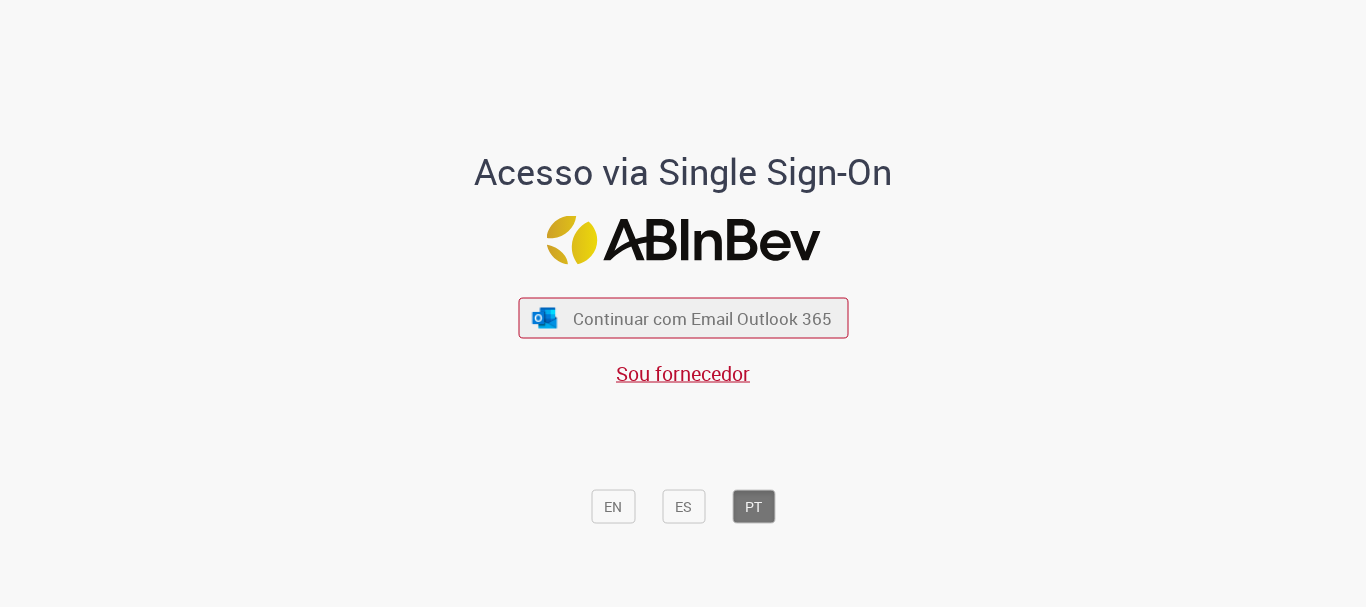 click on "Continuar com Email Outlook 365
Sou fornecedor" at bounding box center [683, 332] 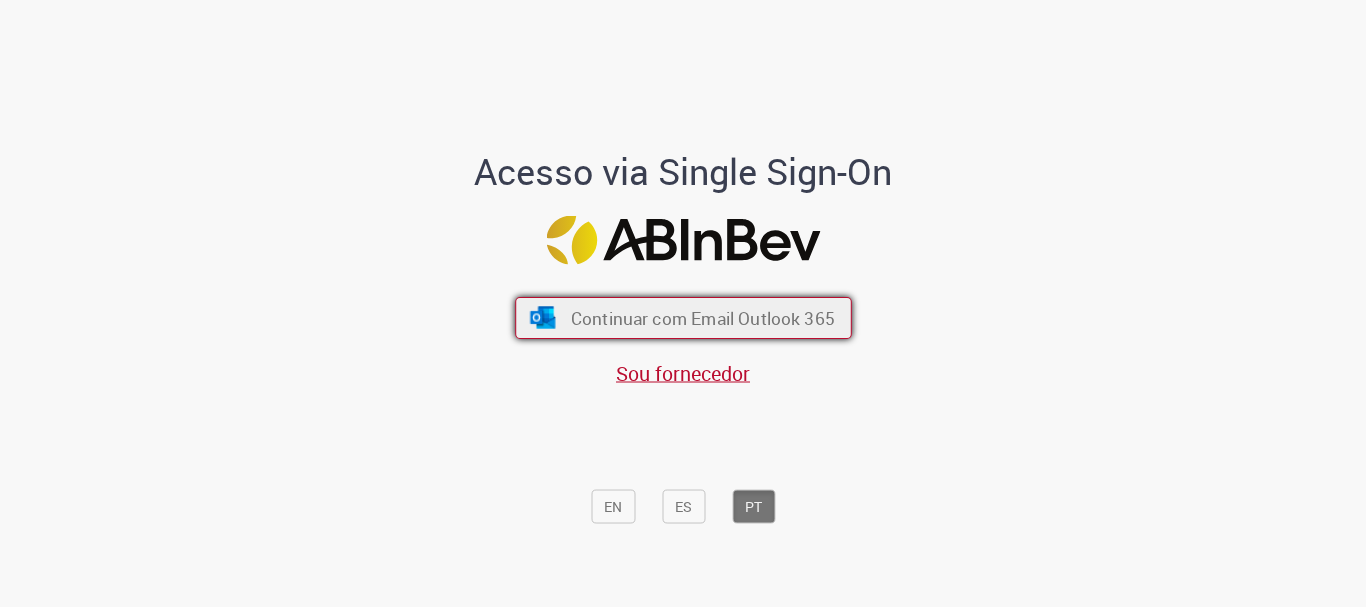 click on "Continuar com Email Outlook 365" at bounding box center (702, 318) 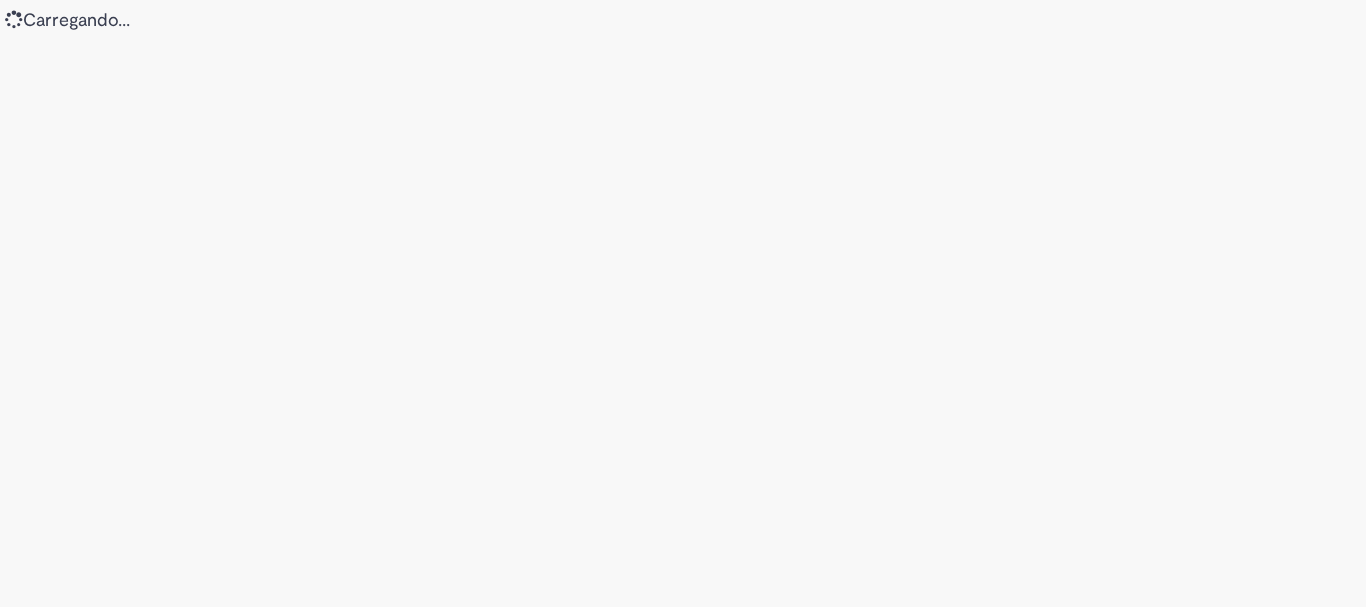 scroll, scrollTop: 0, scrollLeft: 0, axis: both 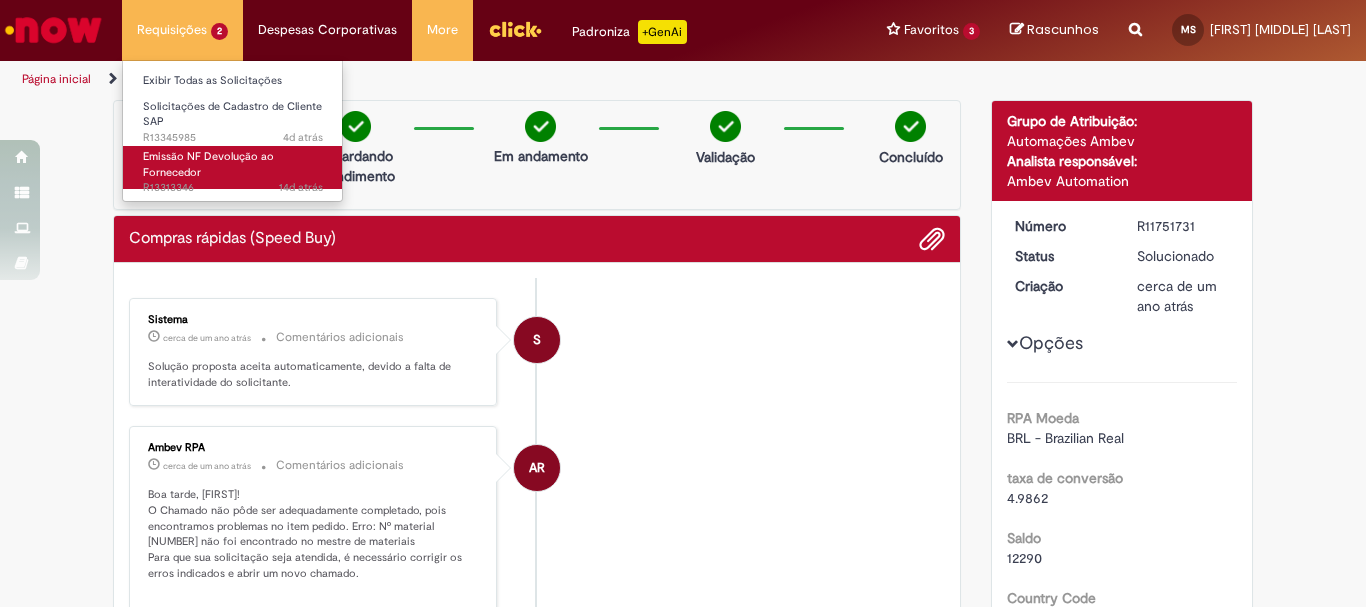 click on "Emissão NF Devolução ao Fornecedor" at bounding box center [208, 164] 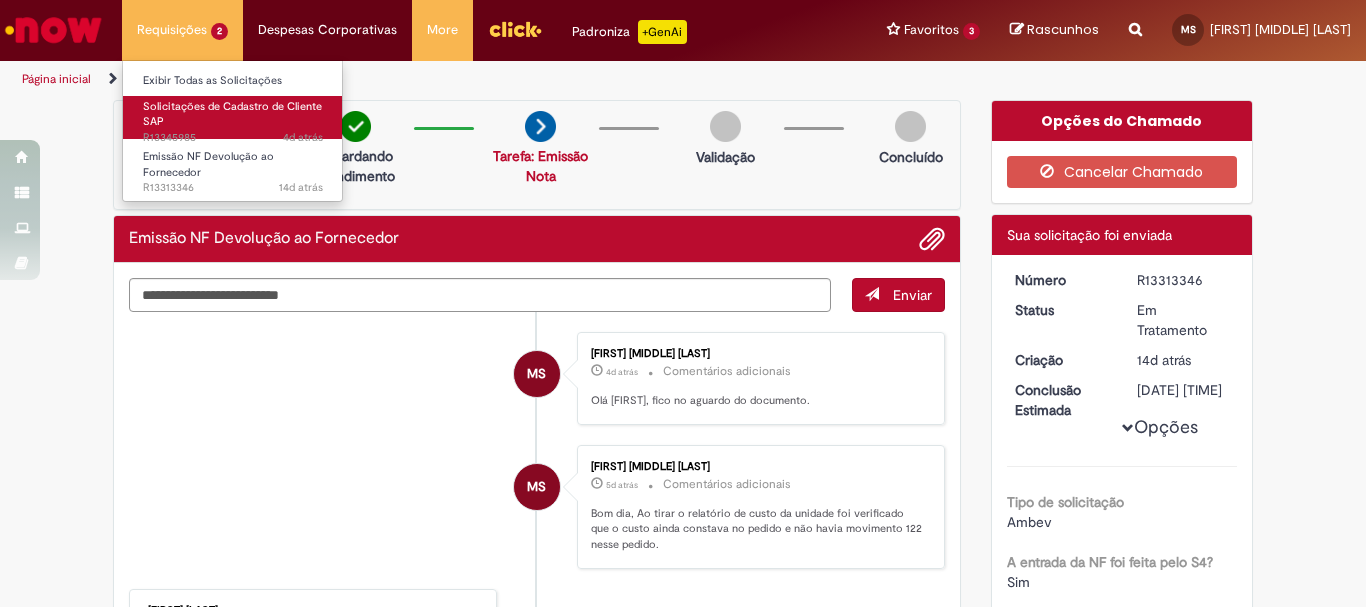 click on "Solicitações de Cadastro de Cliente SAP
4d atrás 4 dias atrás  R13345985" at bounding box center [233, 117] 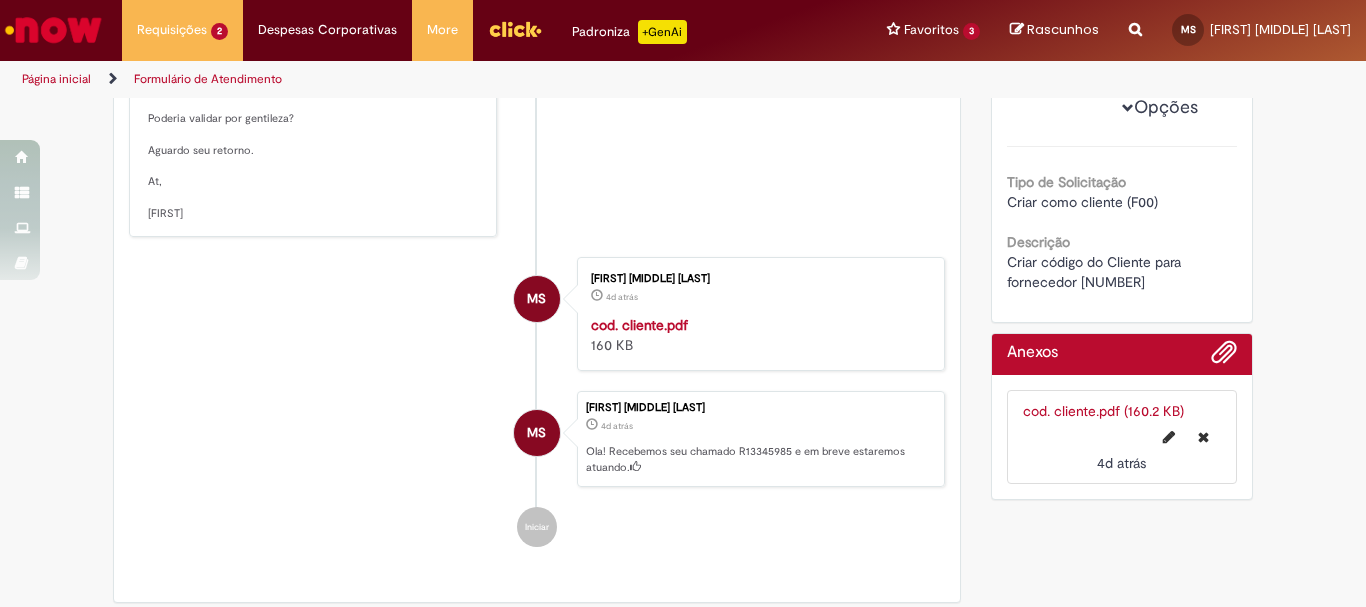 scroll, scrollTop: 0, scrollLeft: 0, axis: both 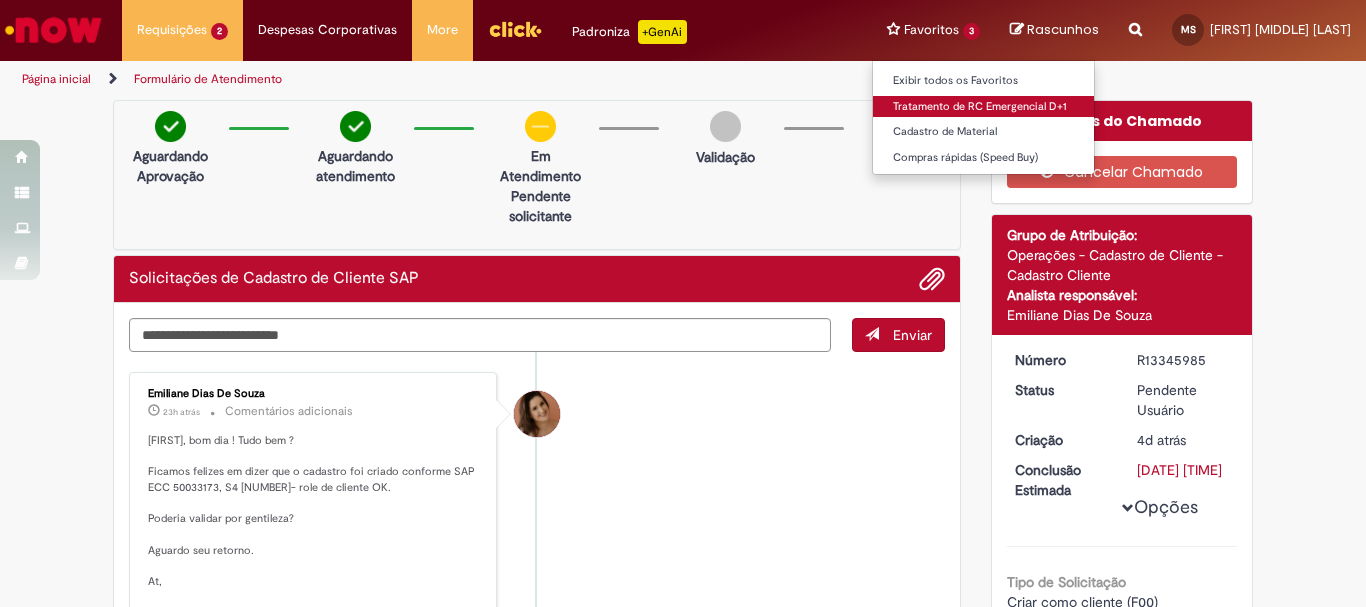 click on "Tratamento de RC Emergencial D+1" at bounding box center [983, 107] 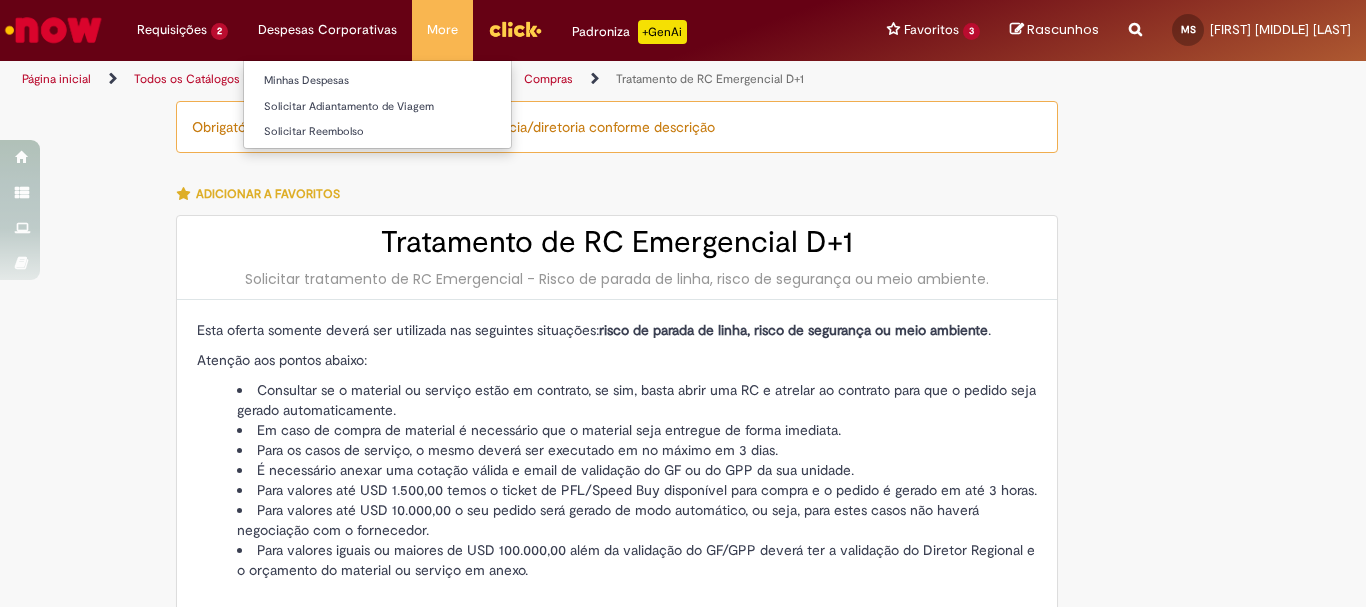 type on "********" 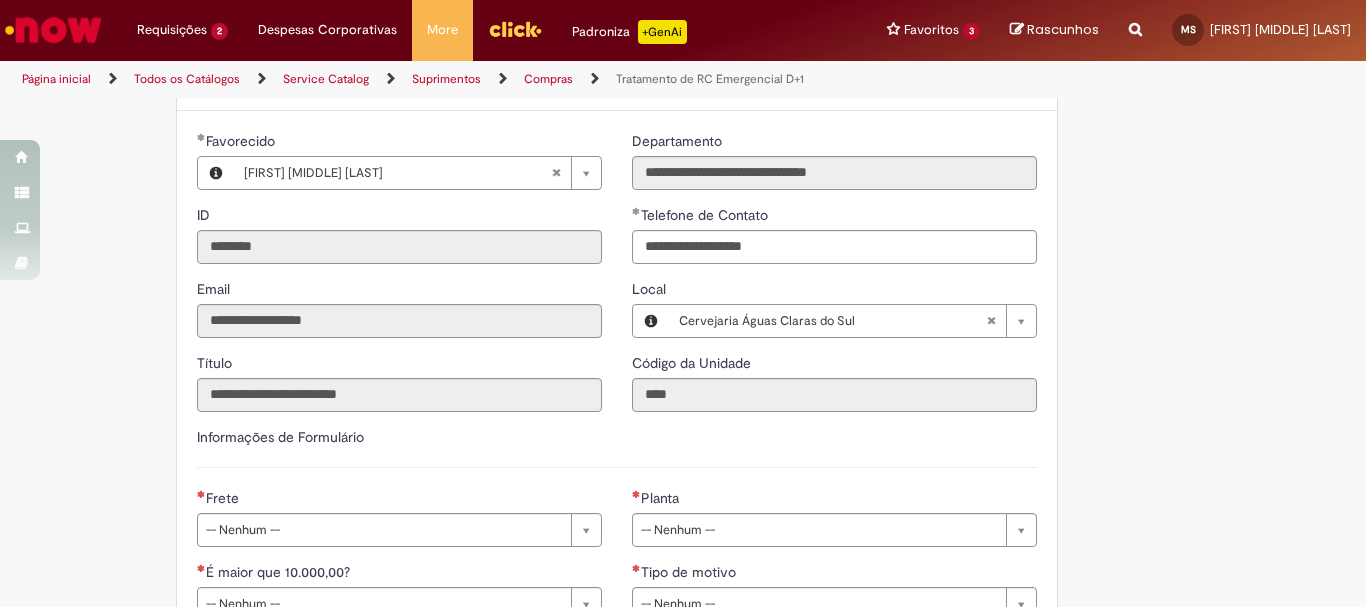 scroll, scrollTop: 700, scrollLeft: 0, axis: vertical 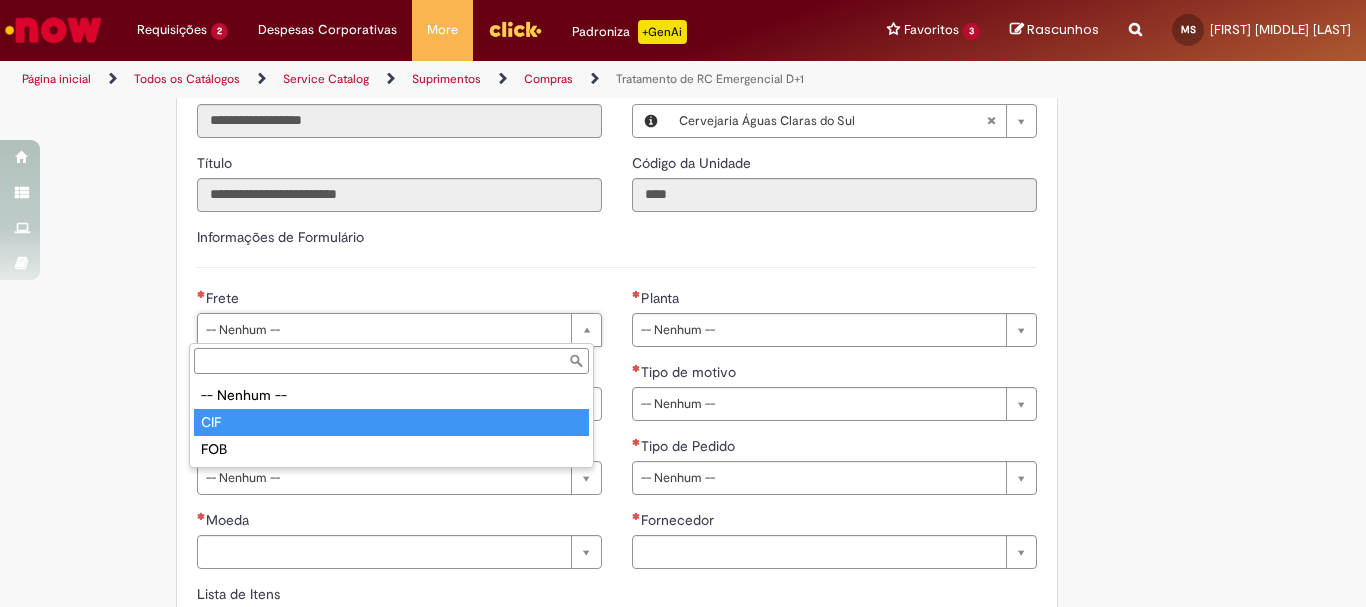 type on "***" 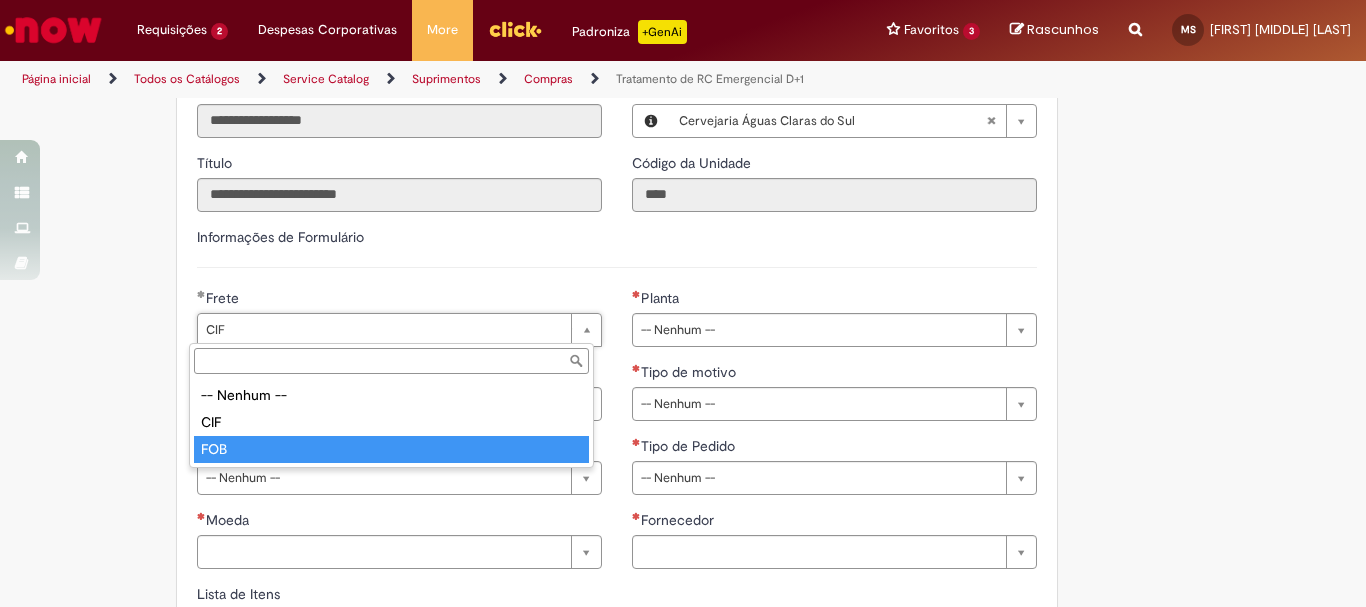 type on "***" 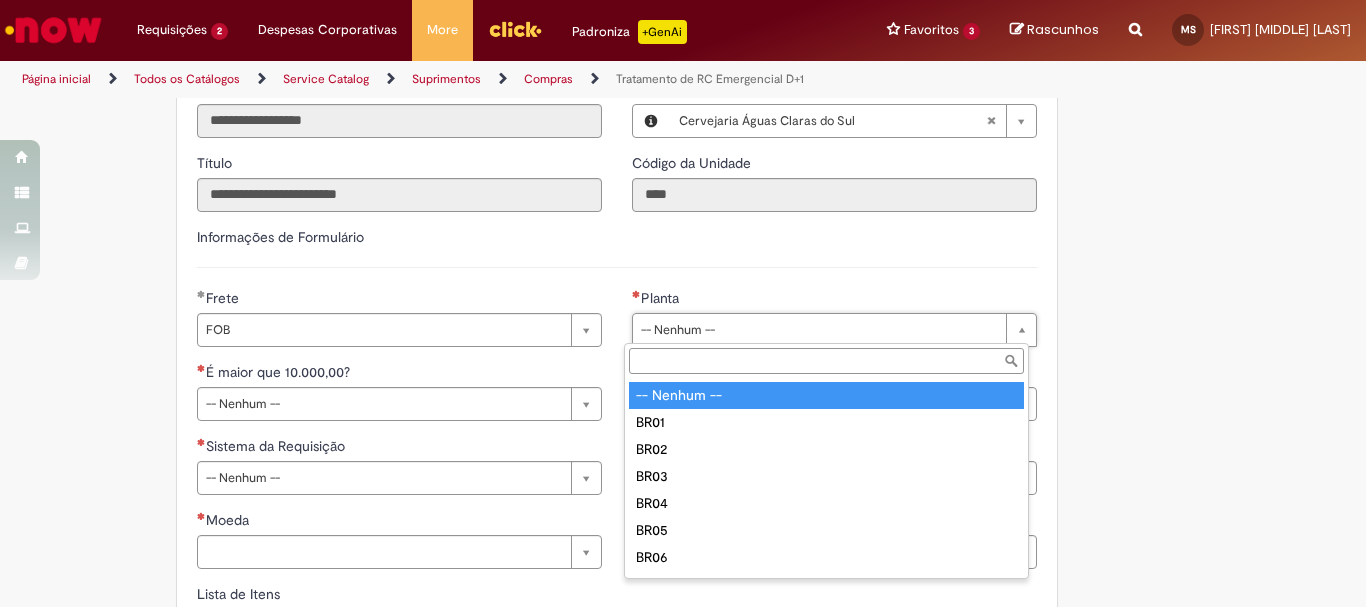 scroll, scrollTop: 0, scrollLeft: 0, axis: both 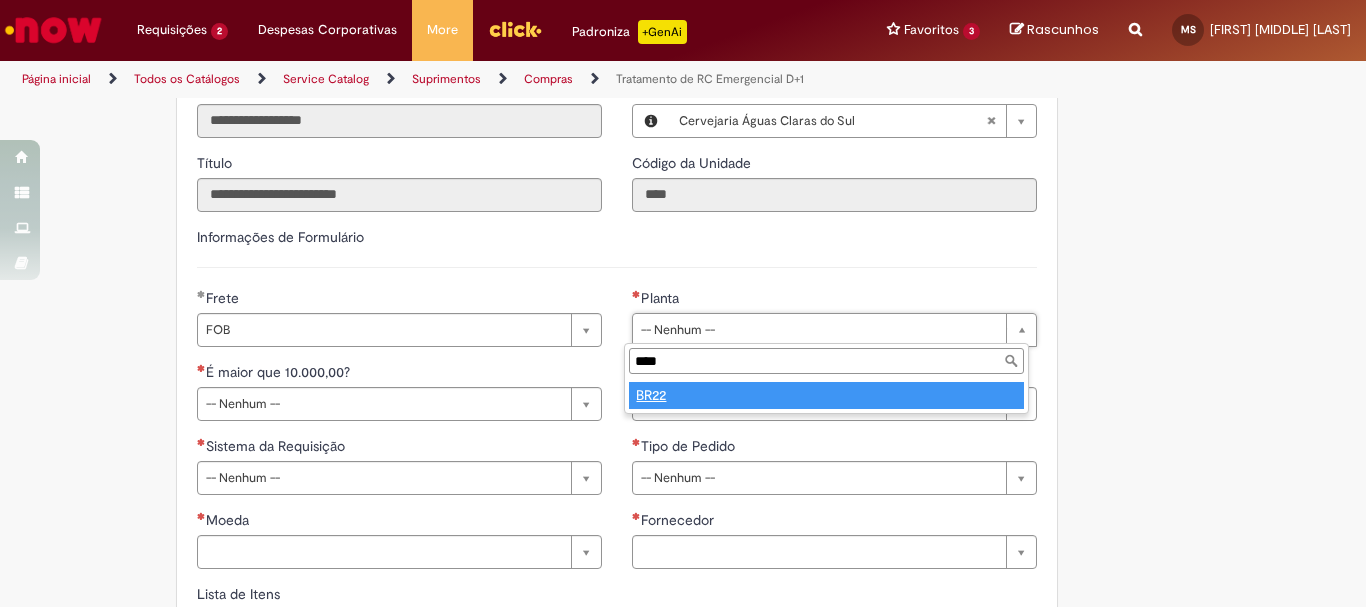type on "****" 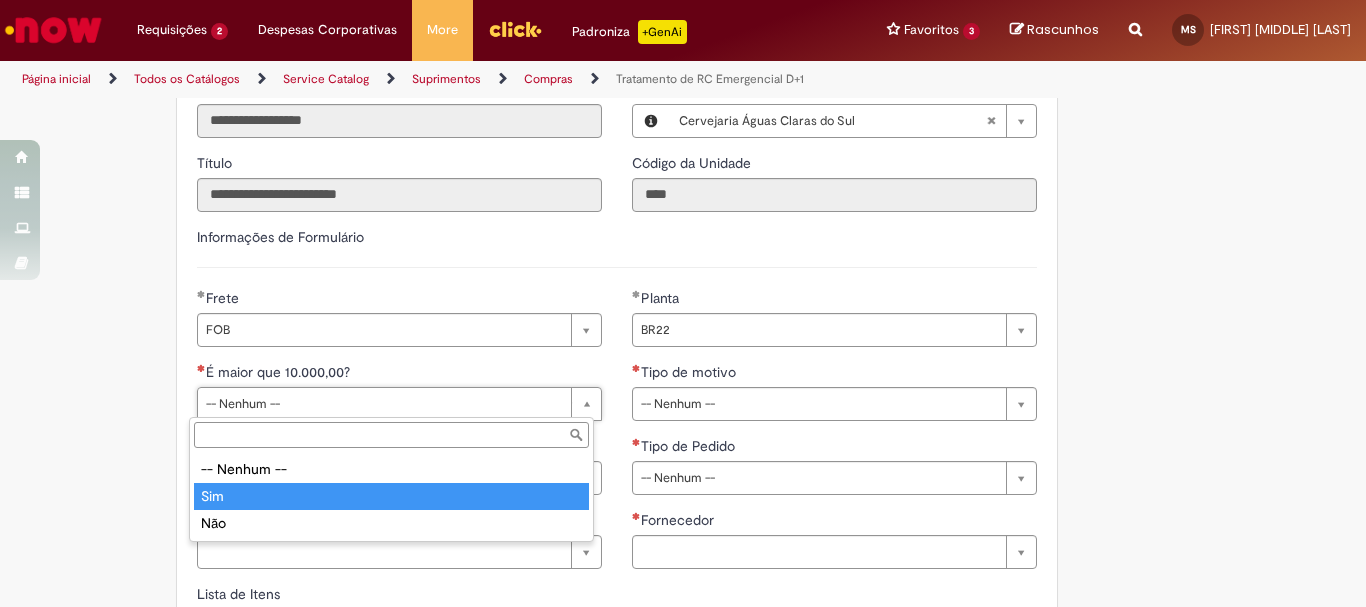 type on "***" 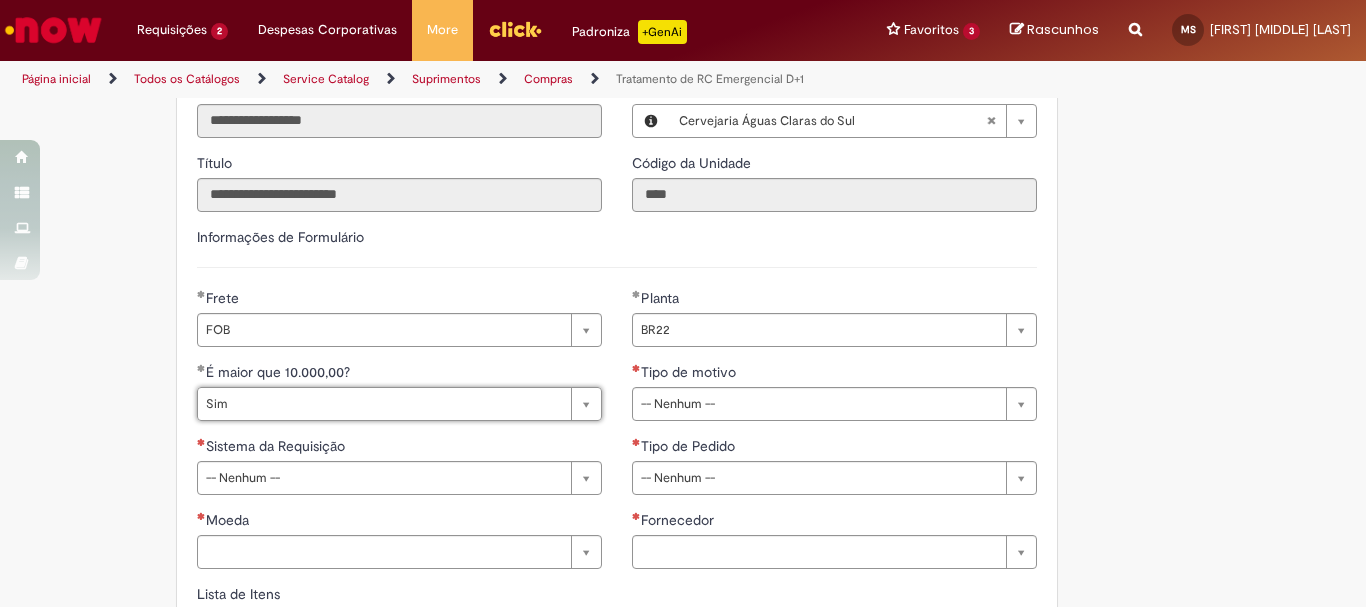click on "Sistema da Requisição" at bounding box center [399, 448] 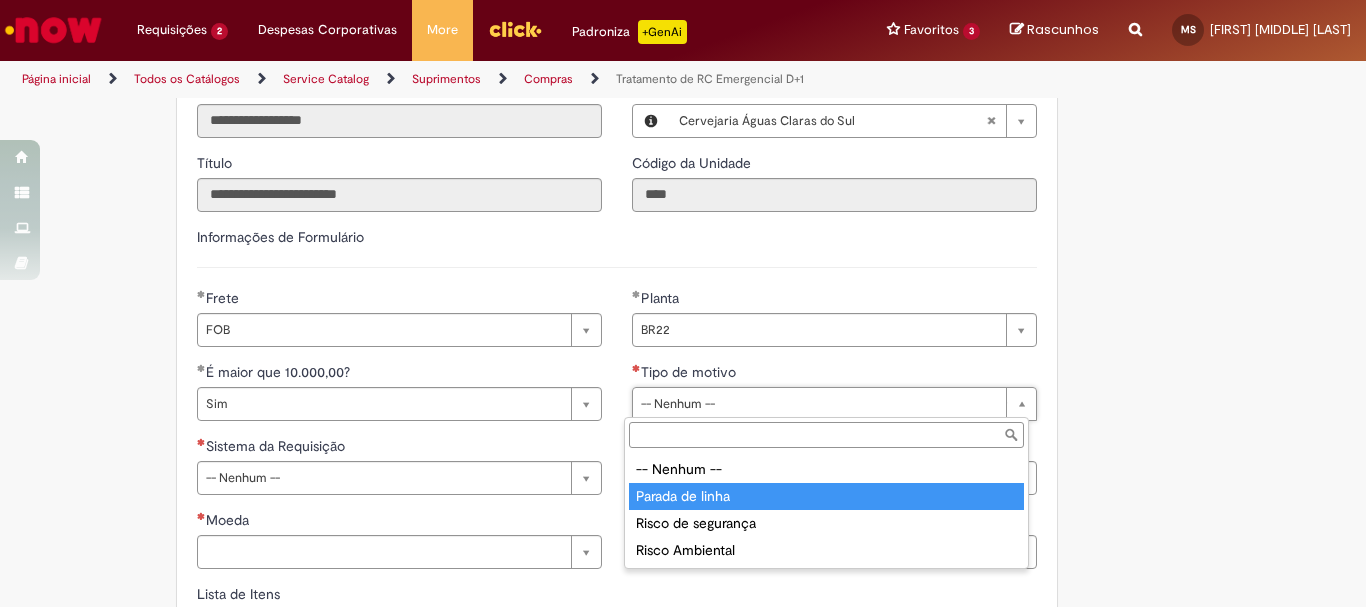type on "**********" 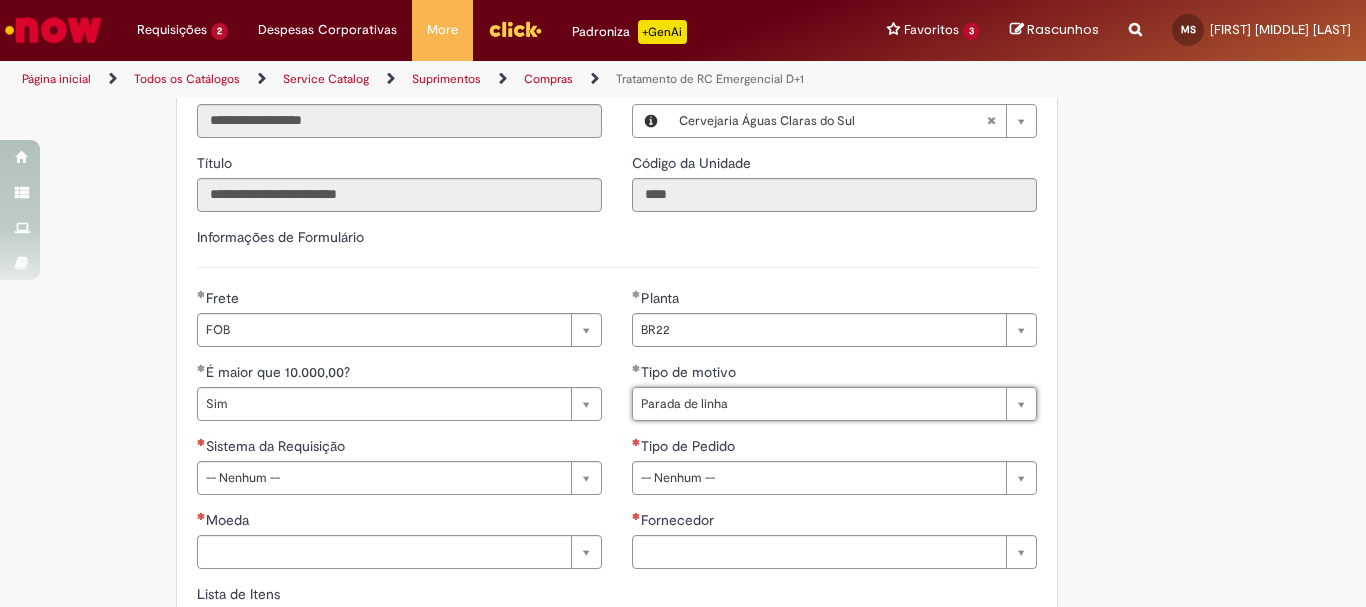 click on "**********" at bounding box center [399, 436] 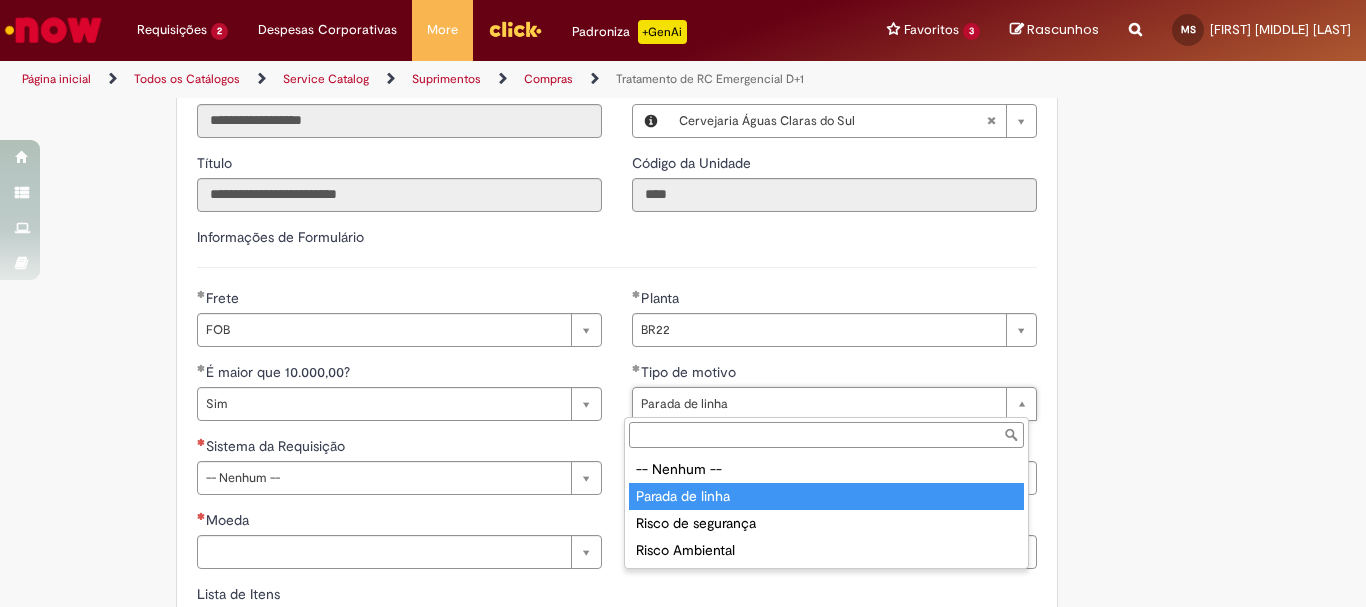 type on "**********" 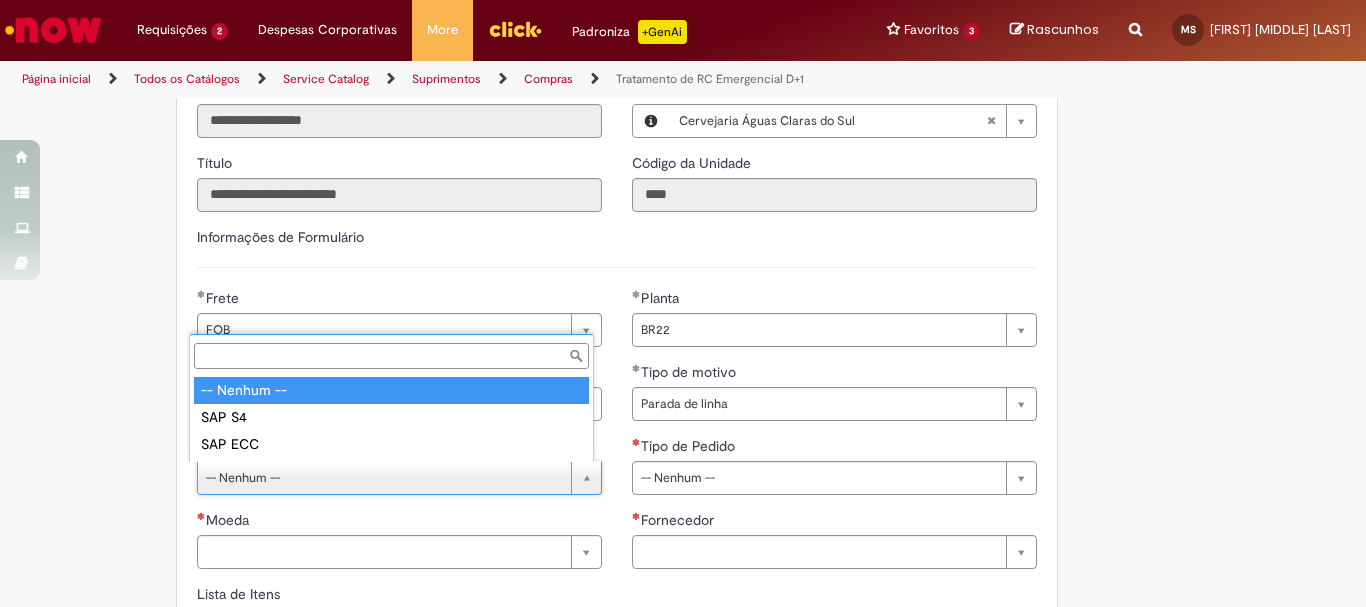 scroll, scrollTop: 0, scrollLeft: 0, axis: both 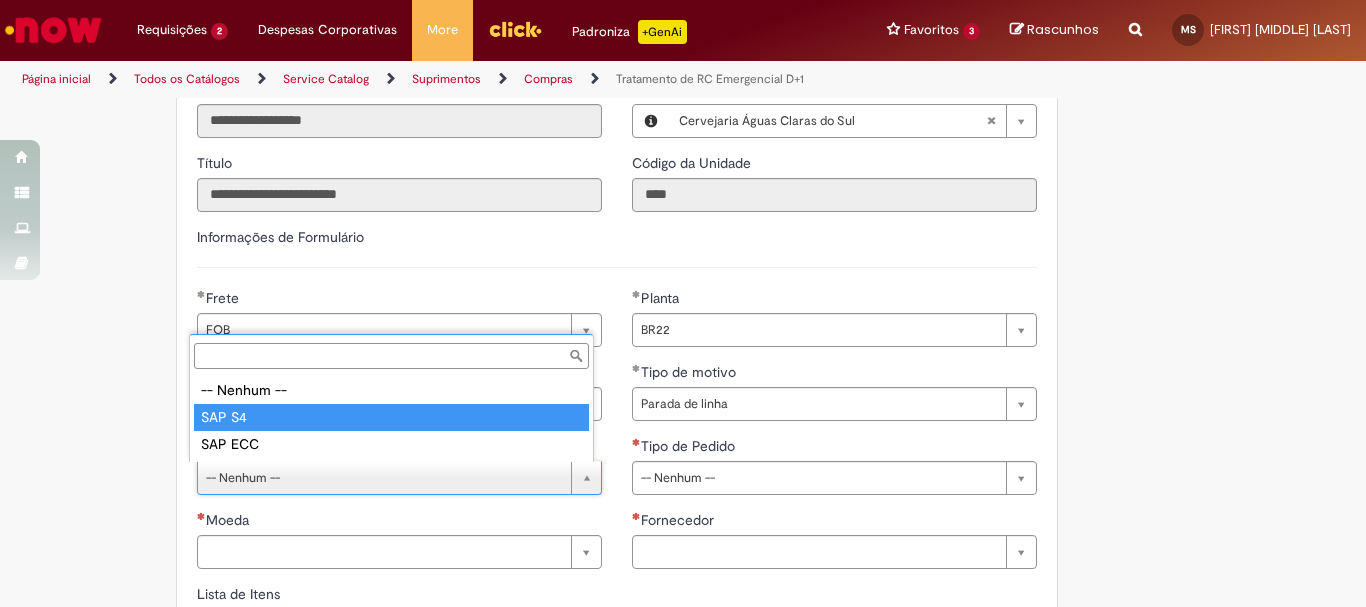 type on "******" 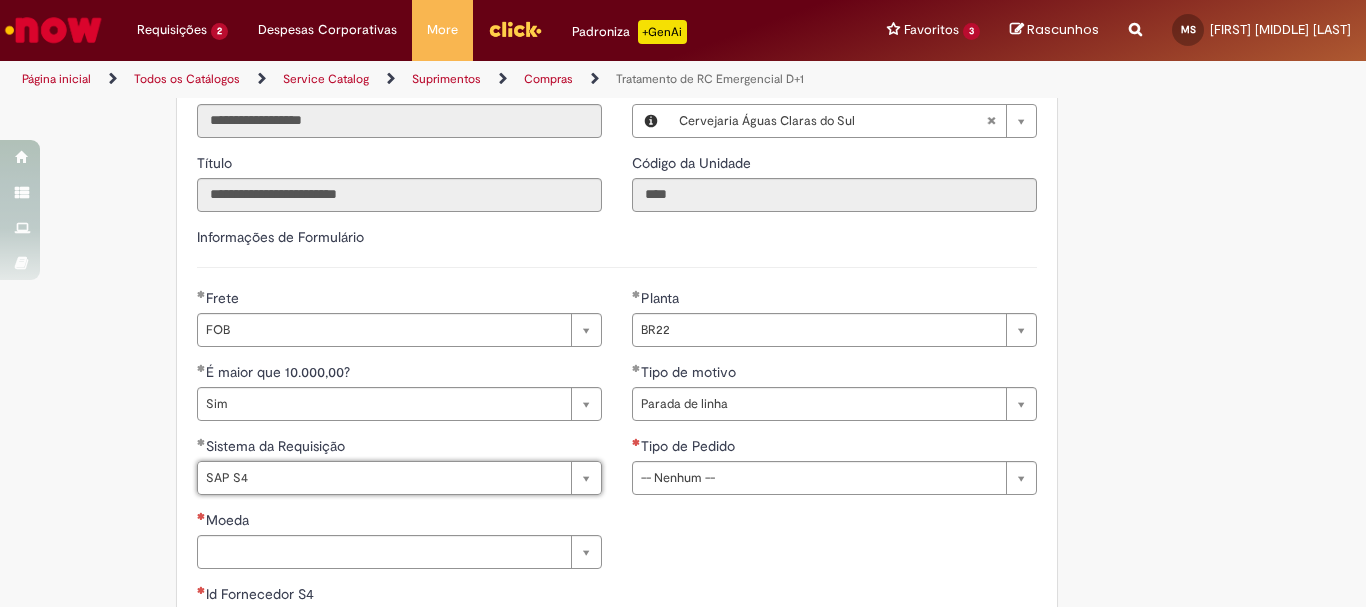 click on "Obrigatório orçamento anexo e validação da gerência/diretoria conforme descrição
Adicionar a Favoritos
Tratamento de RC Emergencial D+1
Solicitar tratamento de RC Emergencial - Risco de parada de linha, risco de segurança ou meio ambiente.
Esta oferta somente deverá ser utilizada nas seguintes situações:  risco de parada de linha, risco de segurança ou meio ambiente .
Atenção aos pontos abaixo:
Consultar se o material ou serviço estão em contrato, se sim, basta abrir uma RC e atrelar ao contrato para que o pedido seja gerado automaticamente.
Em caso de compra de material é necessário que o material seja entregue de forma imediata.
Para os casos de serviço, o mesmo deverá ser executado em no máximo em 3 dias.
É necessário anexar uma cotação válida e email de validação do GF ou do GPP da sua unidade.
**" at bounding box center [683, 366] 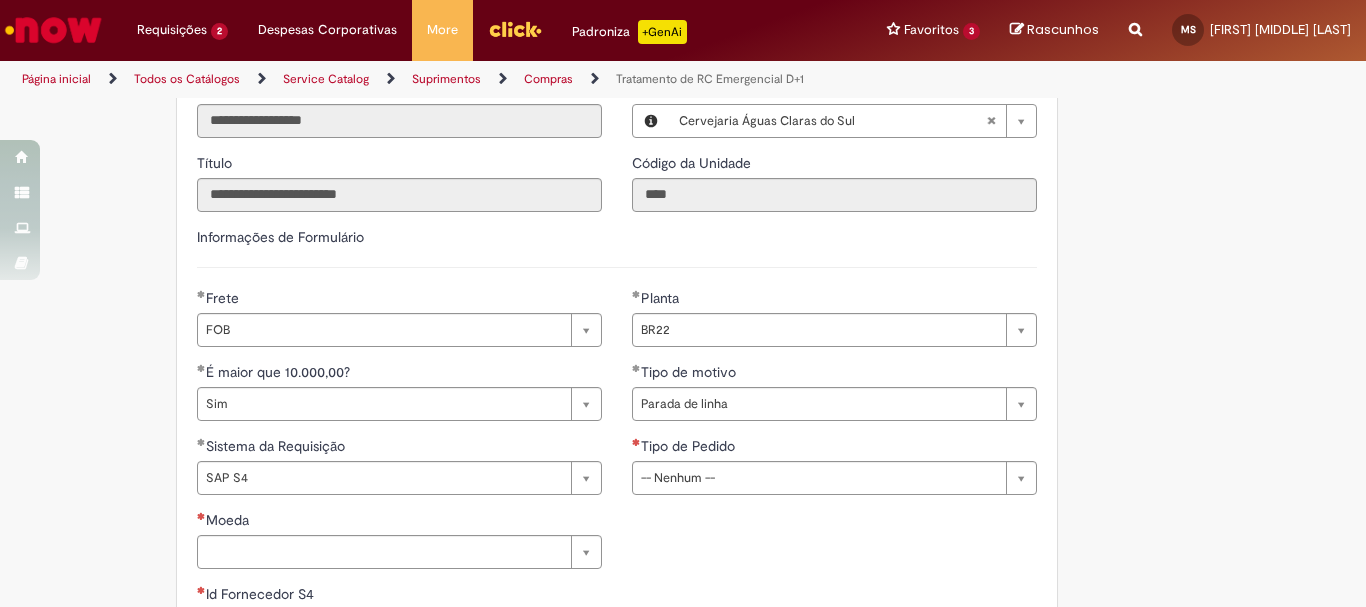 scroll, scrollTop: 900, scrollLeft: 0, axis: vertical 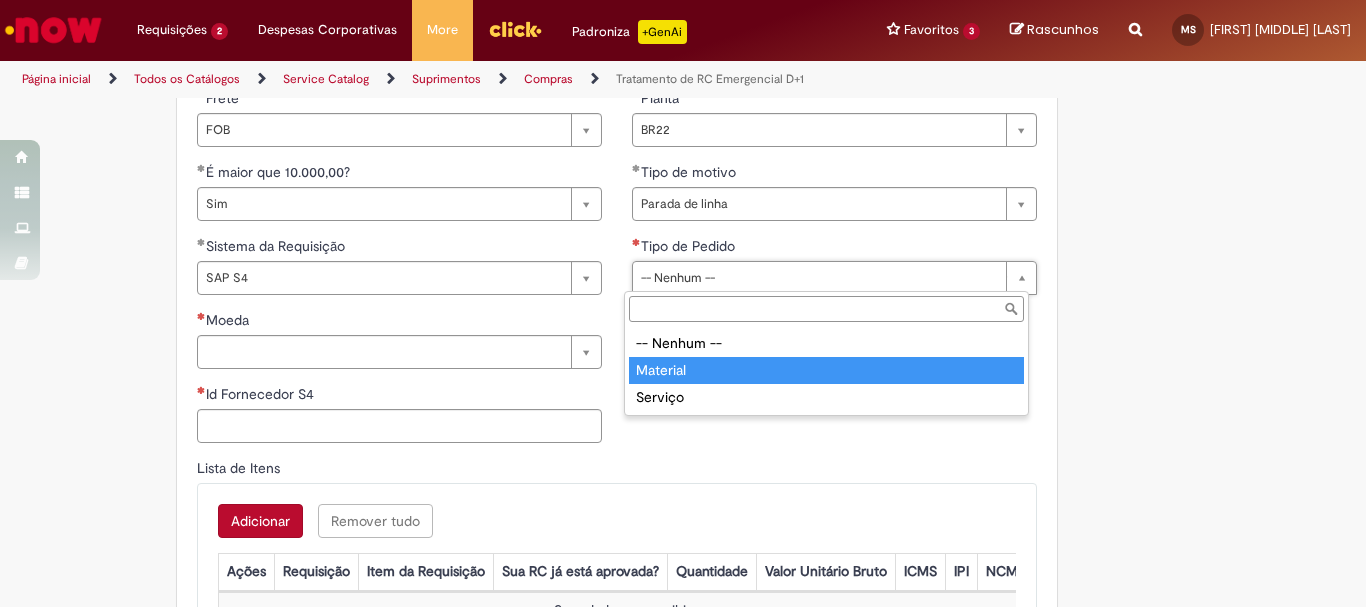 type on "********" 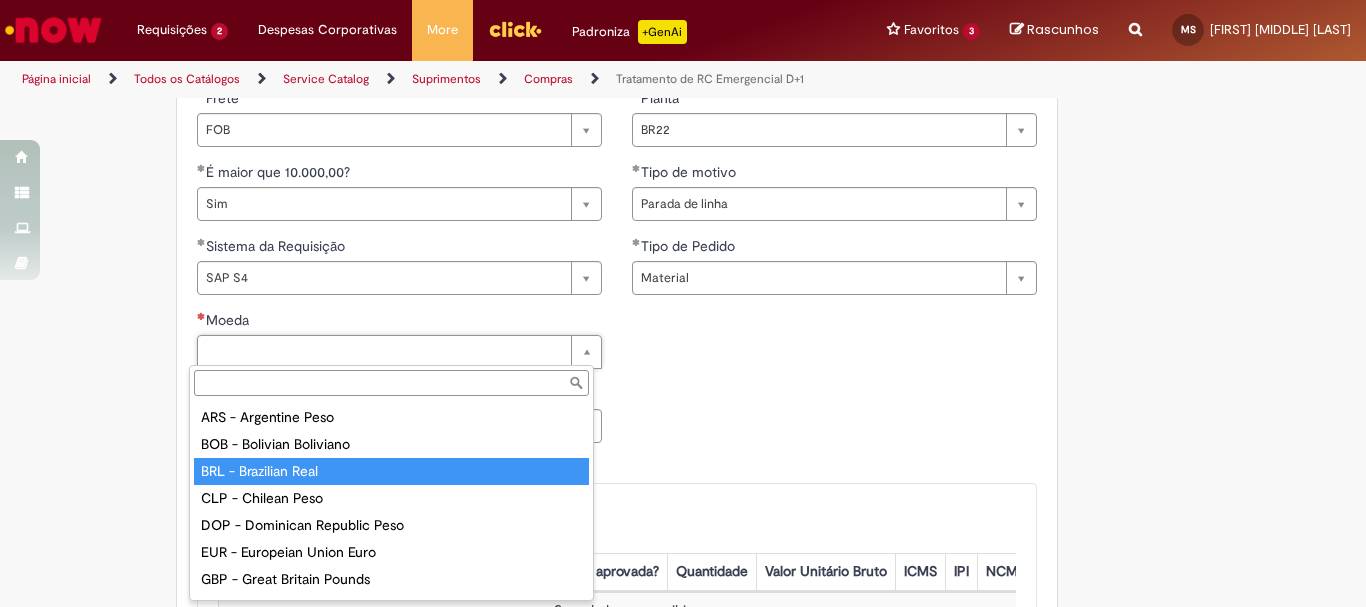 type on "**********" 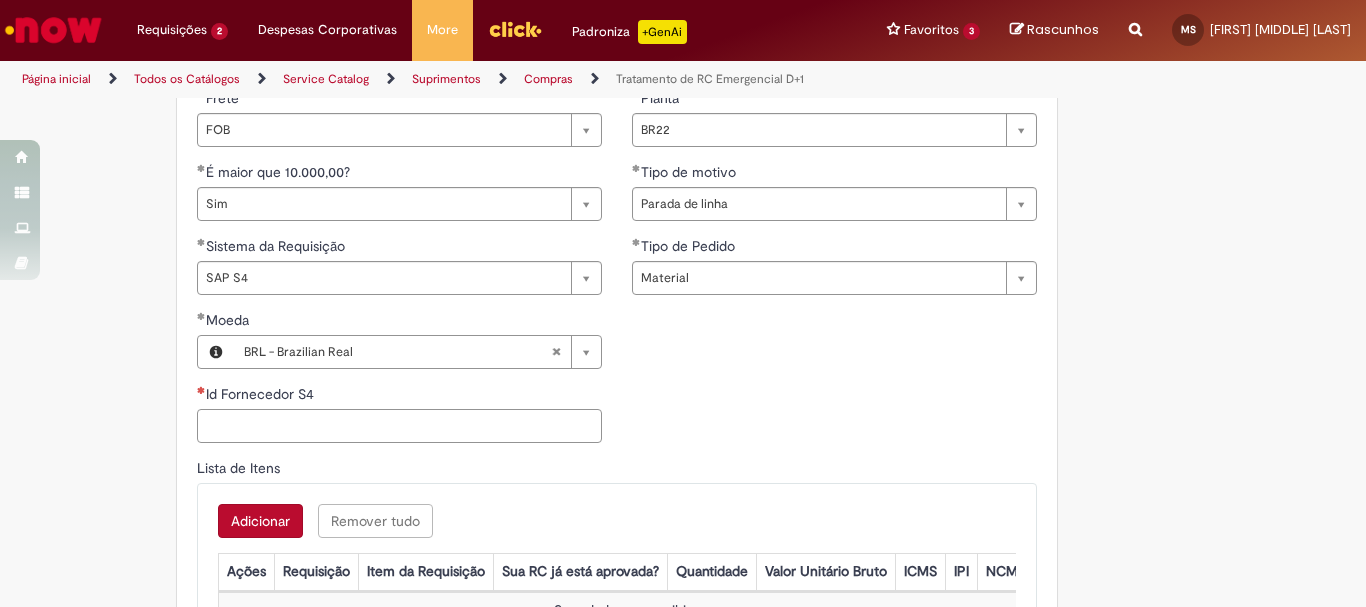 click on "Id Fornecedor S4" at bounding box center [399, 426] 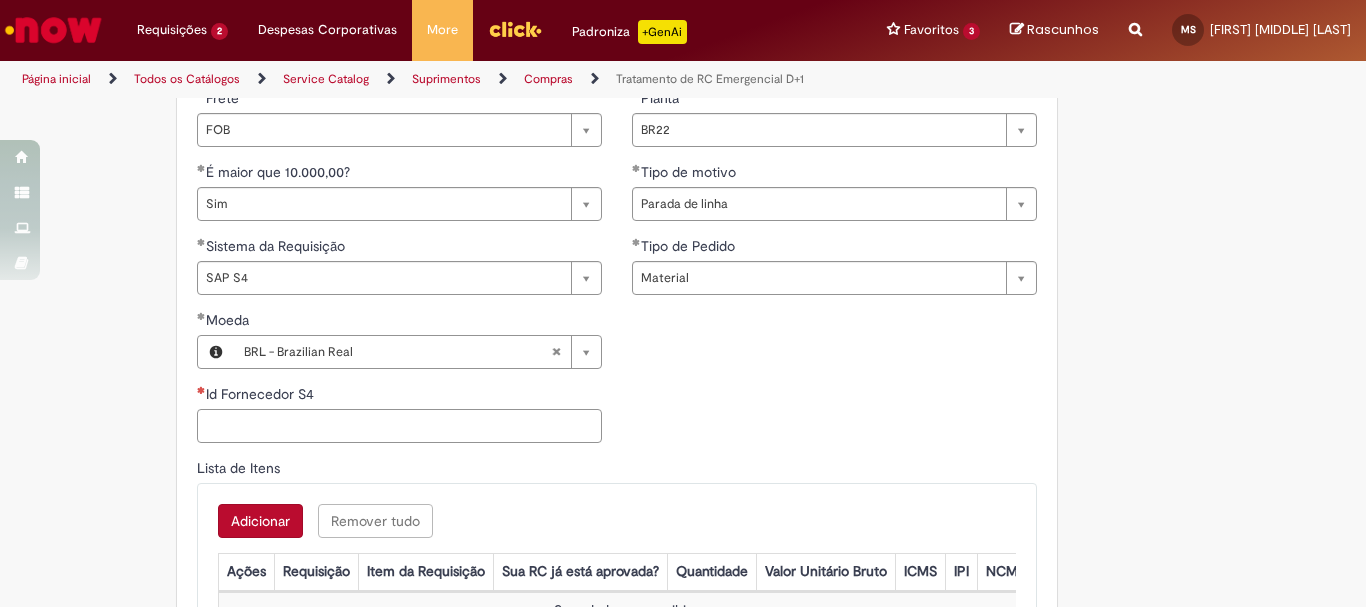 paste on "**********" 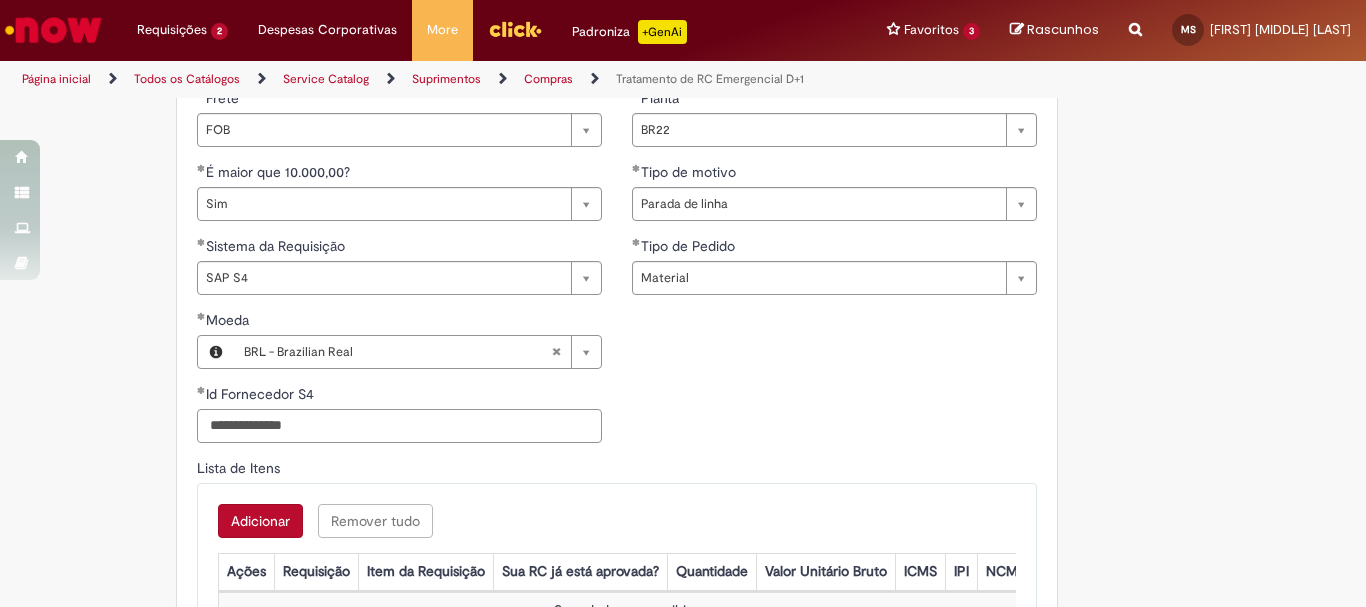 scroll, scrollTop: 1000, scrollLeft: 0, axis: vertical 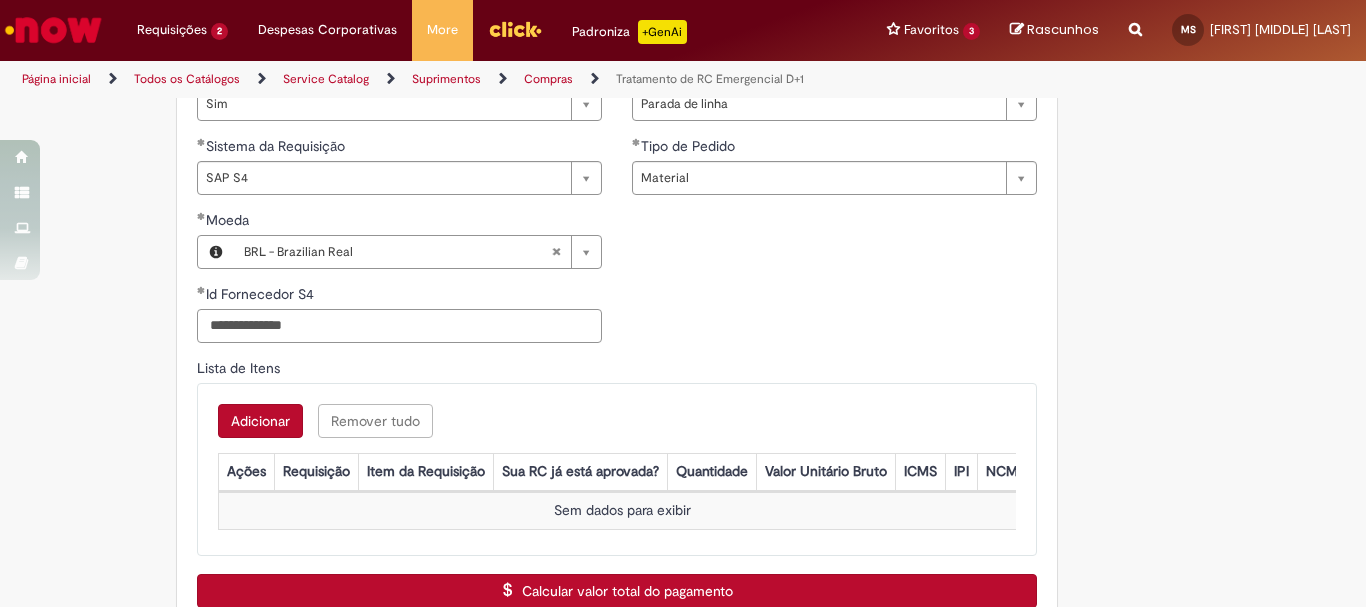 click on "**********" at bounding box center [399, 326] 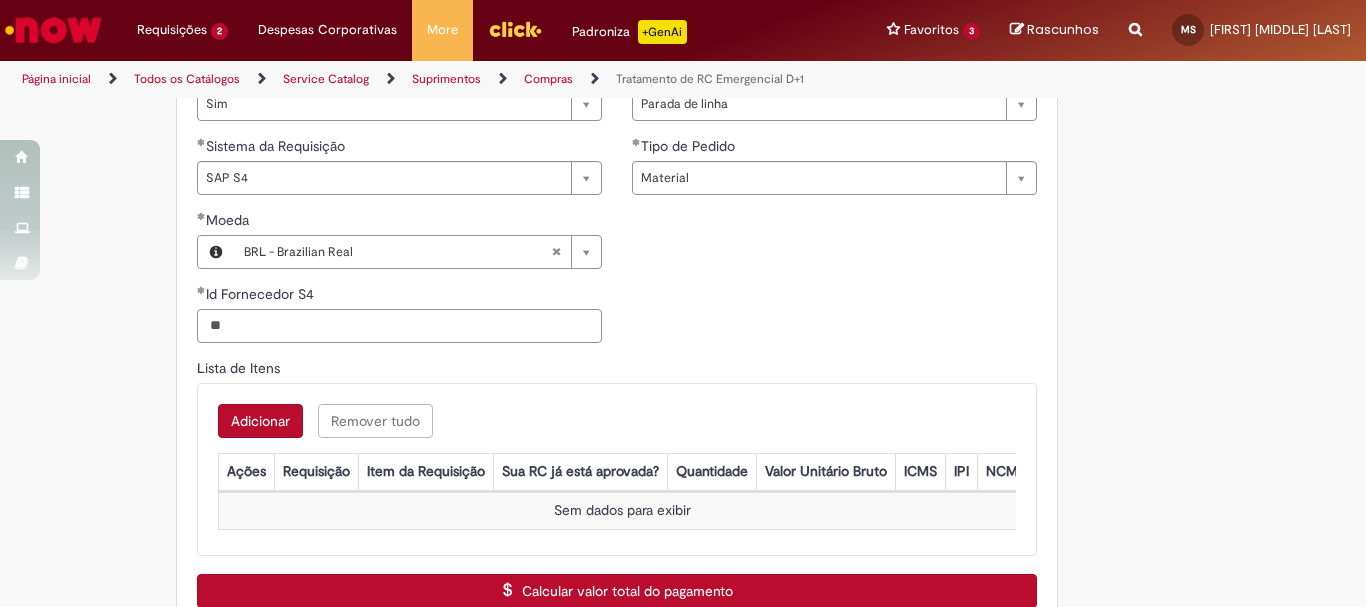 type on "*" 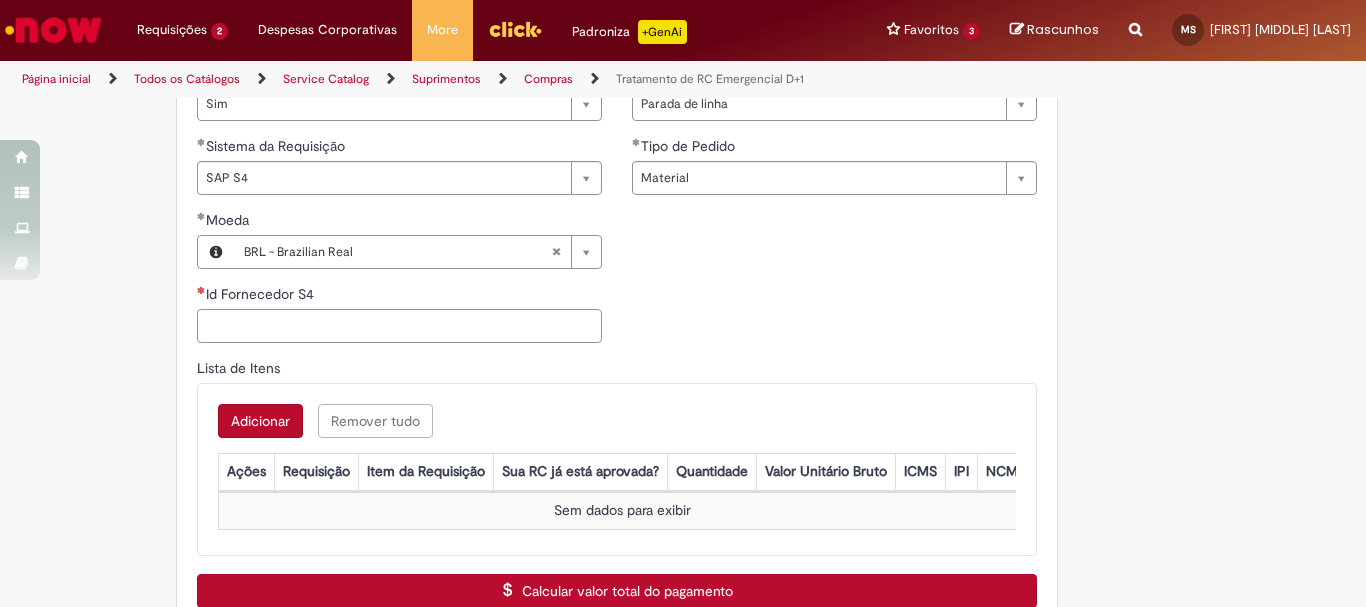 scroll, scrollTop: 800, scrollLeft: 0, axis: vertical 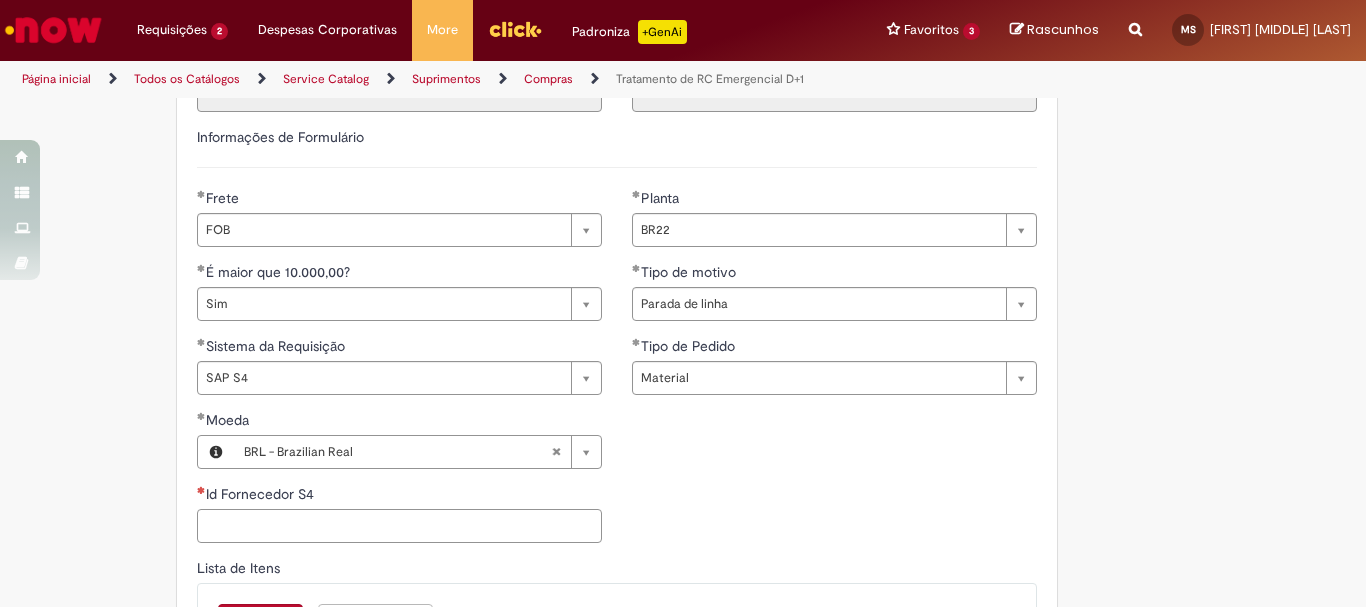 paste on "******" 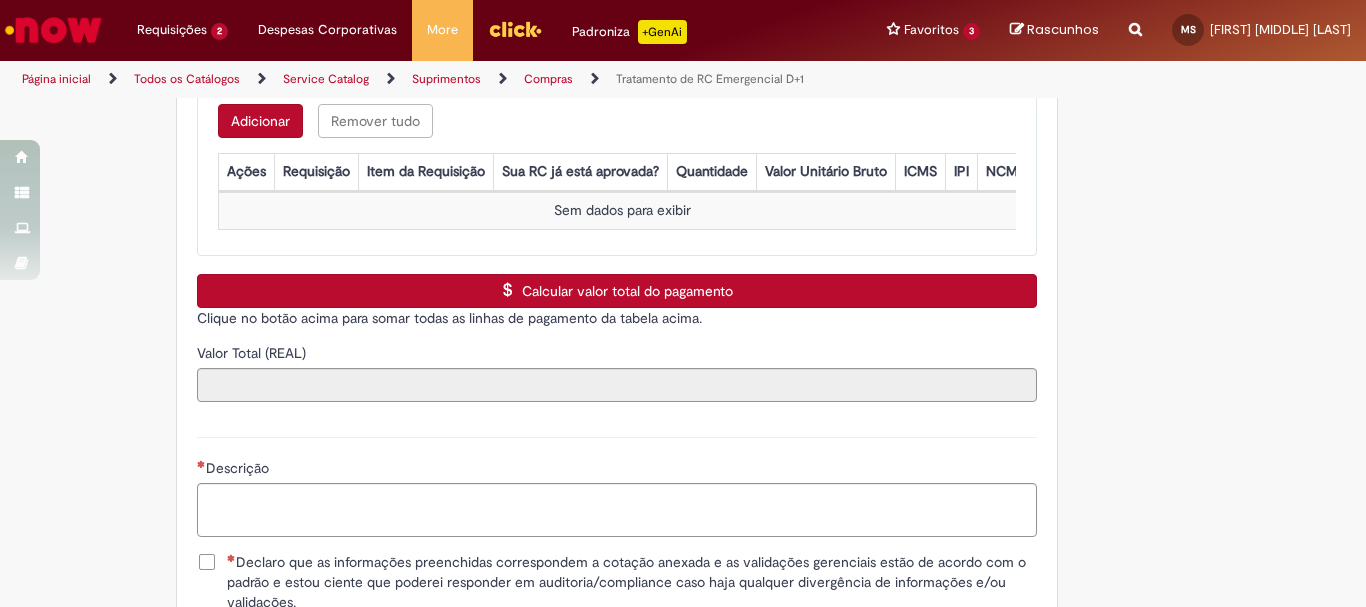 scroll, scrollTop: 1100, scrollLeft: 0, axis: vertical 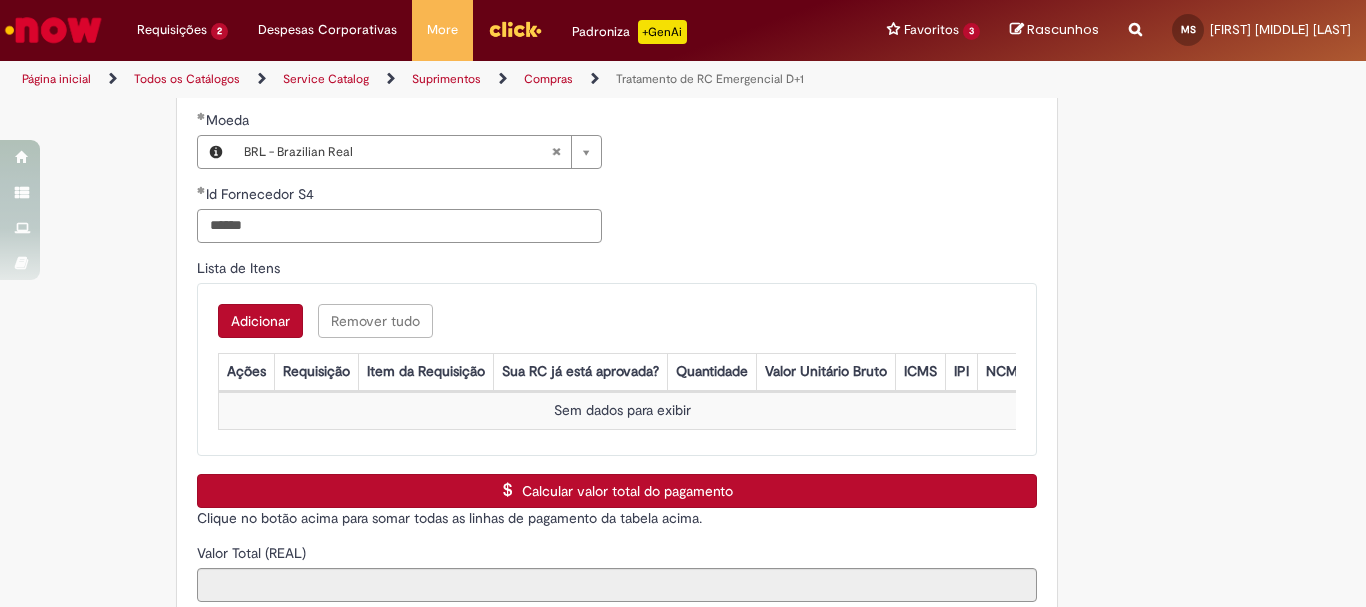 type on "******" 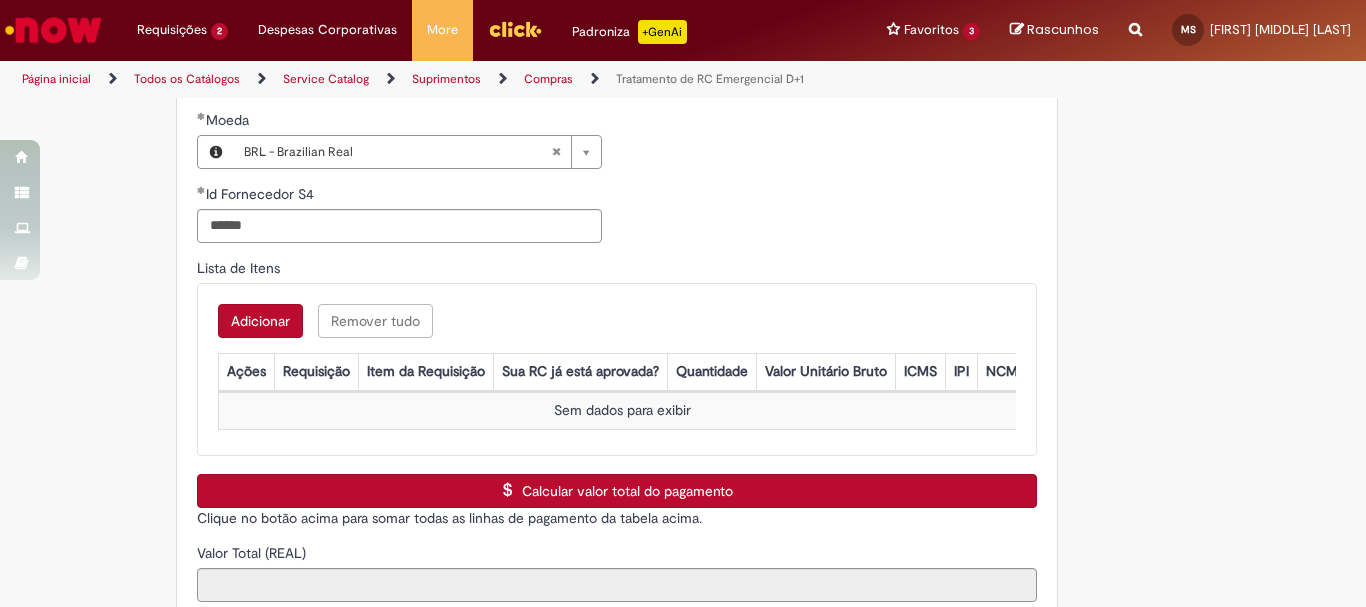 click on "Lista de Itens" at bounding box center (617, 270) 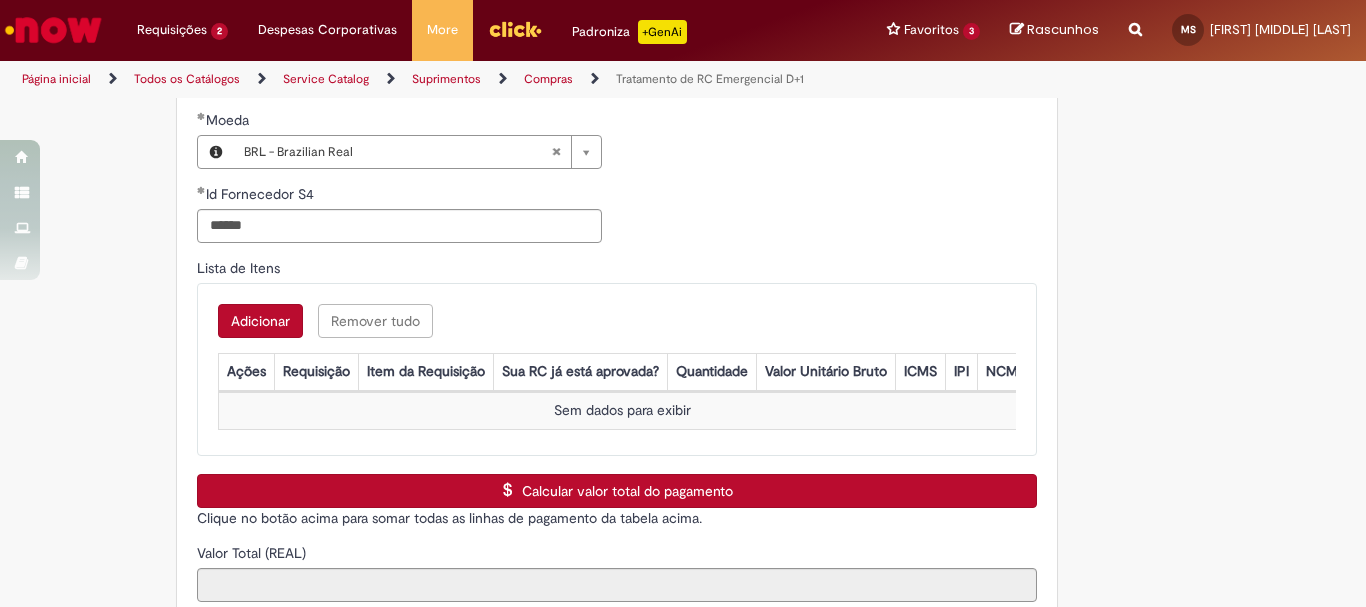 click on "Adicionar" at bounding box center (260, 321) 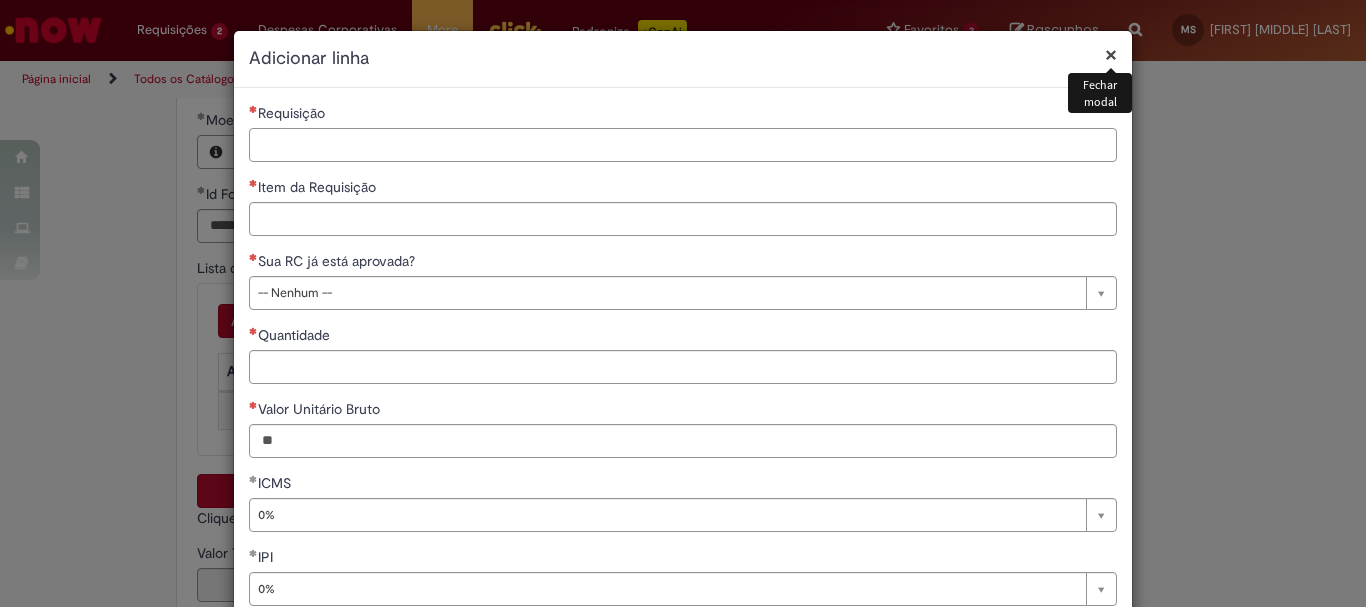 click on "Requisição" at bounding box center [683, 145] 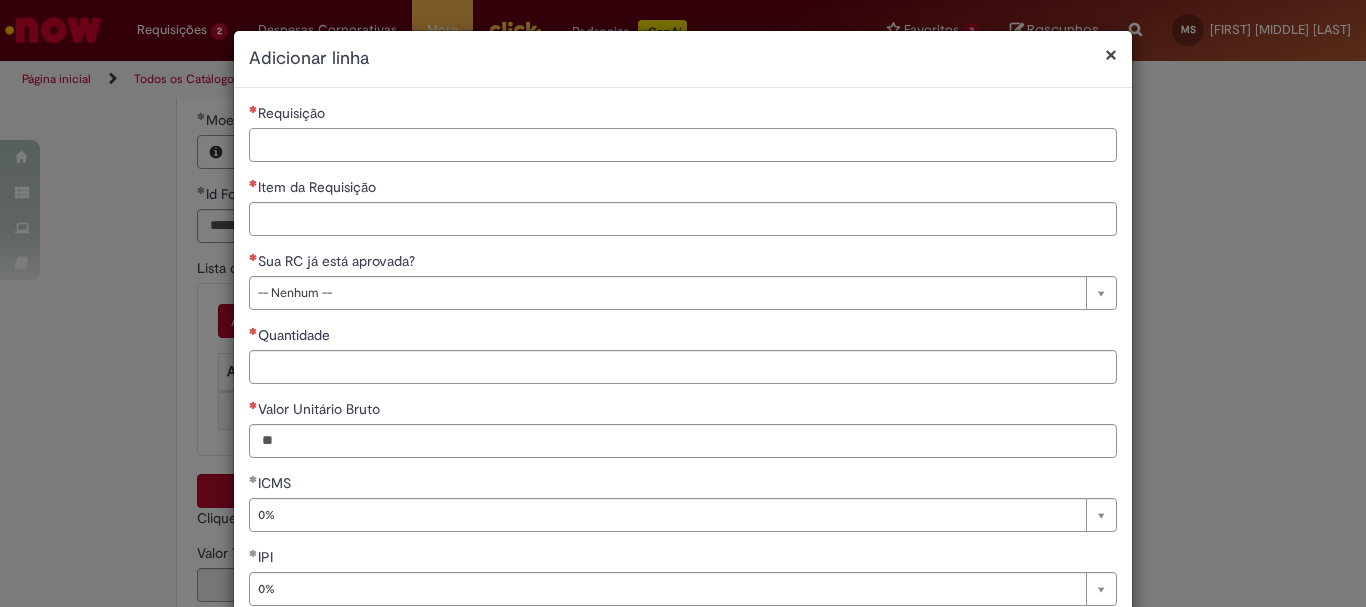 paste on "**********" 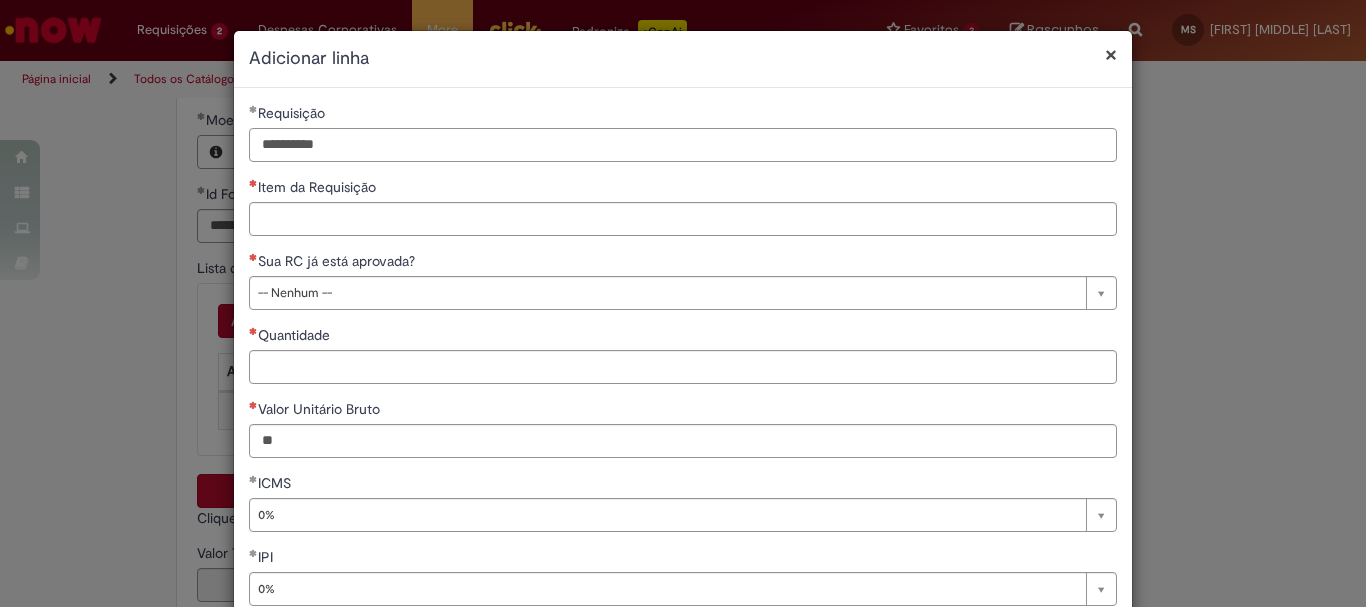 type on "**********" 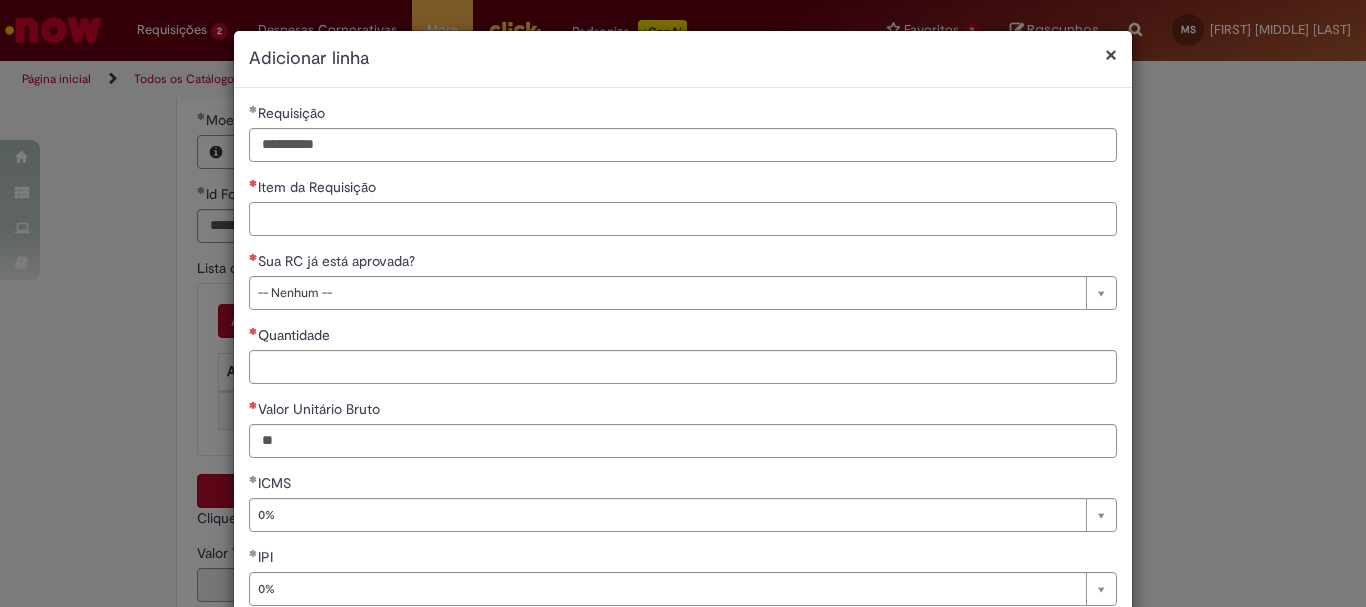 click on "Item da Requisição" at bounding box center (683, 219) 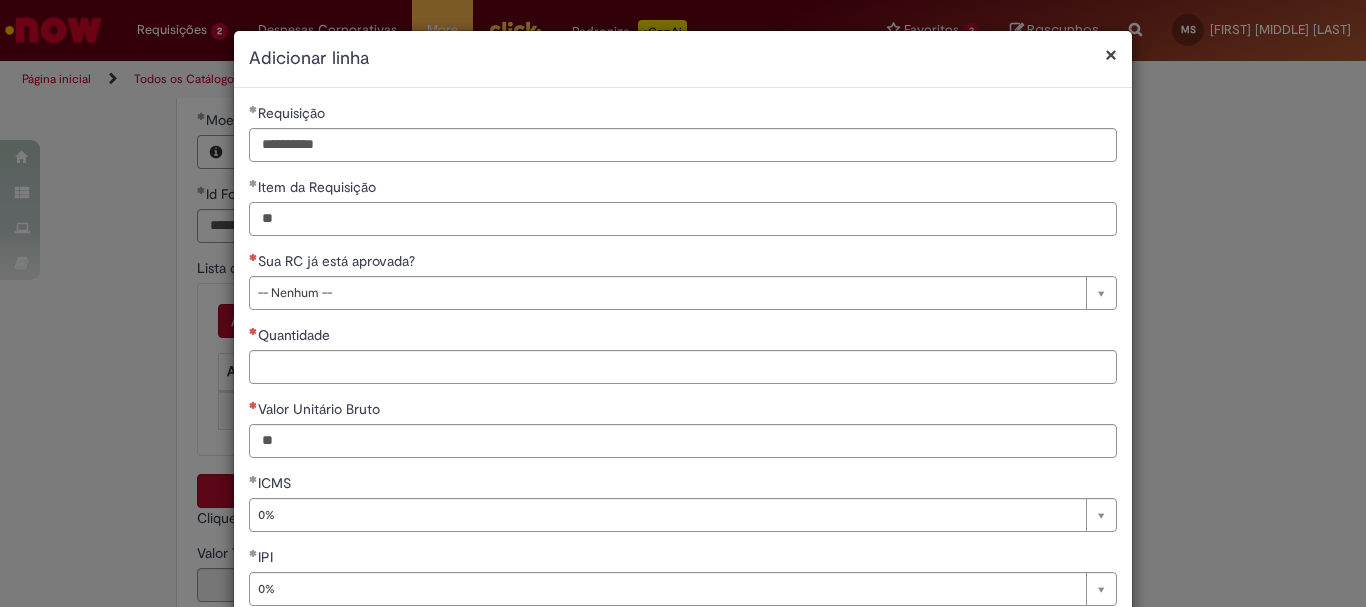 type on "**" 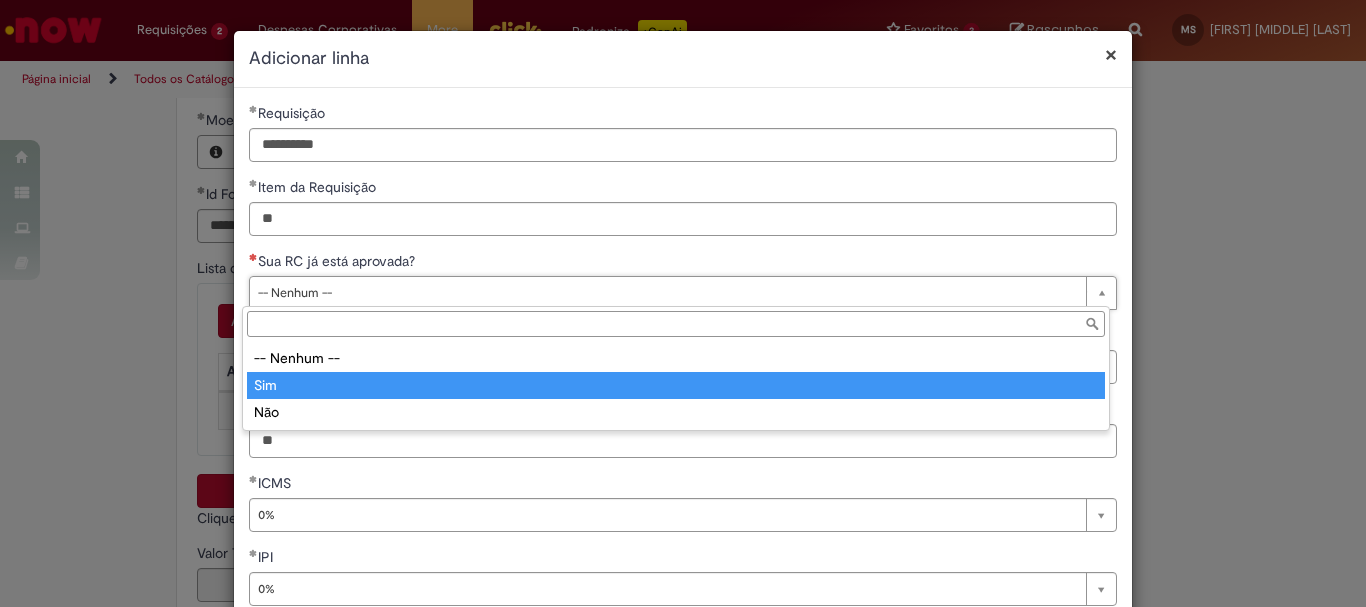 type on "***" 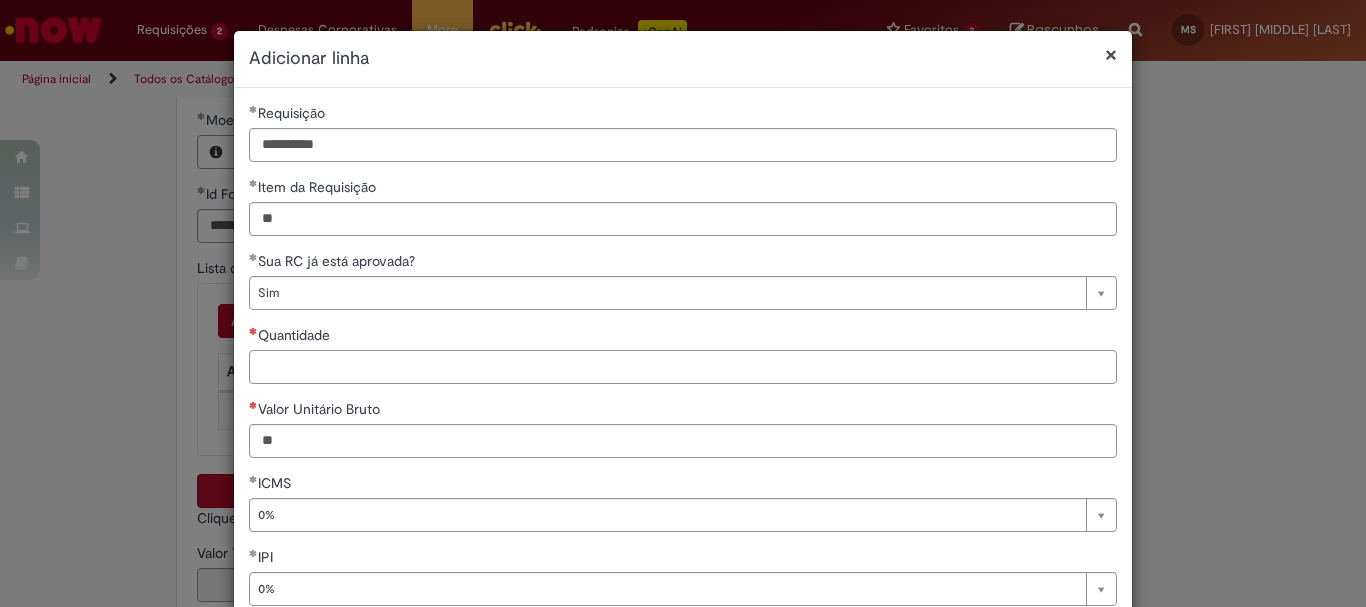 click on "Quantidade" at bounding box center [683, 367] 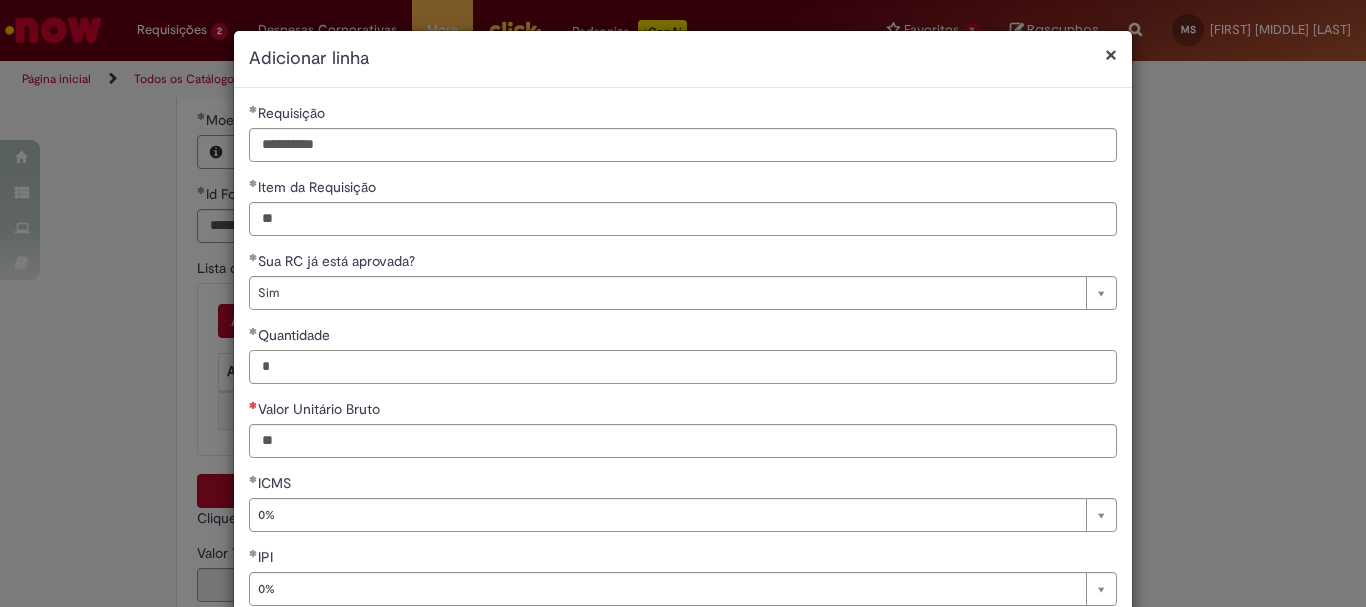 scroll, scrollTop: 199, scrollLeft: 0, axis: vertical 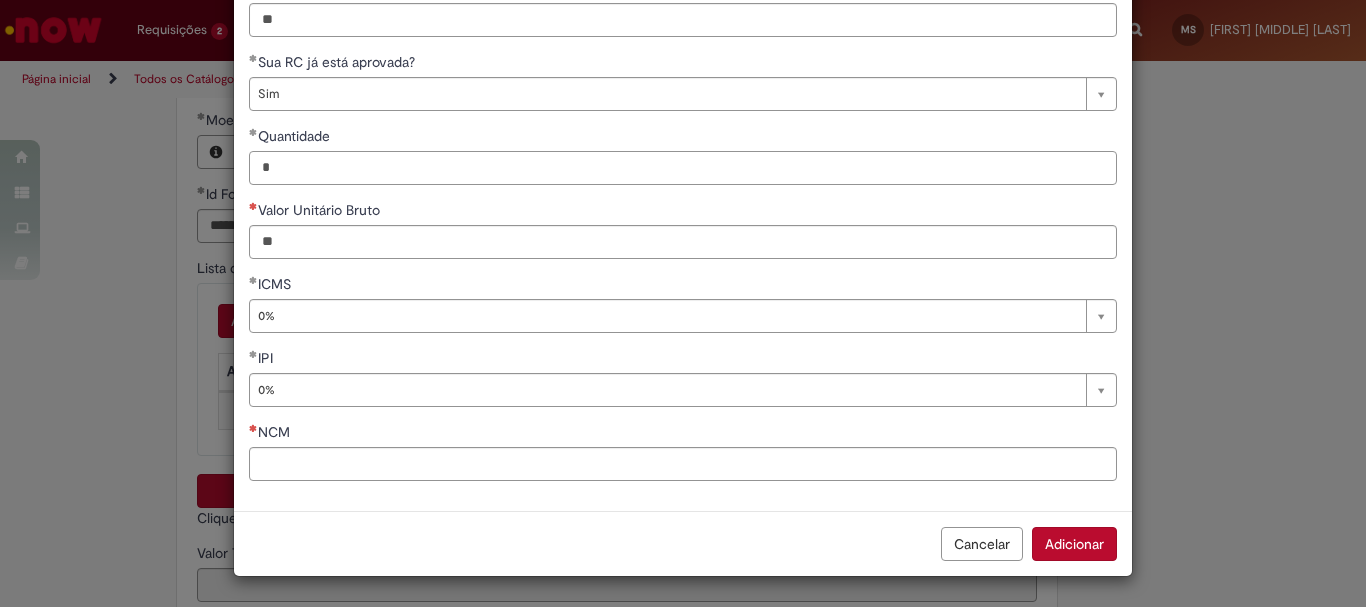 type on "*" 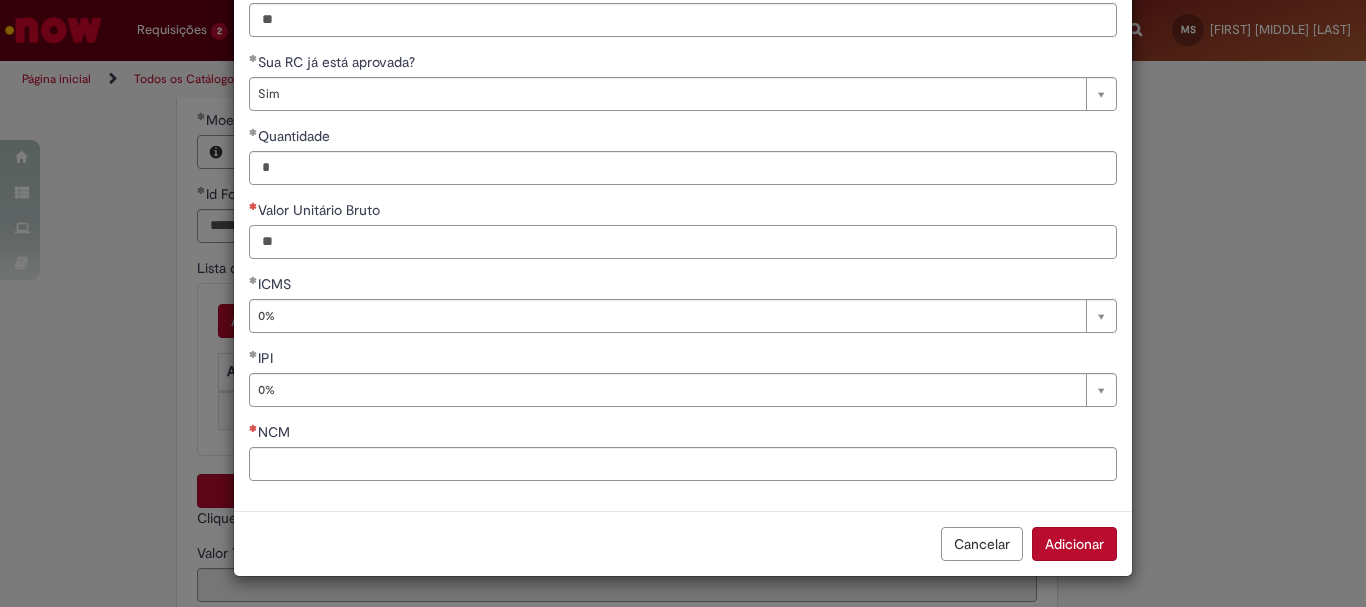 click on "Valor Unitário Bruto" at bounding box center (683, 242) 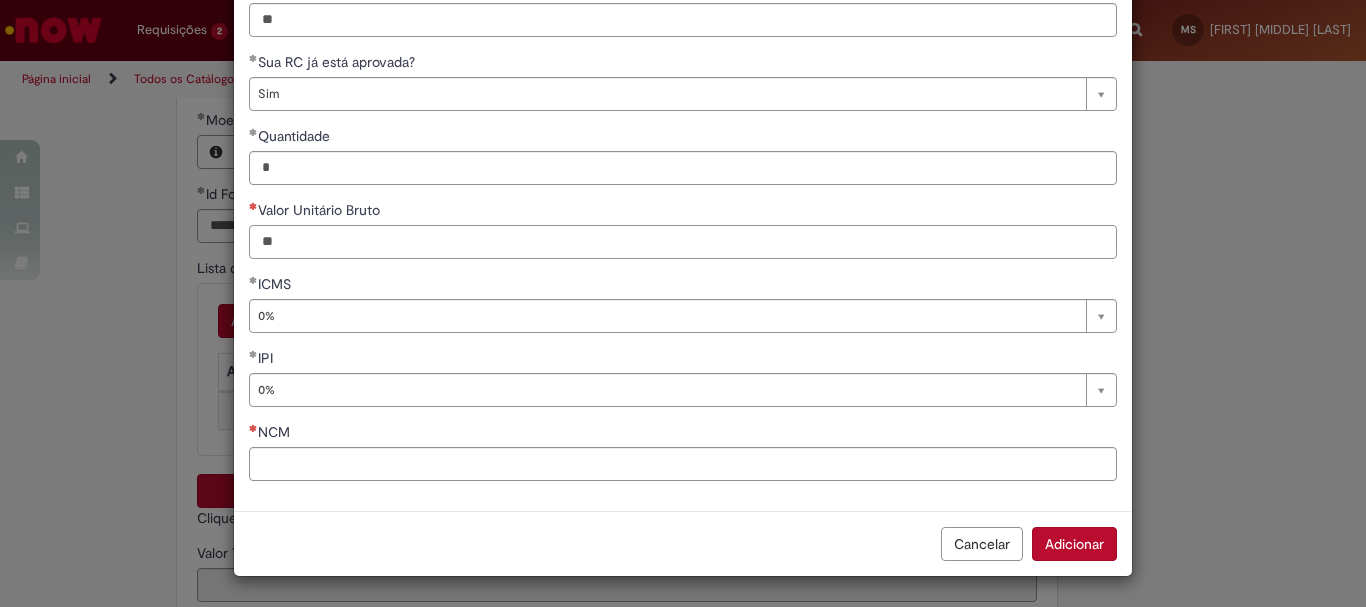 paste on "*********" 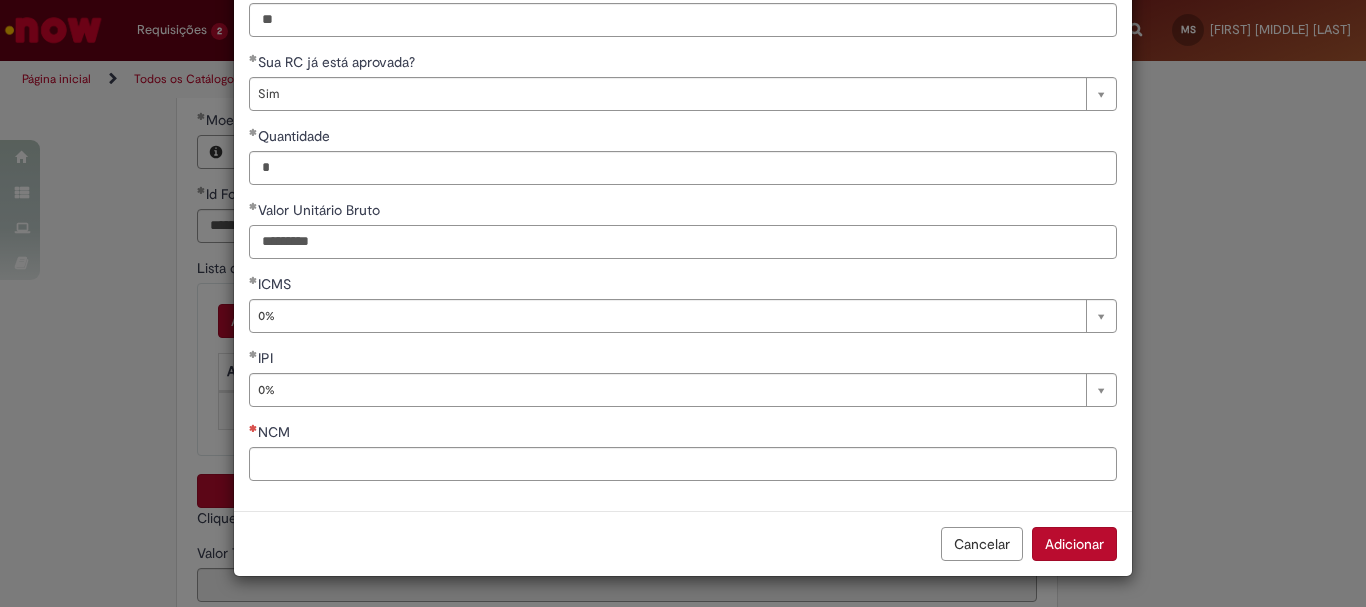 type on "*********" 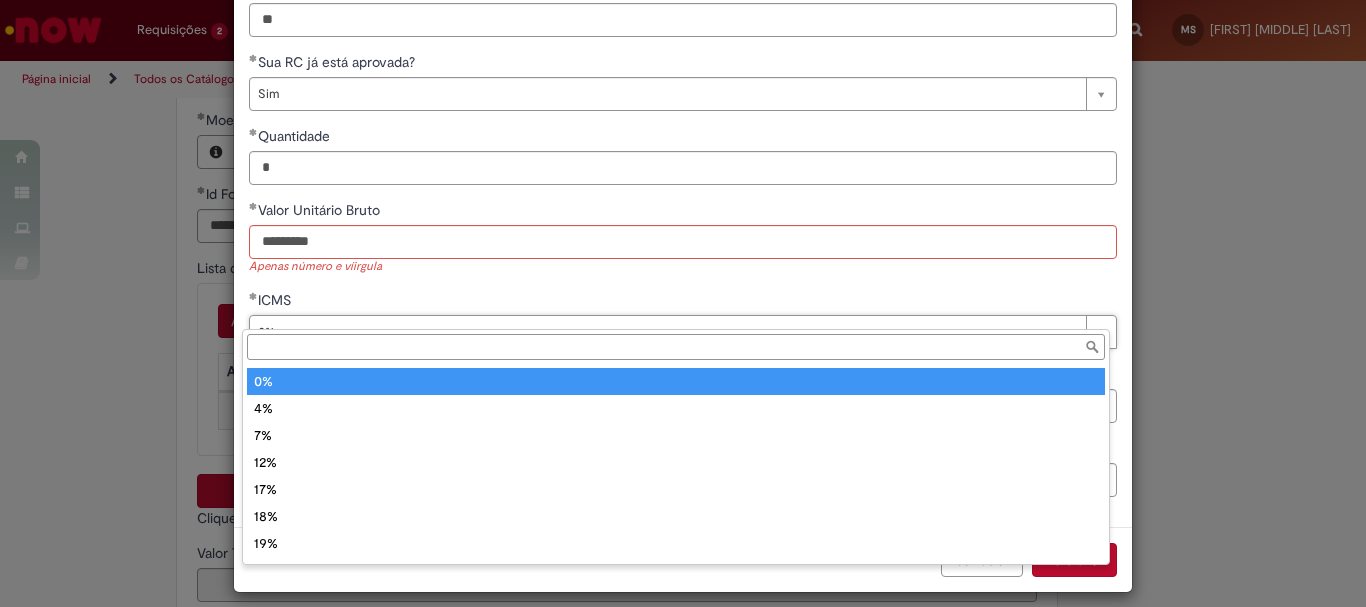 type on "**" 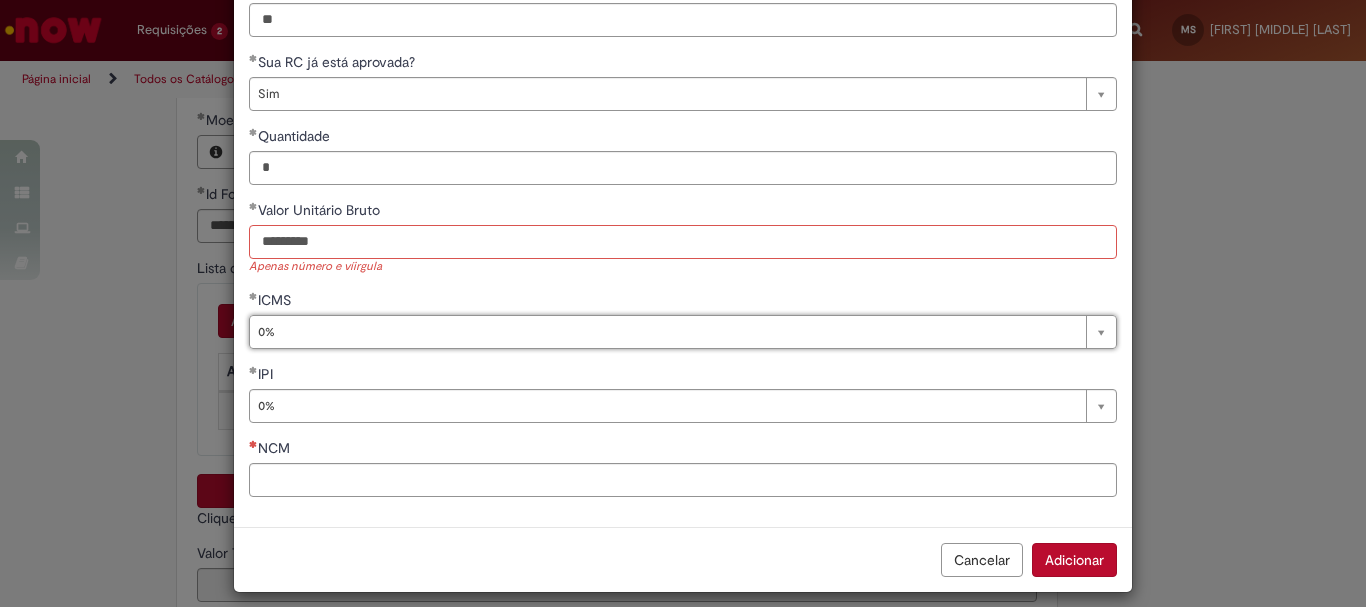 click on "*********" at bounding box center [683, 242] 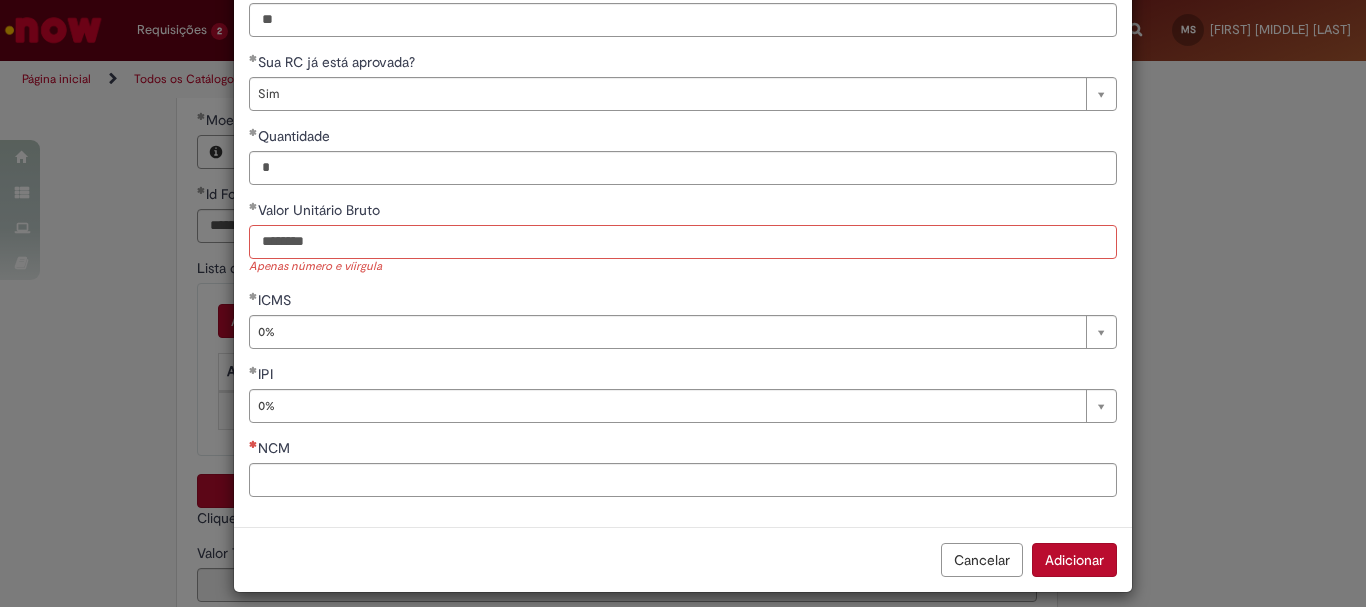 type on "********" 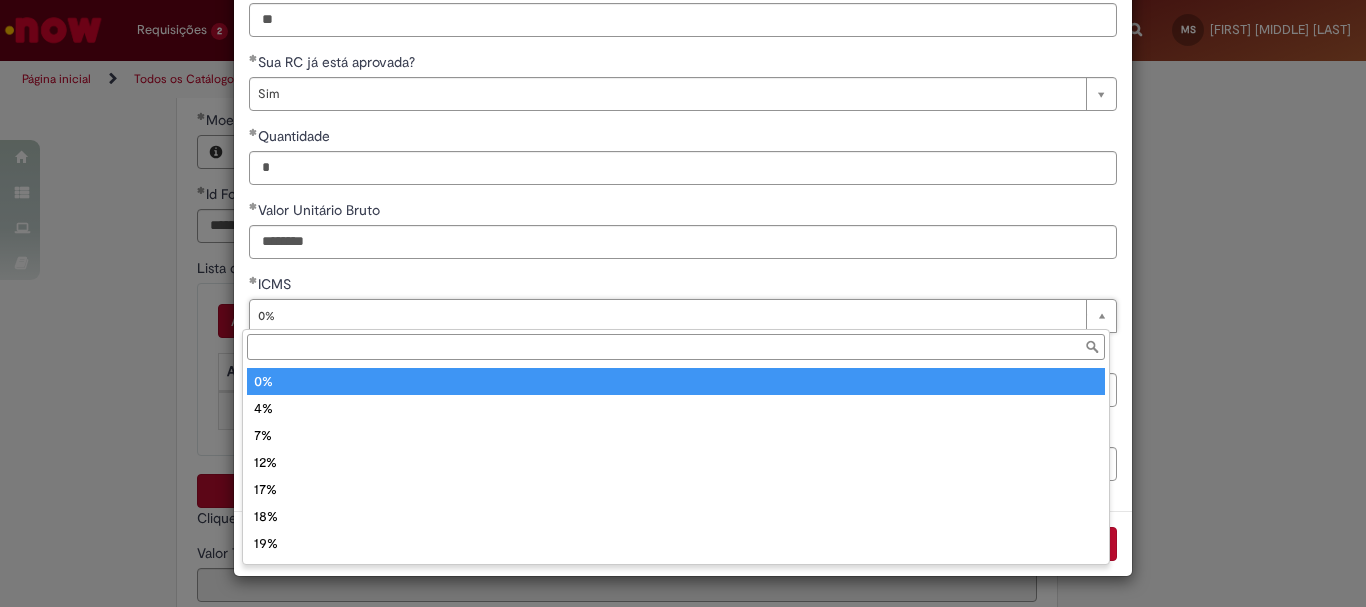 type on "**" 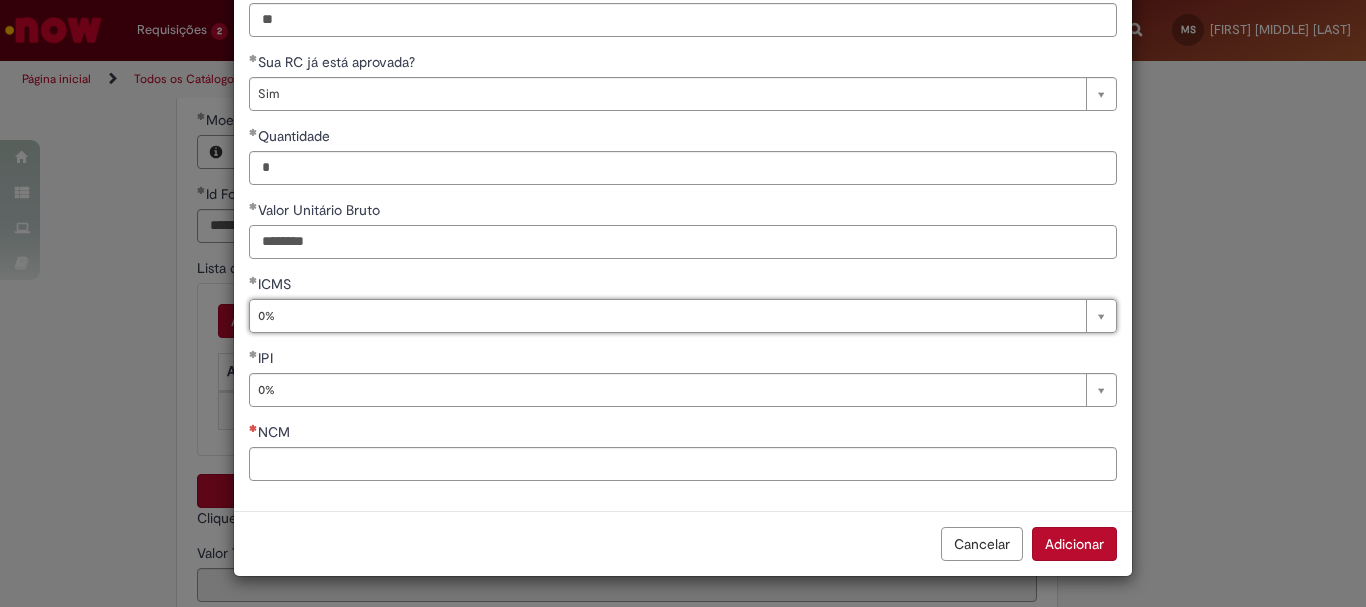 click on "********" at bounding box center (683, 242) 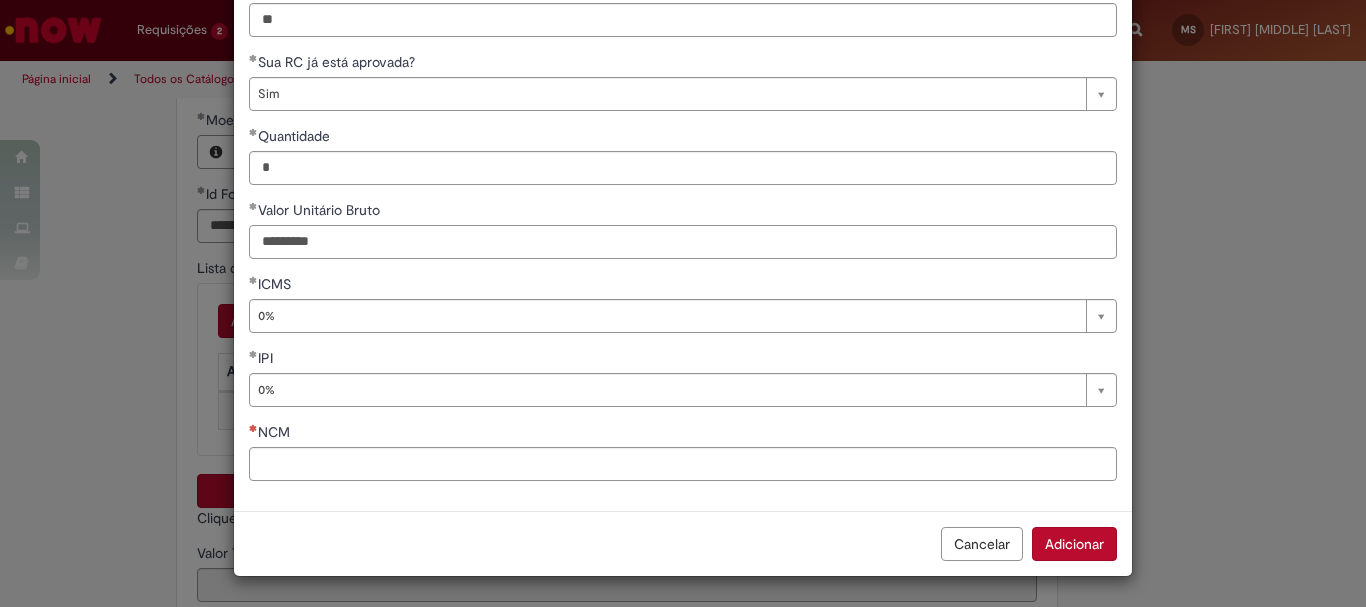 type on "*********" 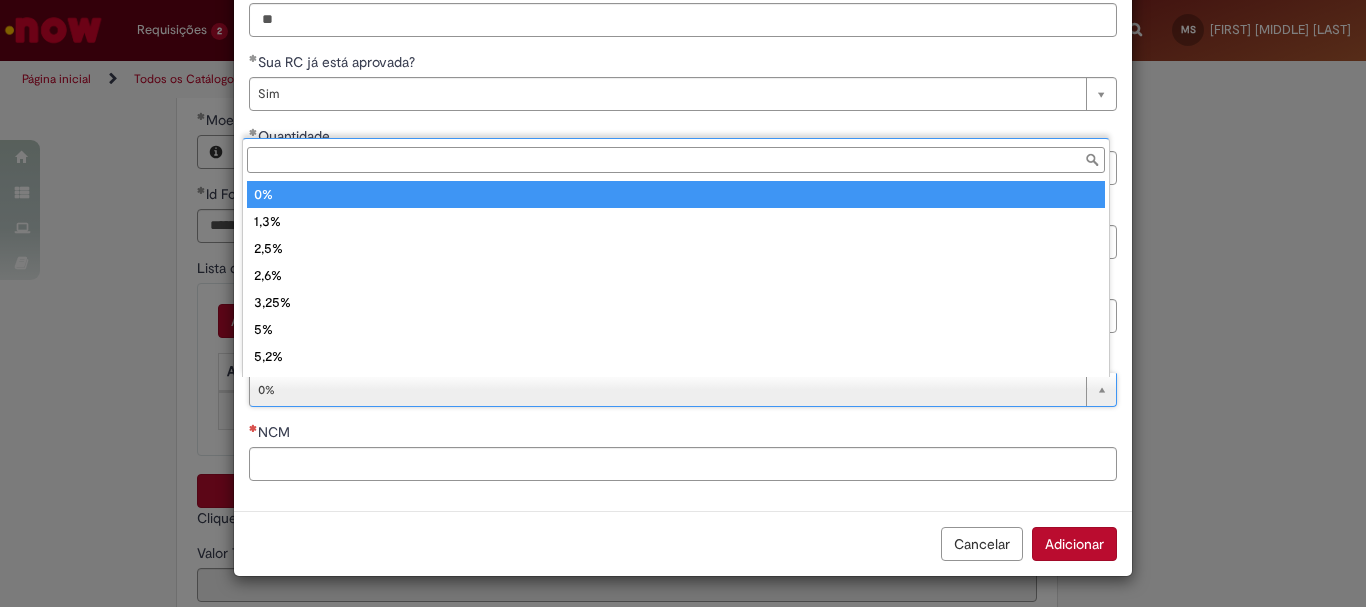type on "**" 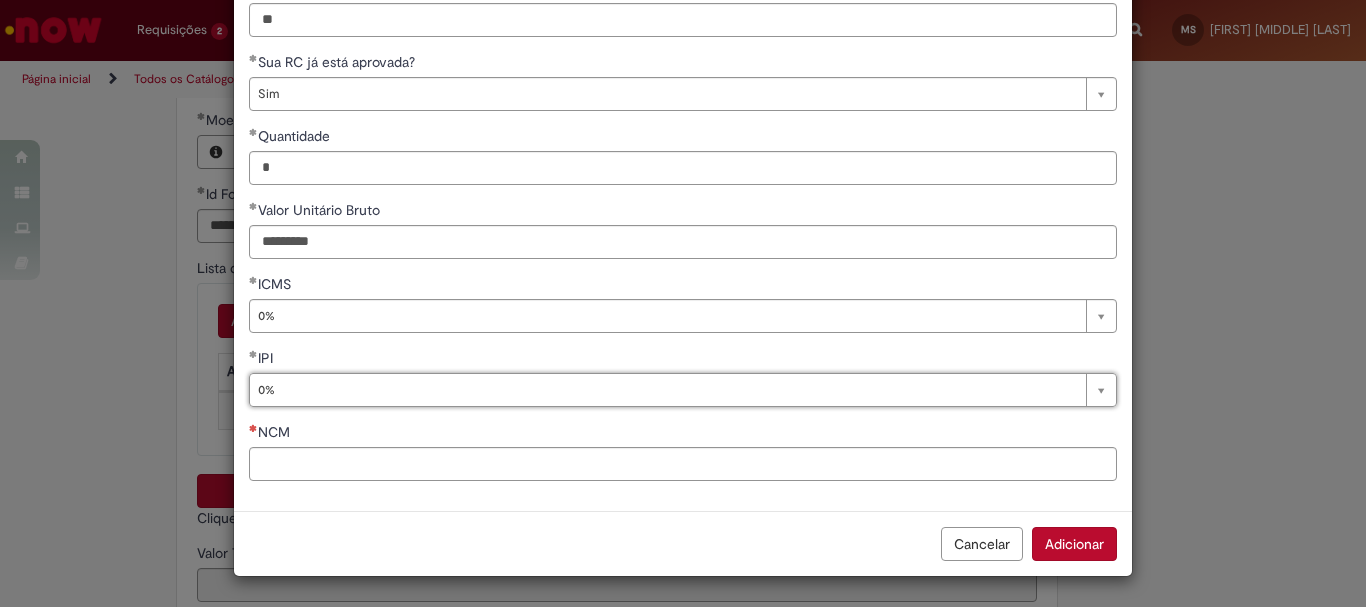 scroll, scrollTop: 0, scrollLeft: 17, axis: horizontal 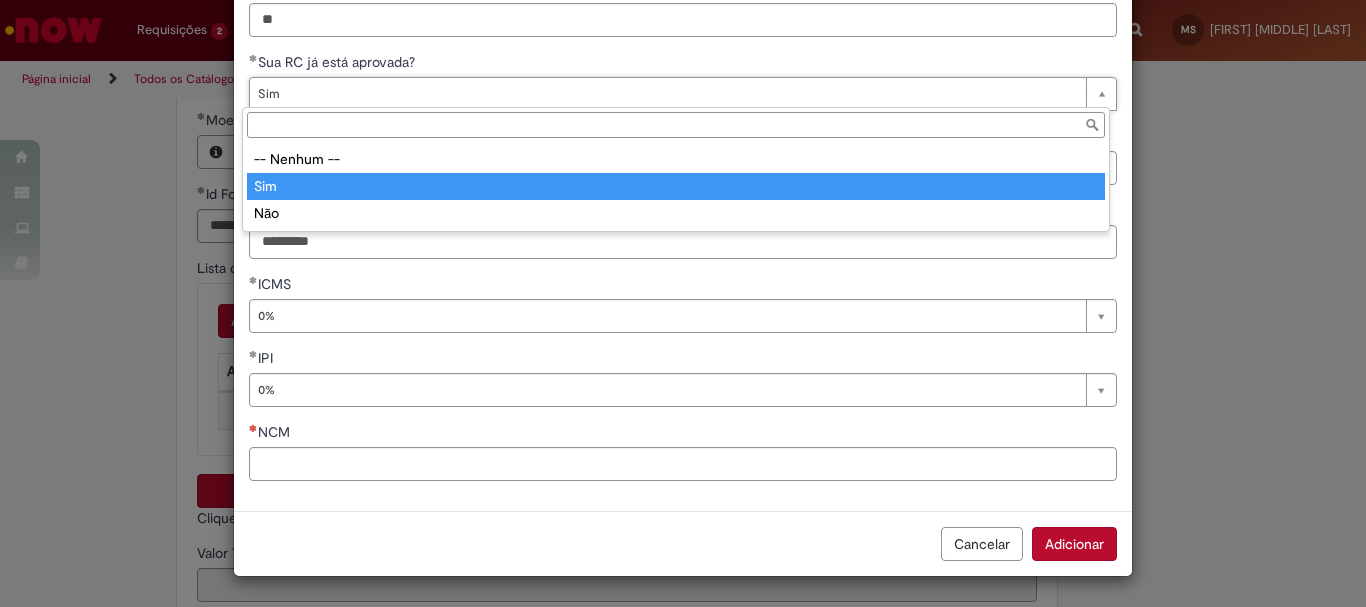 type on "***" 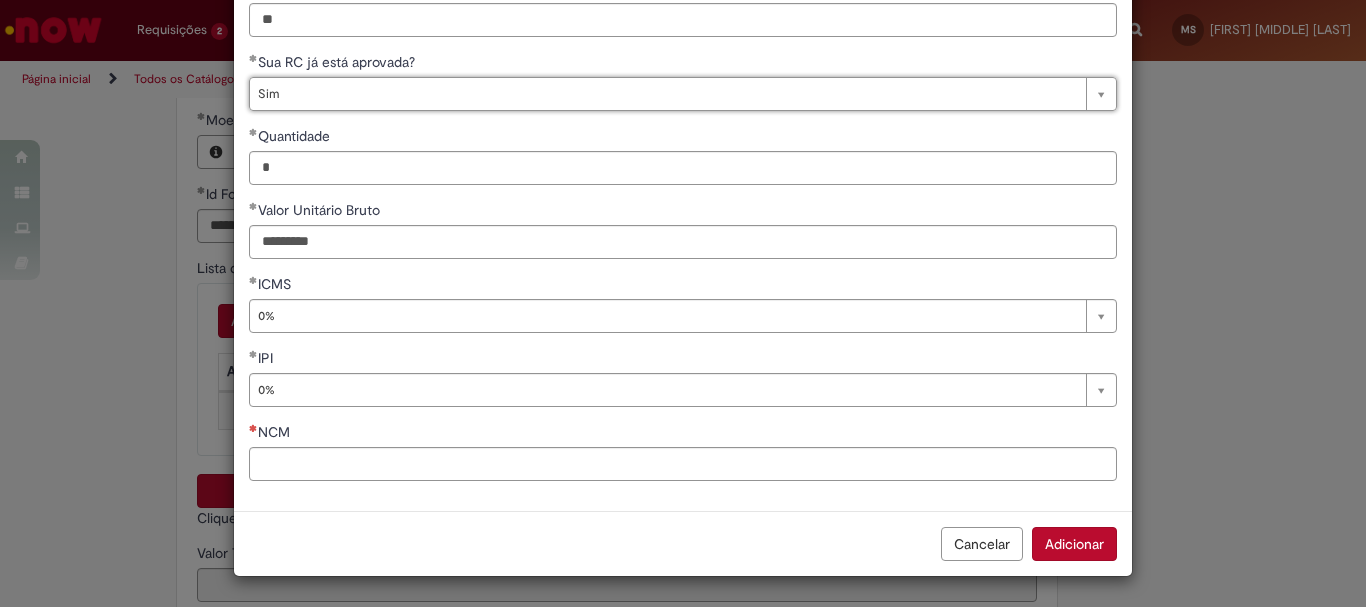 scroll, scrollTop: 0, scrollLeft: 22, axis: horizontal 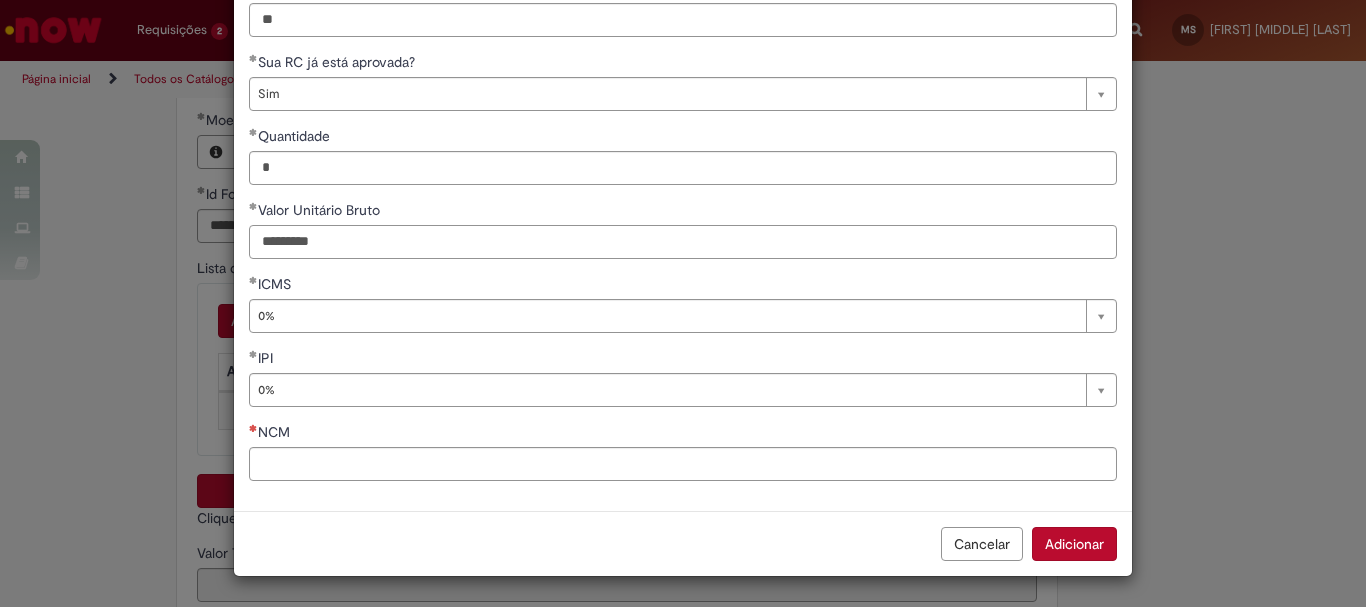 click on "*********" at bounding box center (683, 242) 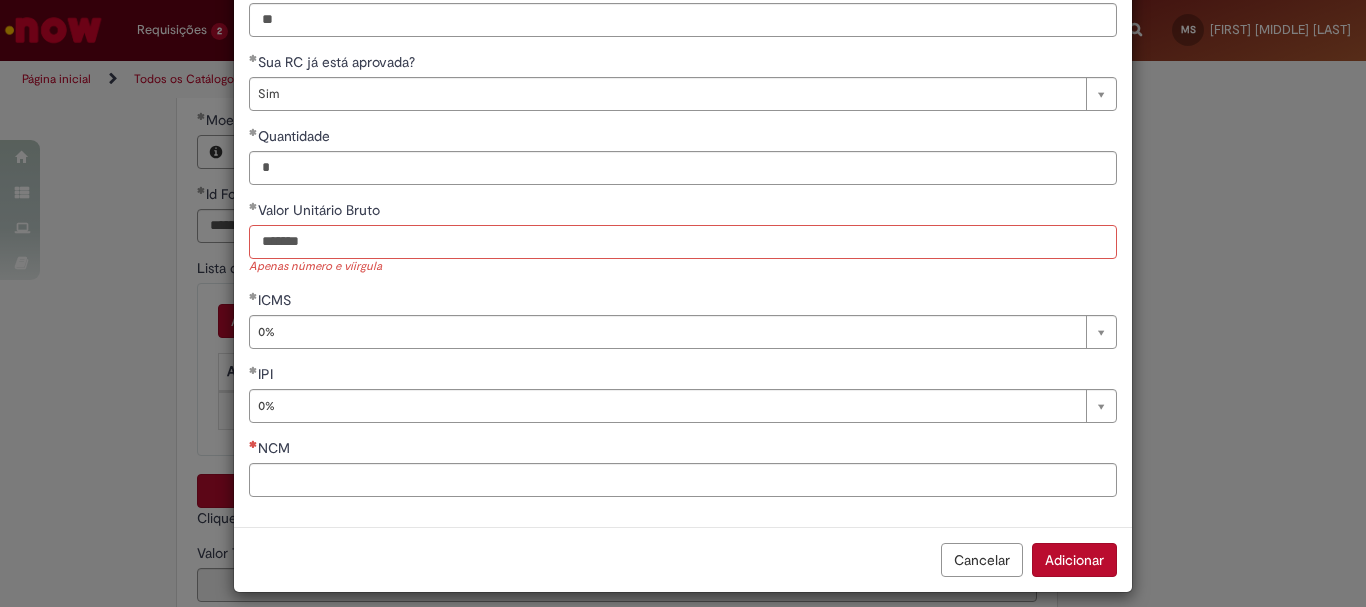 type on "*******" 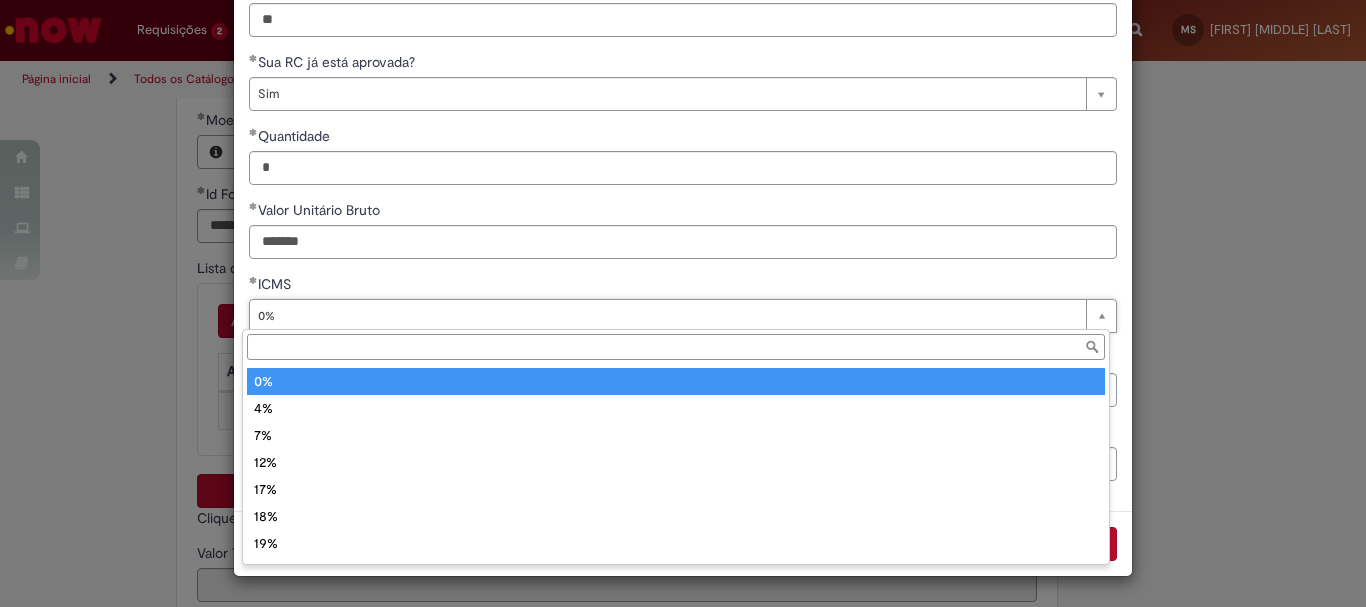 type on "**" 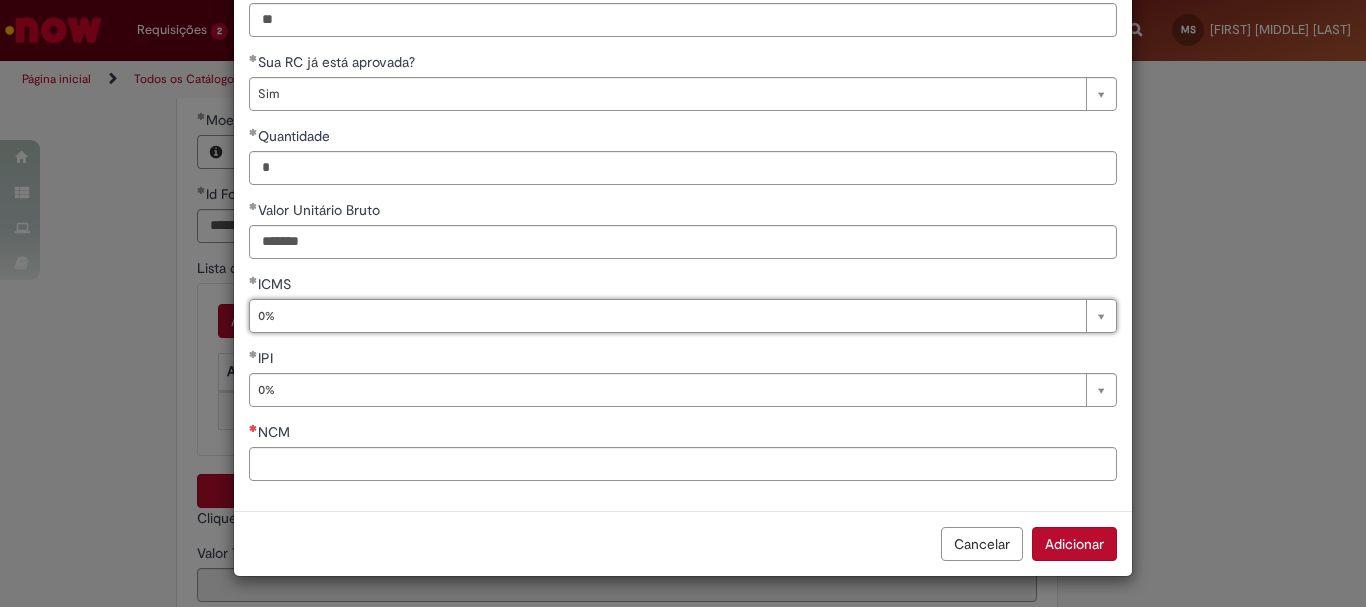 scroll, scrollTop: 0, scrollLeft: 17, axis: horizontal 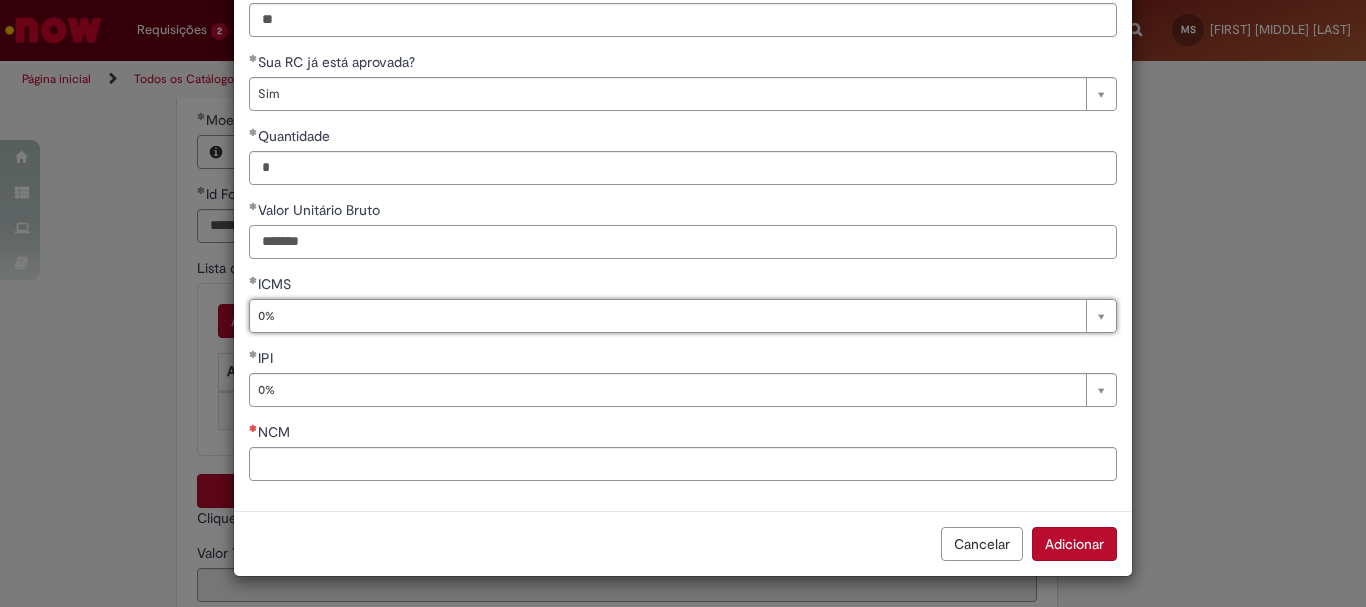 click on "*******" at bounding box center [683, 242] 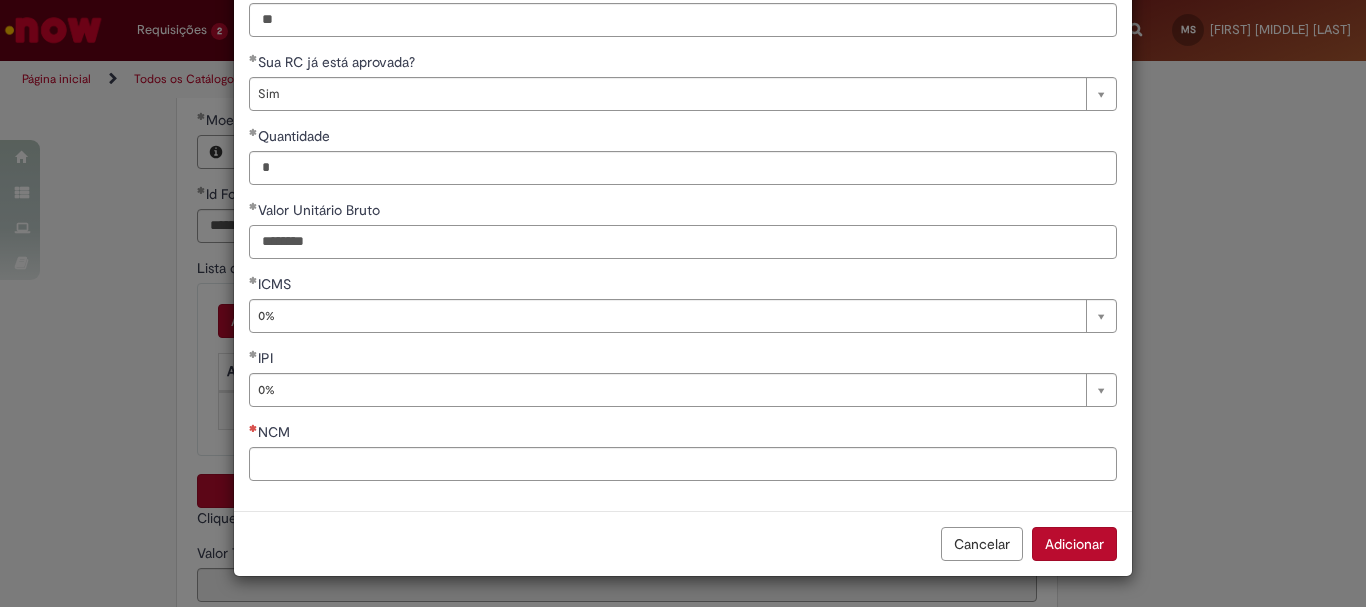 type on "********" 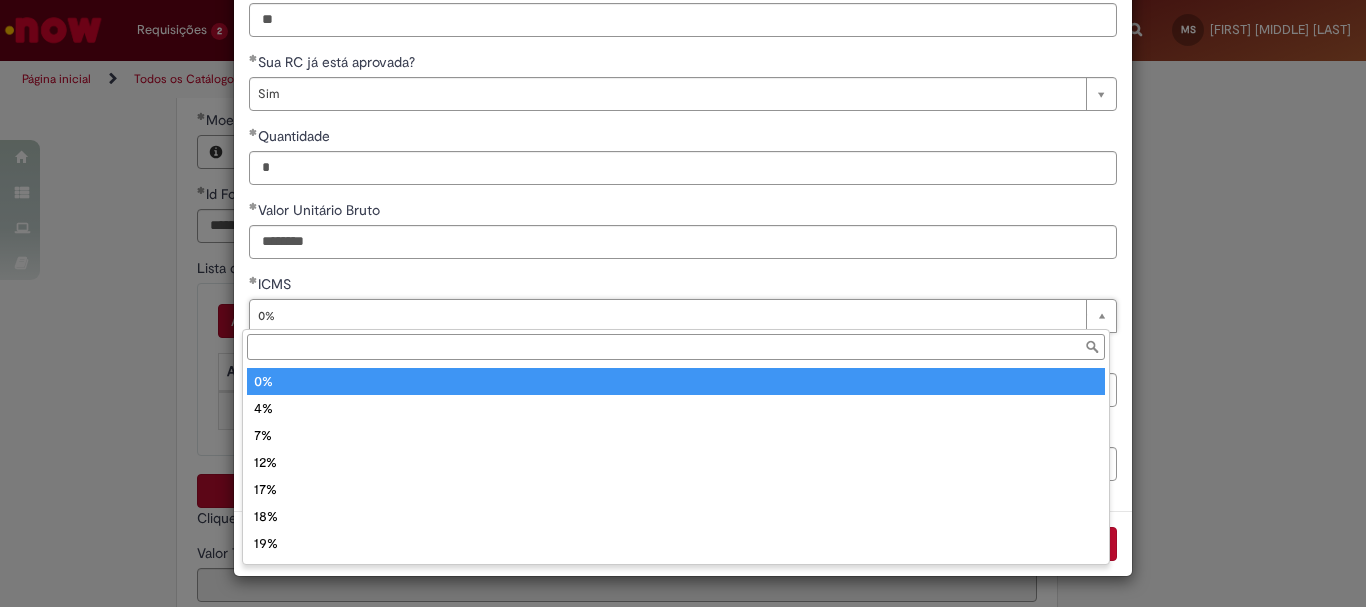 type on "**" 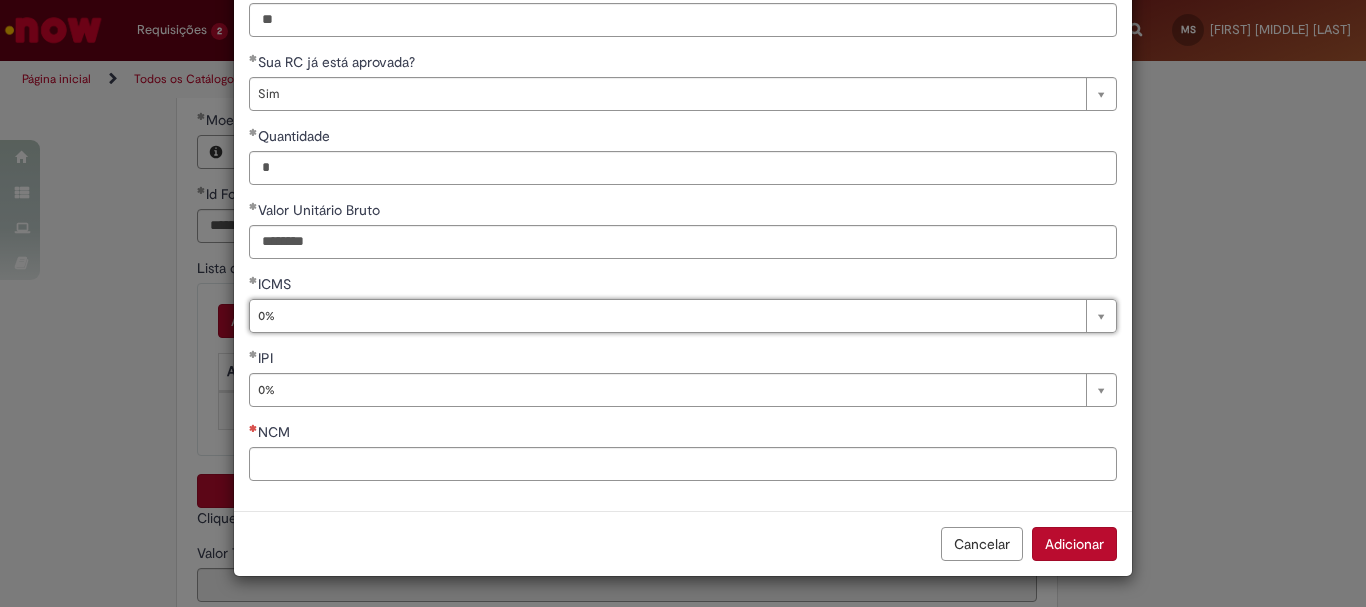 scroll, scrollTop: 0, scrollLeft: 17, axis: horizontal 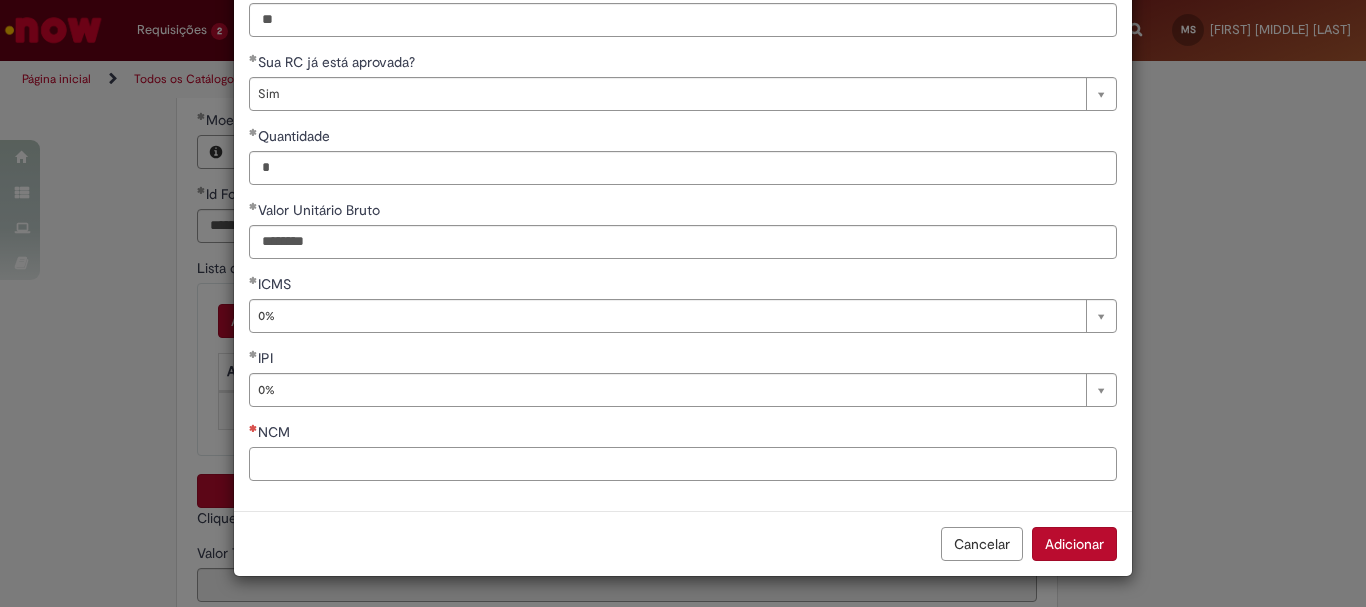 click on "NCM" at bounding box center (683, 464) 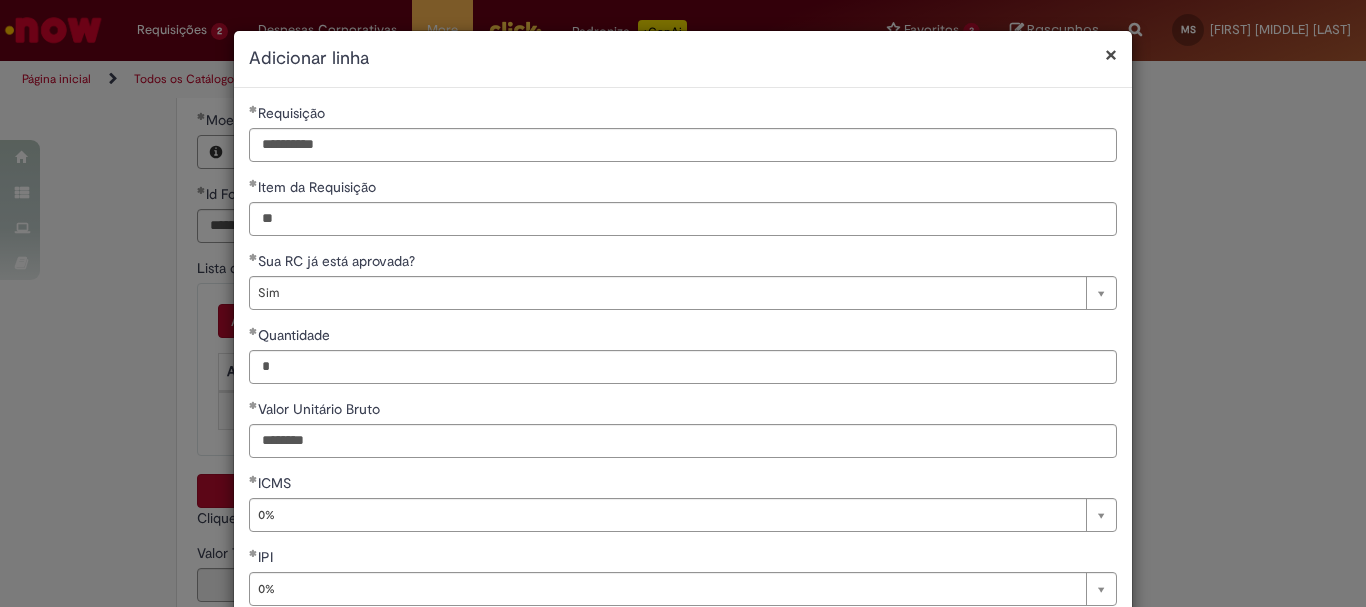 scroll, scrollTop: 100, scrollLeft: 0, axis: vertical 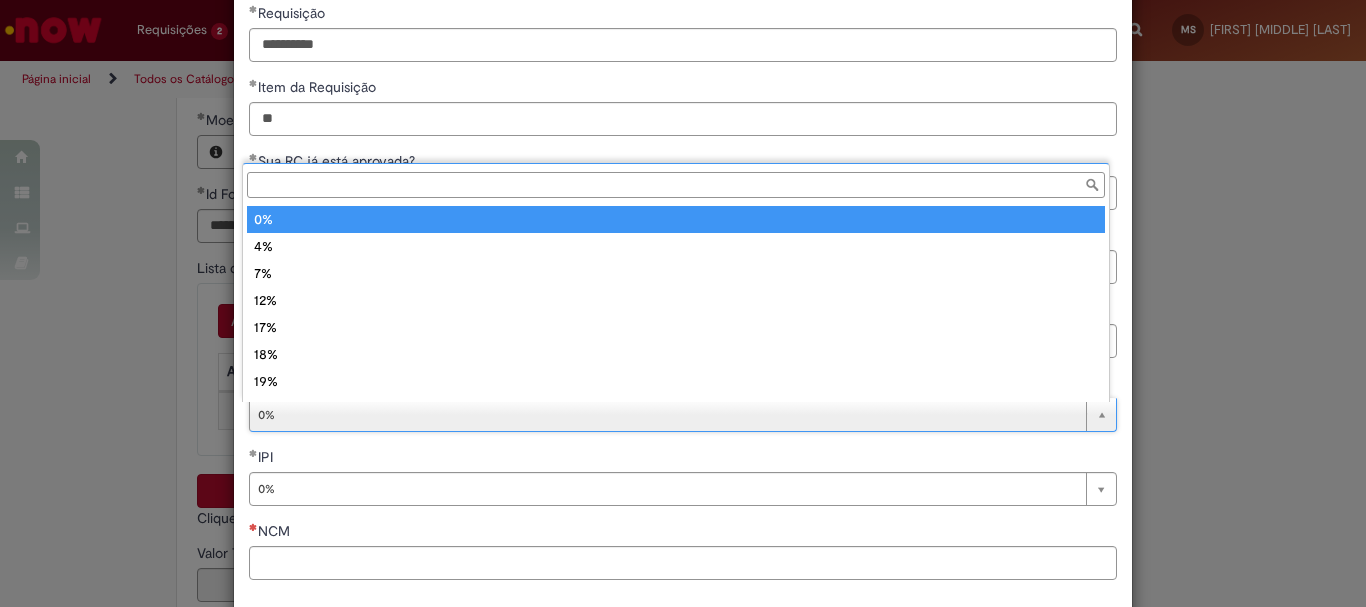 type on "**" 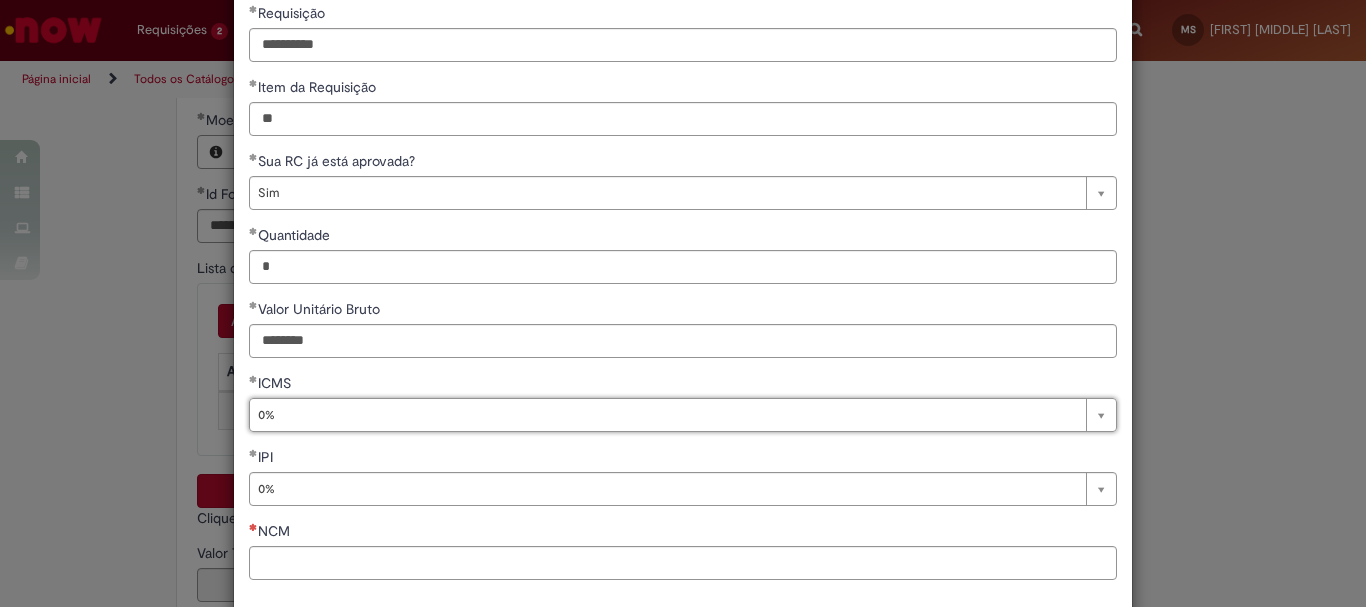 scroll, scrollTop: 0, scrollLeft: 17, axis: horizontal 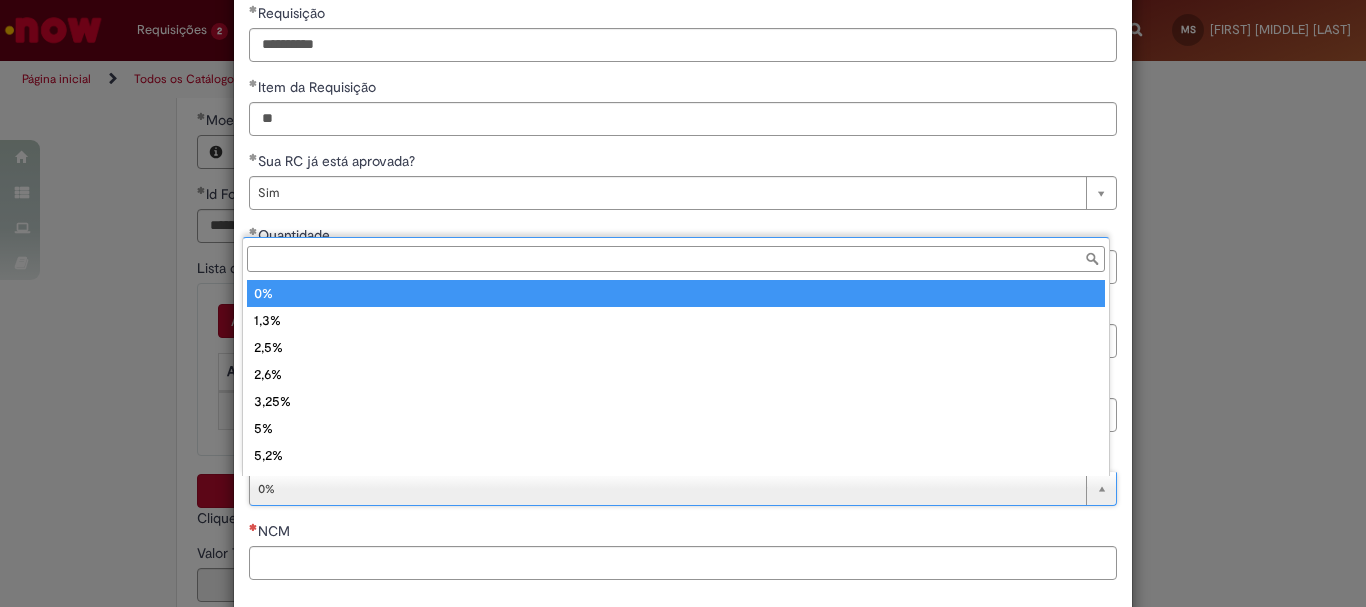 type on "**" 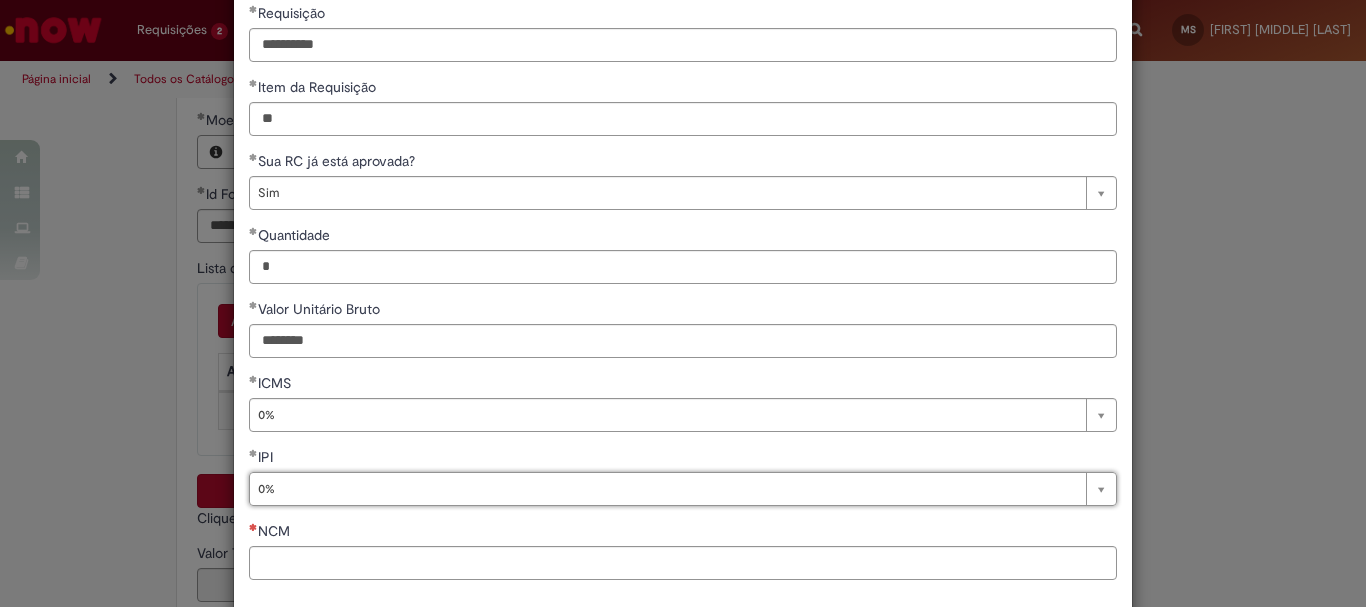 scroll, scrollTop: 0, scrollLeft: 17, axis: horizontal 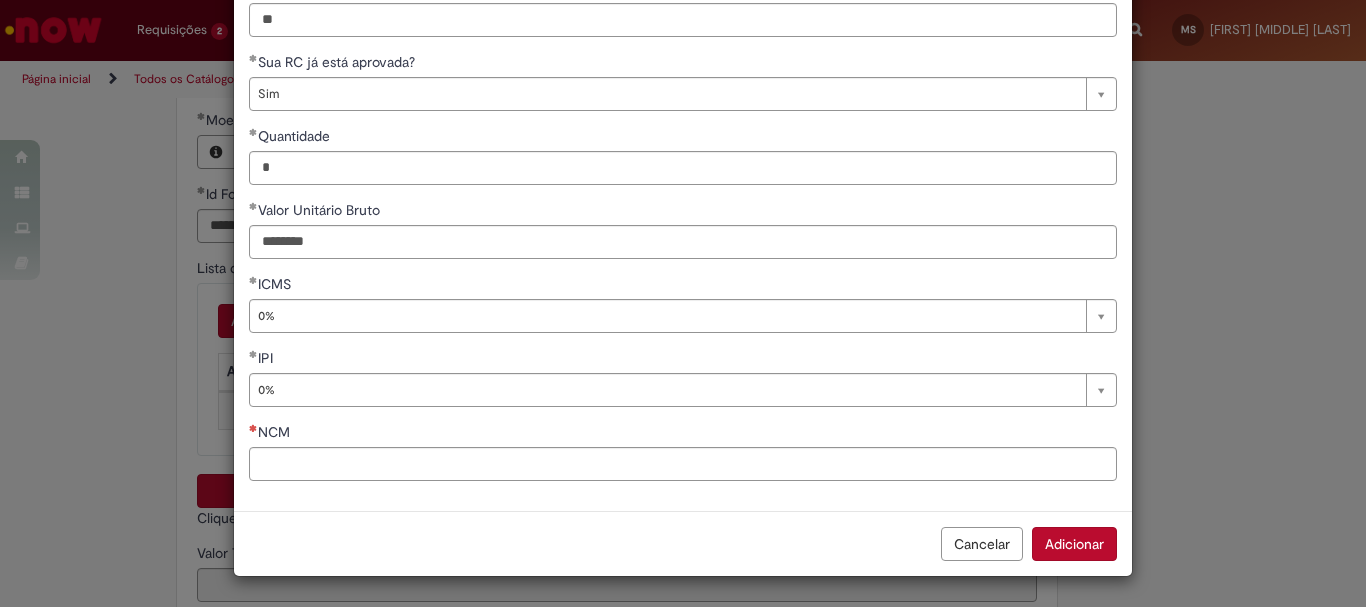 click on "Cancelar" at bounding box center [982, 544] 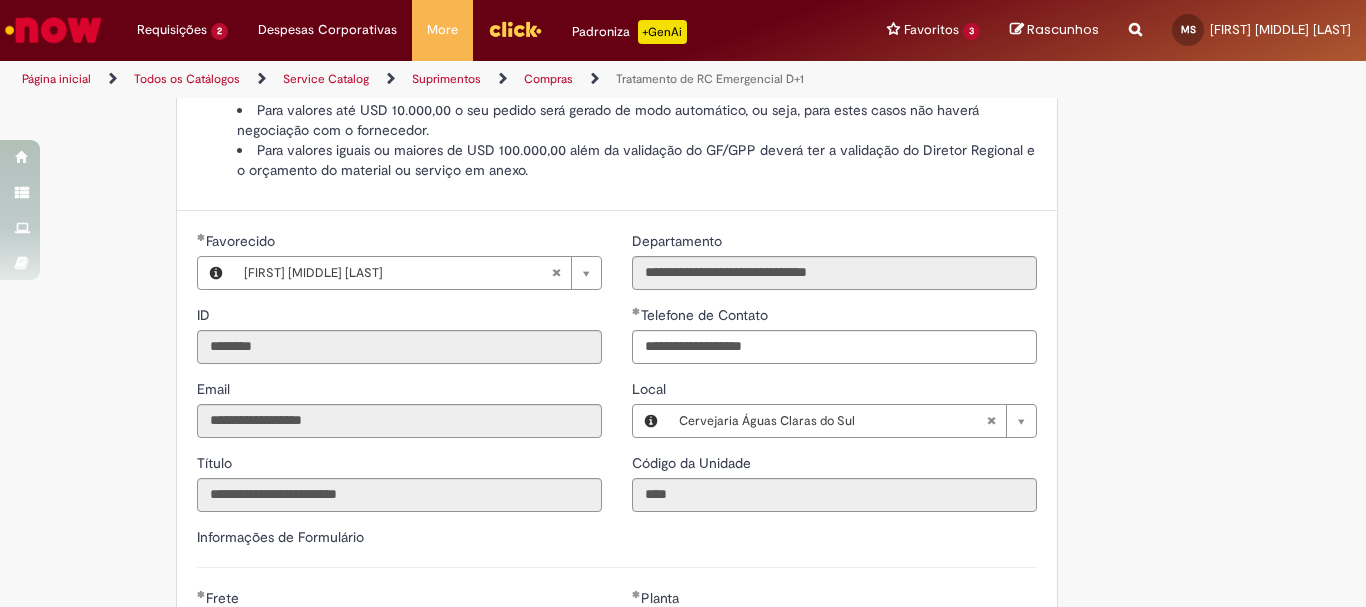scroll, scrollTop: 700, scrollLeft: 0, axis: vertical 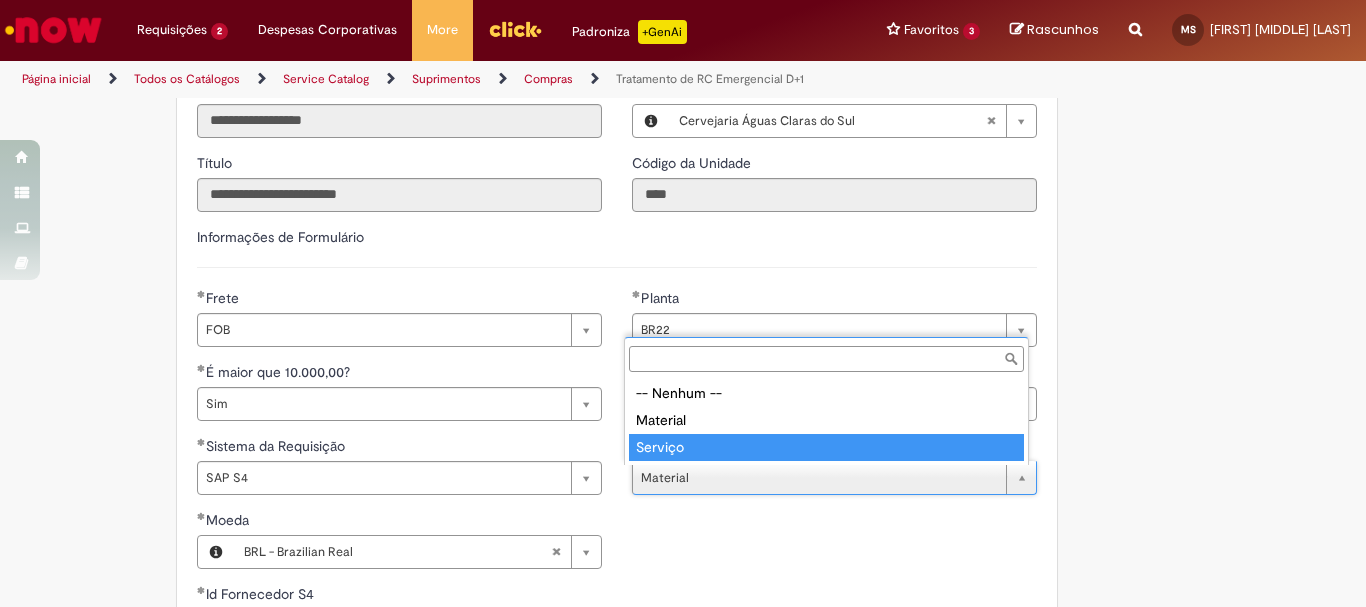 type on "*******" 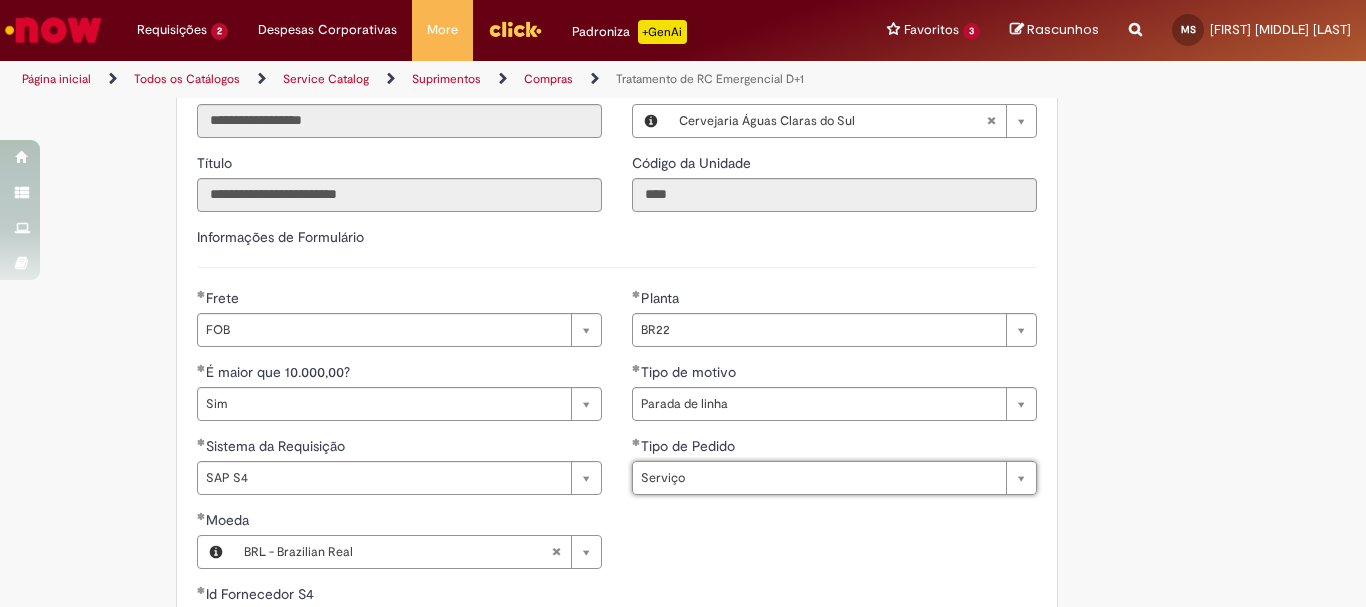 scroll, scrollTop: 0, scrollLeft: 47, axis: horizontal 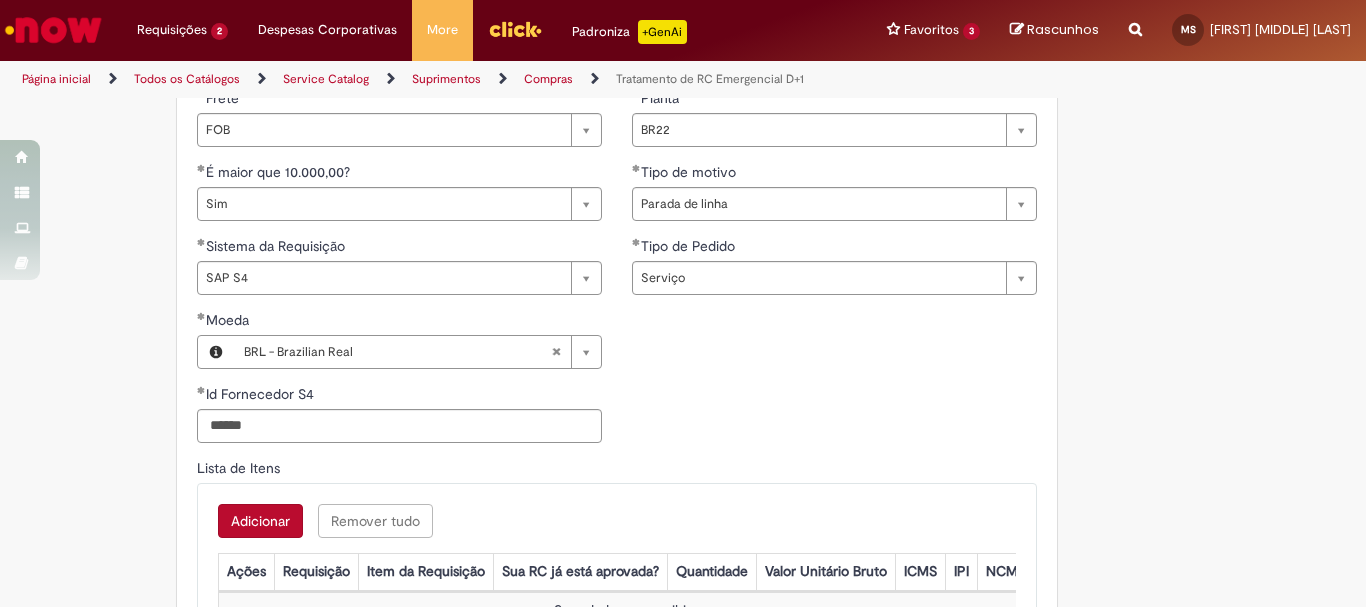 click on "Adicionar" at bounding box center [260, 521] 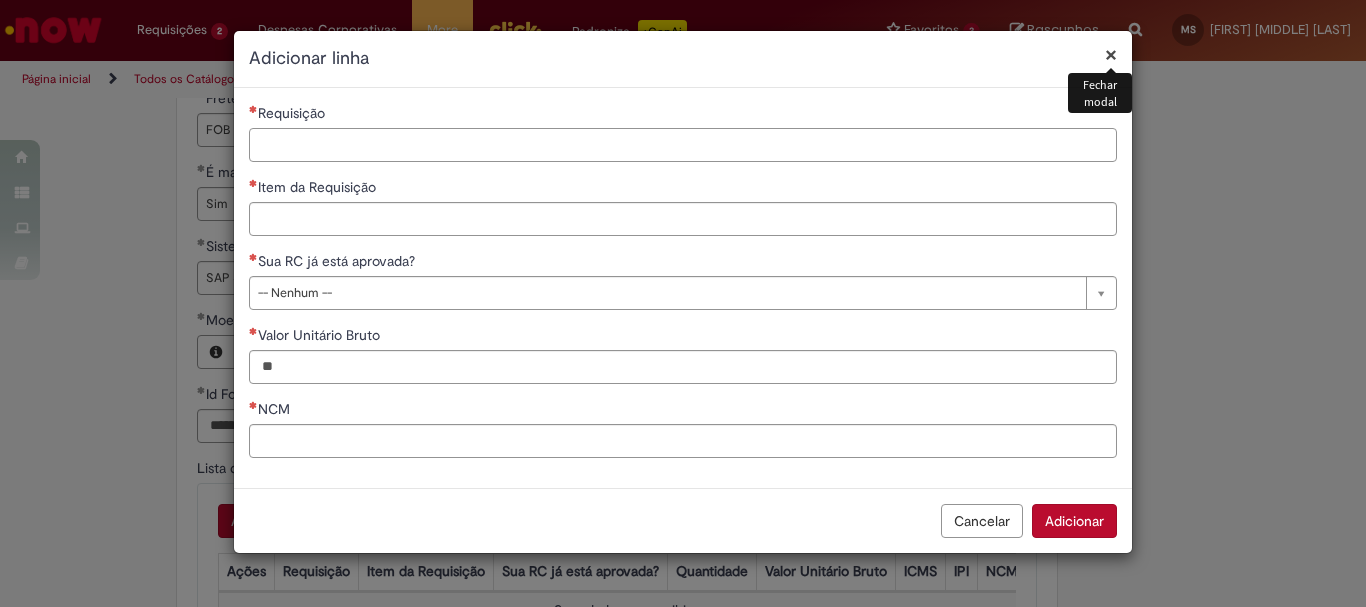 click on "Requisição" at bounding box center [683, 145] 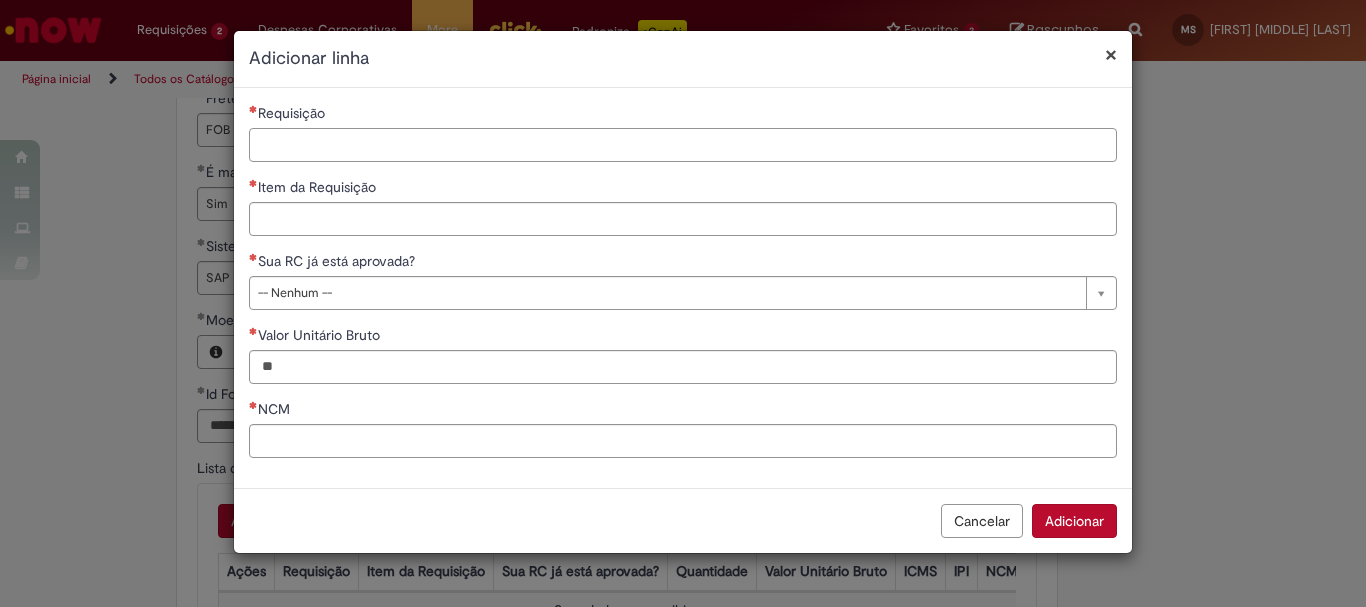 paste on "**********" 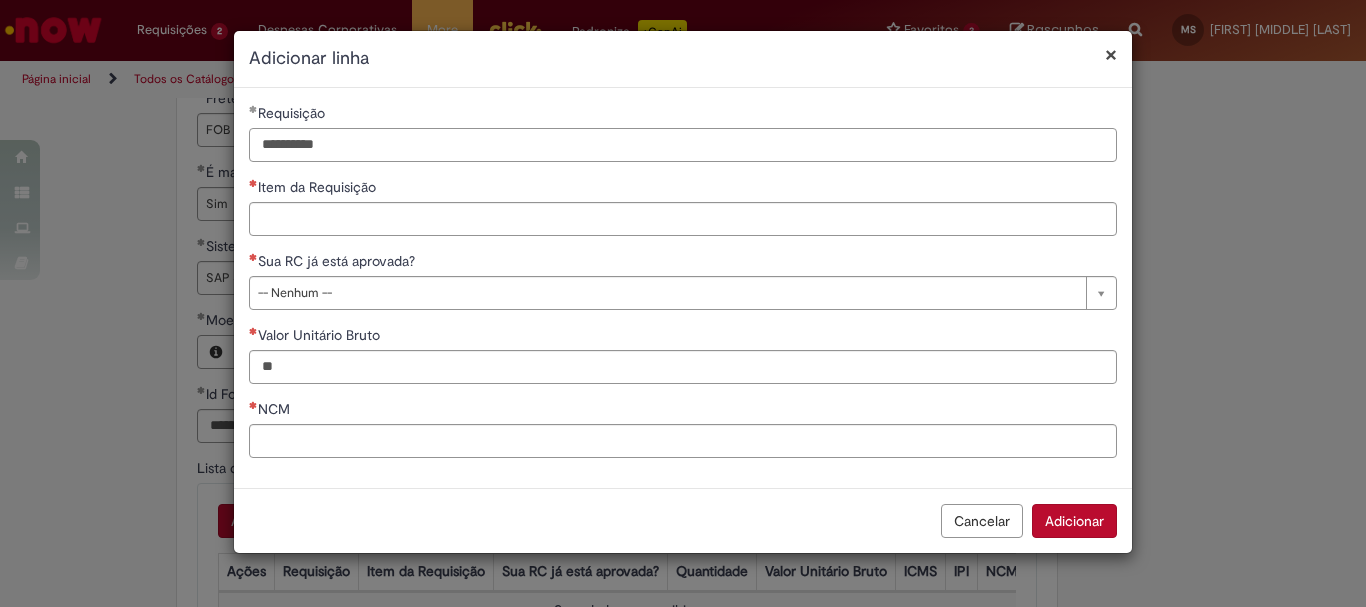 type on "**********" 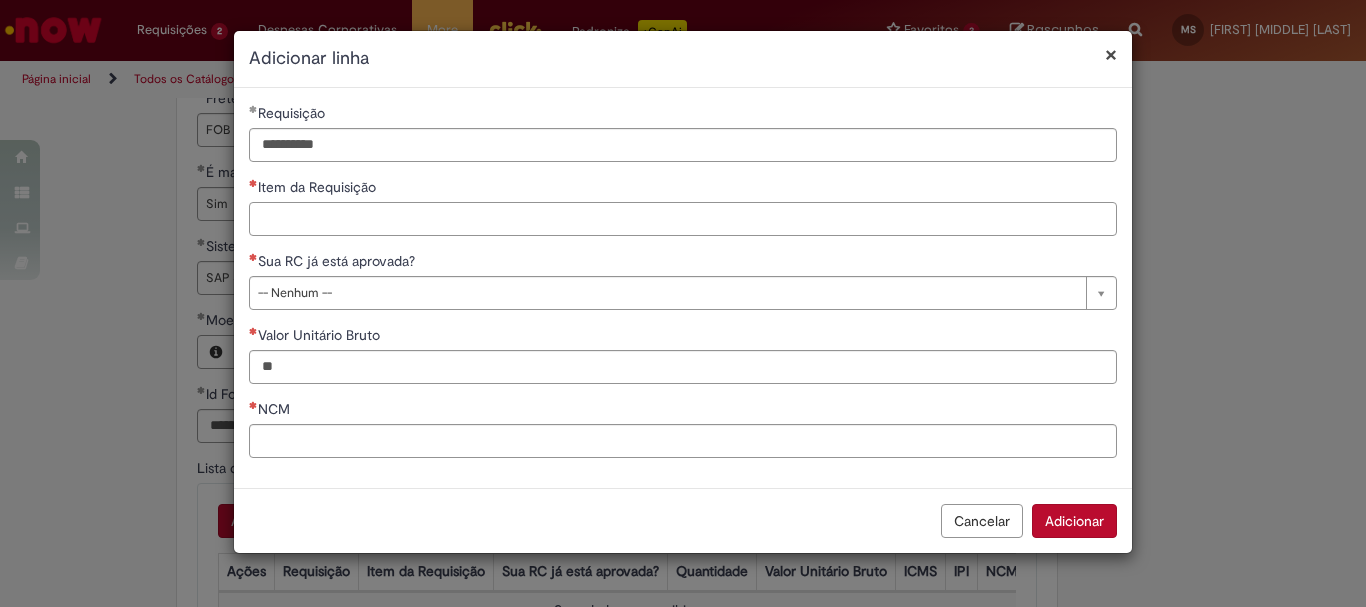 click on "Item da Requisição" at bounding box center (683, 219) 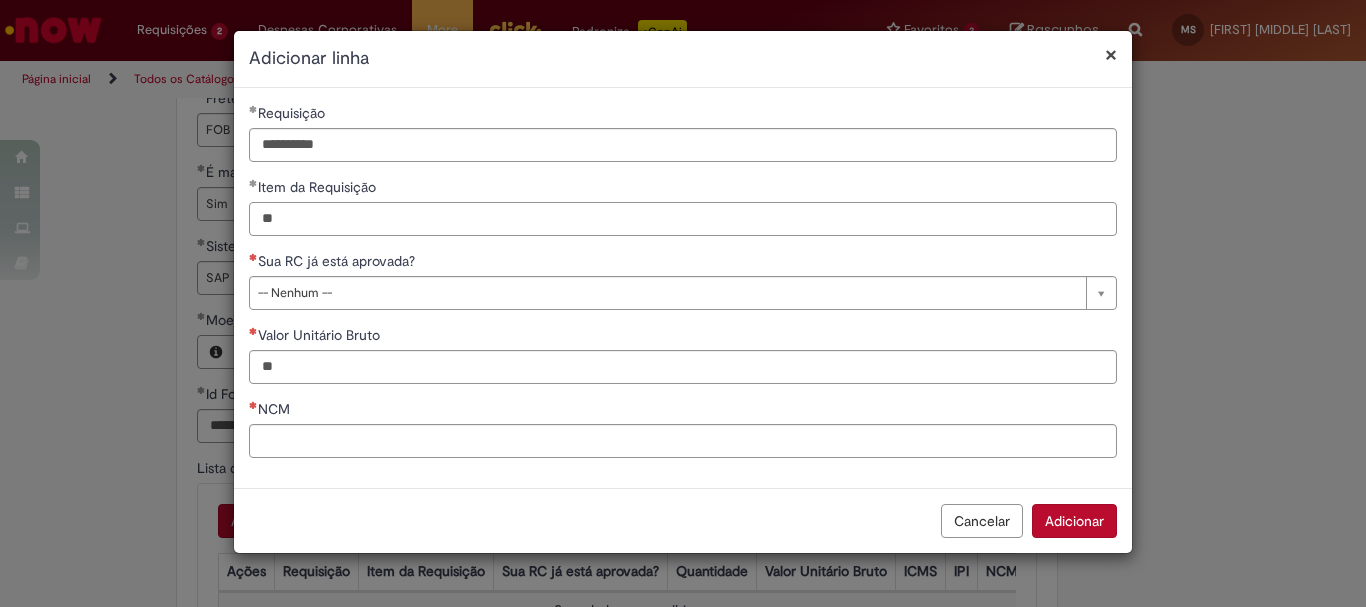 type on "**" 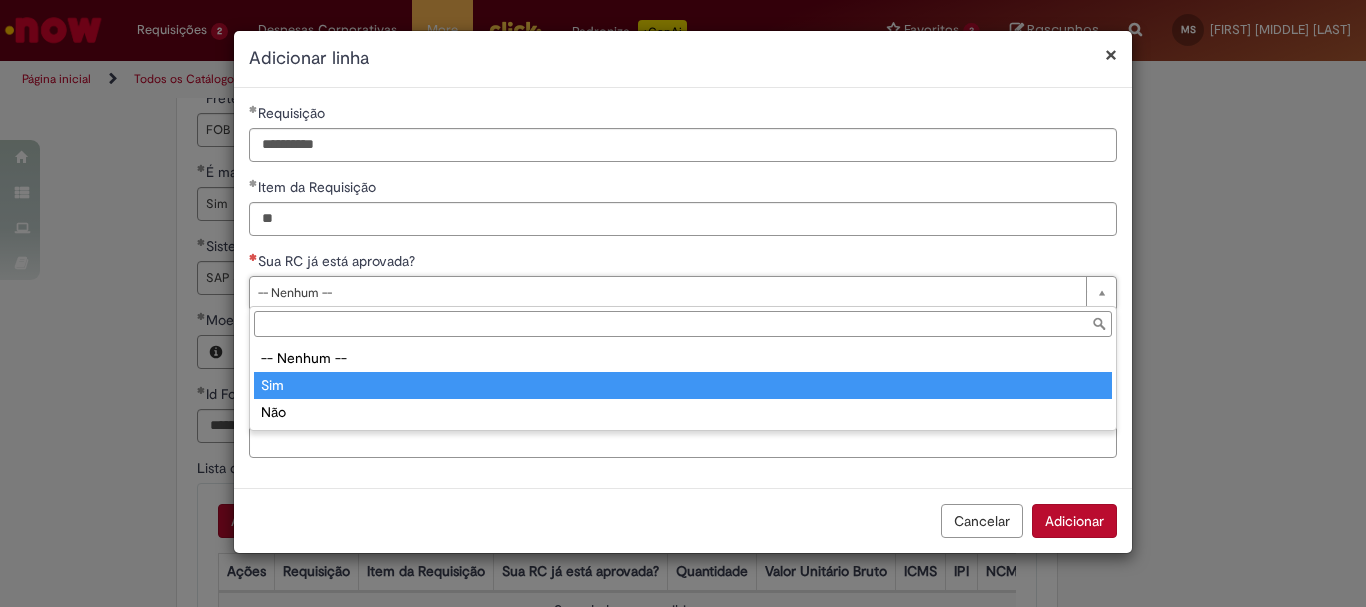 type on "***" 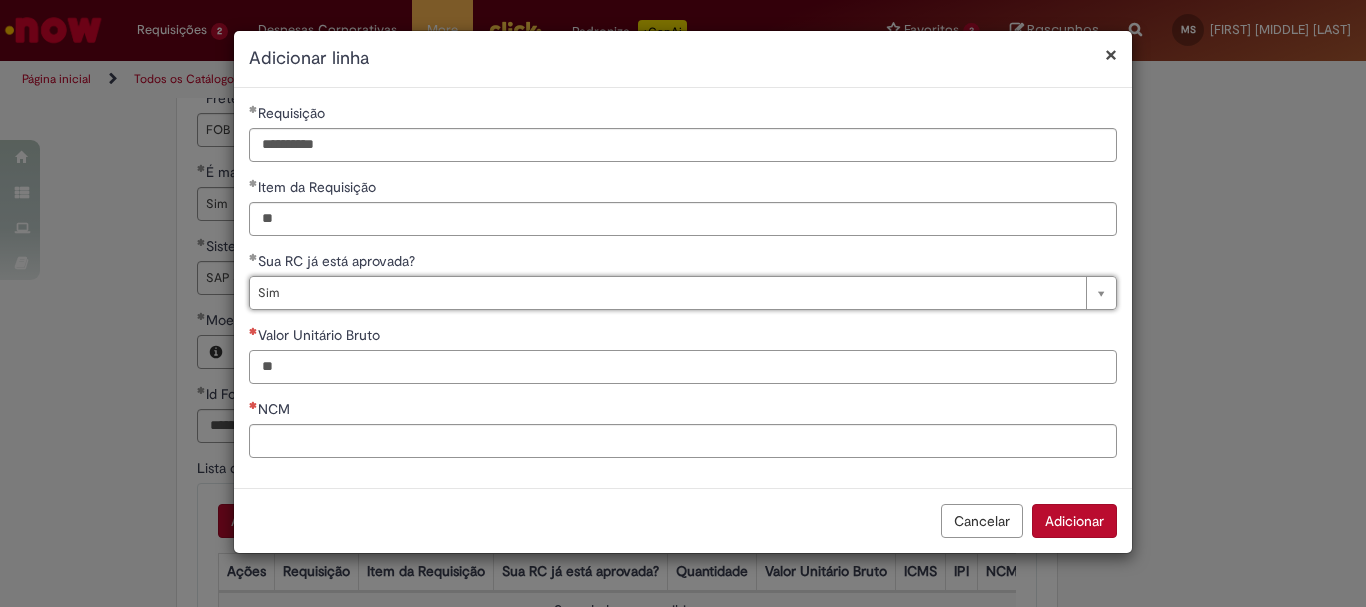 click on "Valor Unitário Bruto" at bounding box center (683, 367) 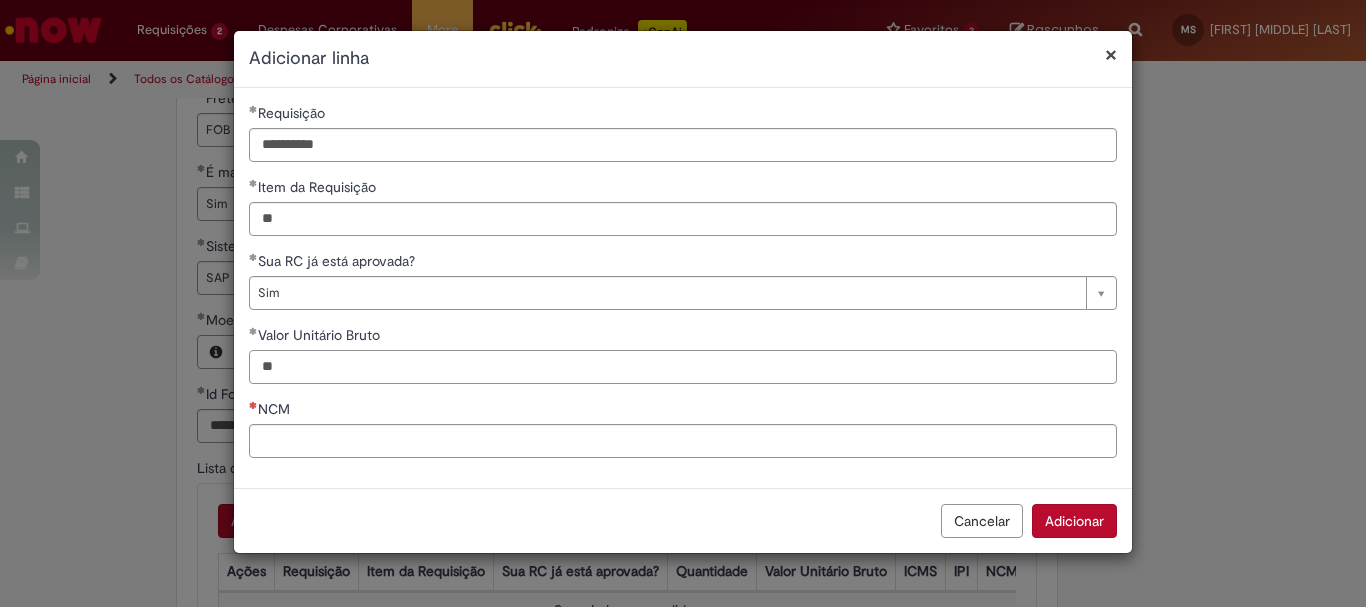 drag, startPoint x: 321, startPoint y: 371, endPoint x: 0, endPoint y: 371, distance: 321 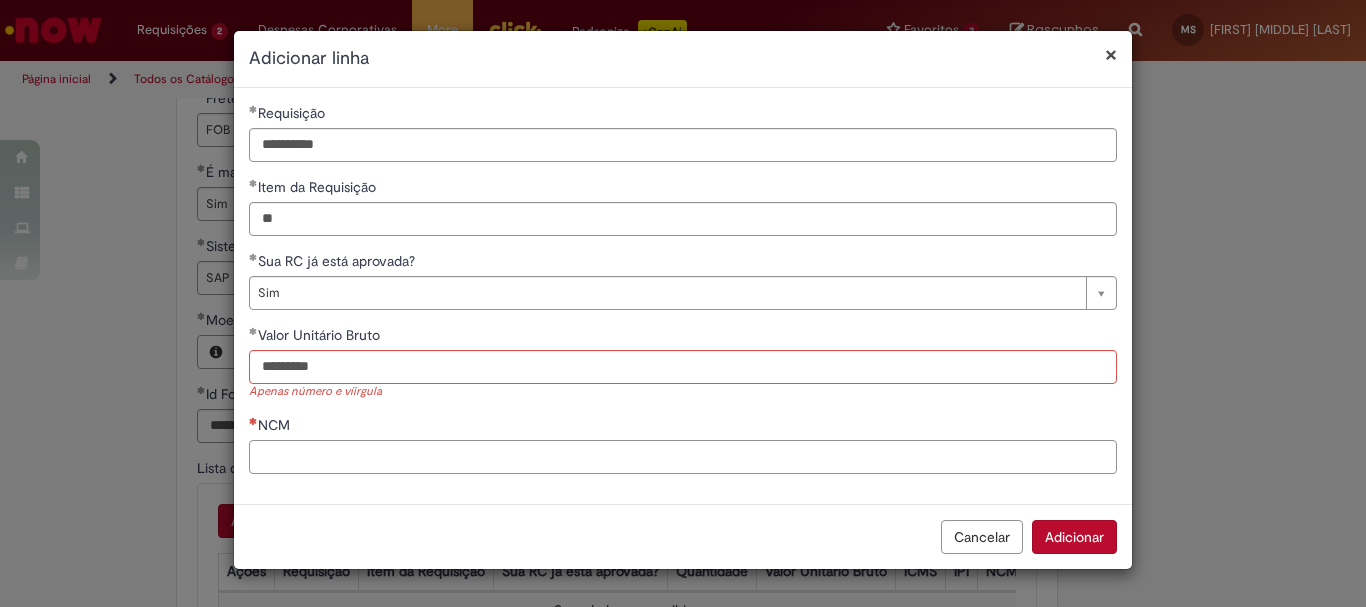 click on "NCM" at bounding box center (683, 457) 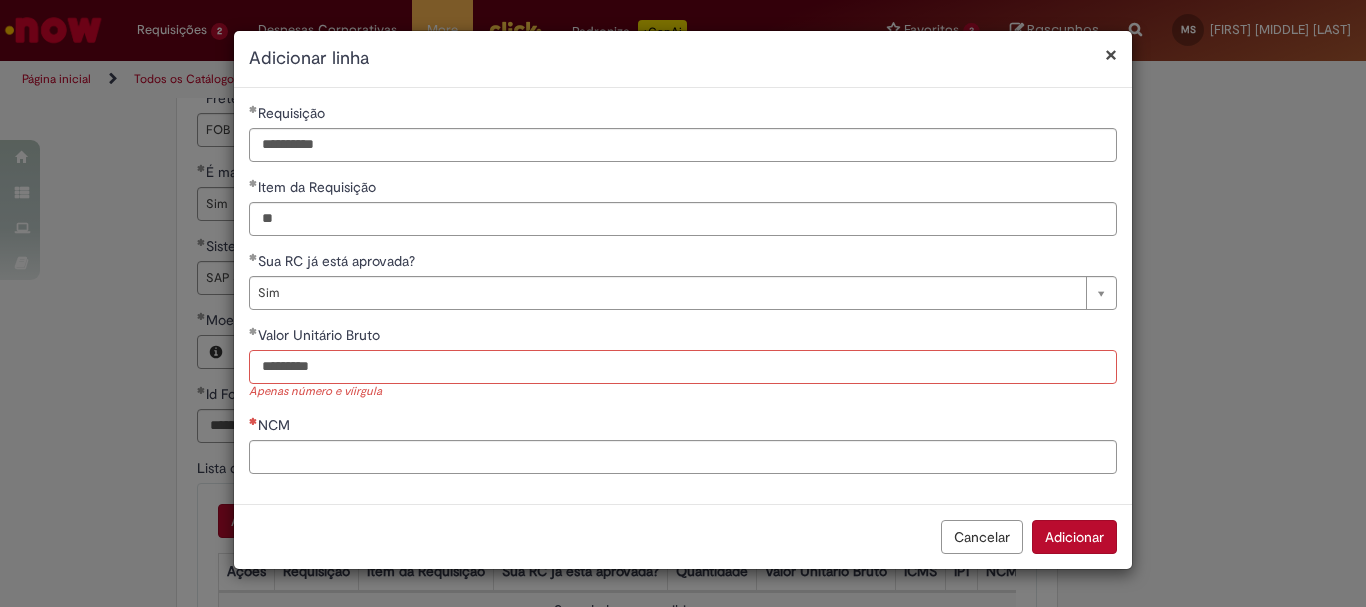 click on "*********" at bounding box center [683, 367] 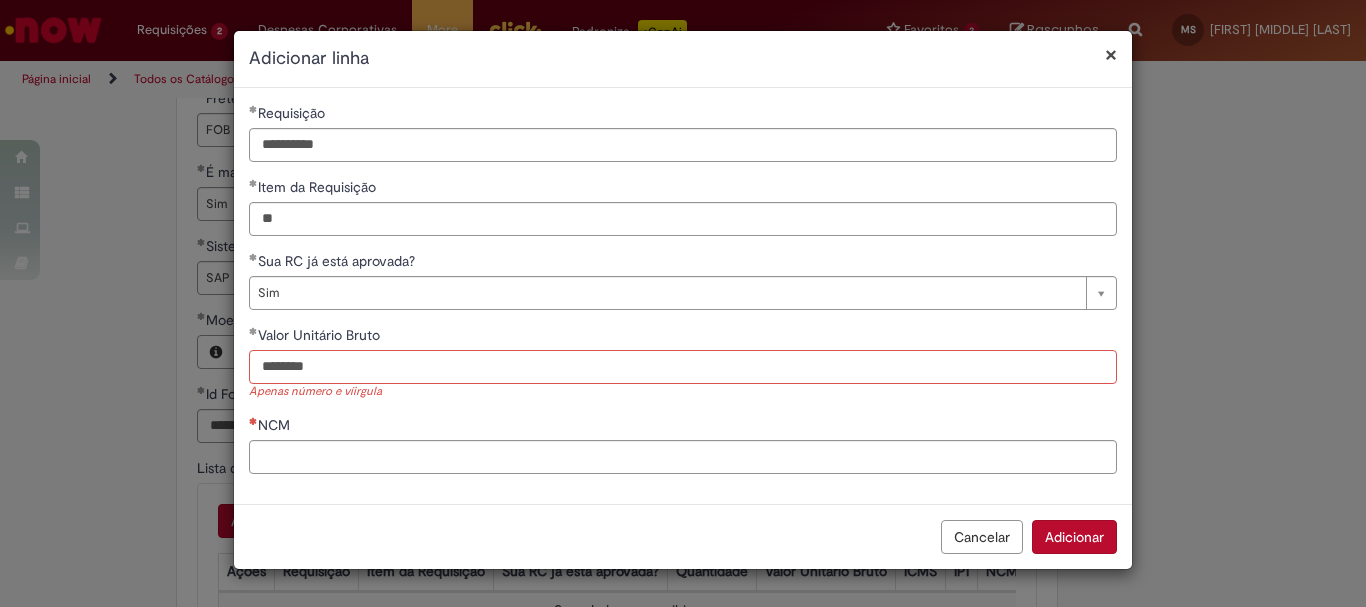 type on "********" 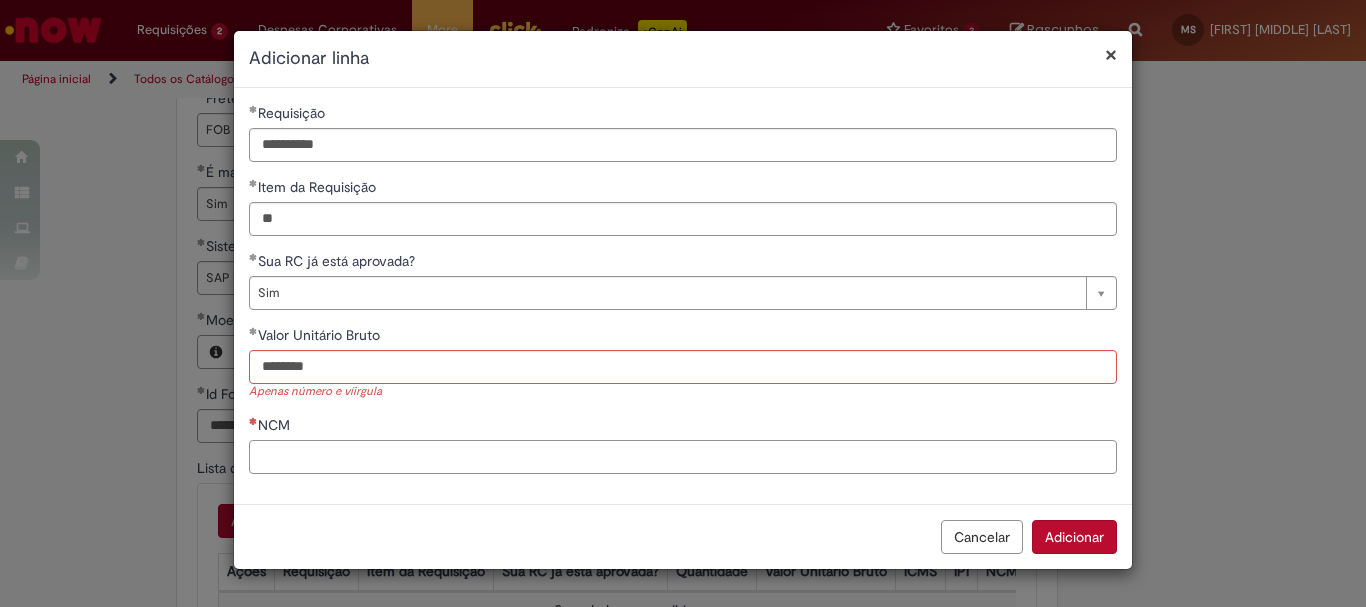 click on "**********" at bounding box center (683, 296) 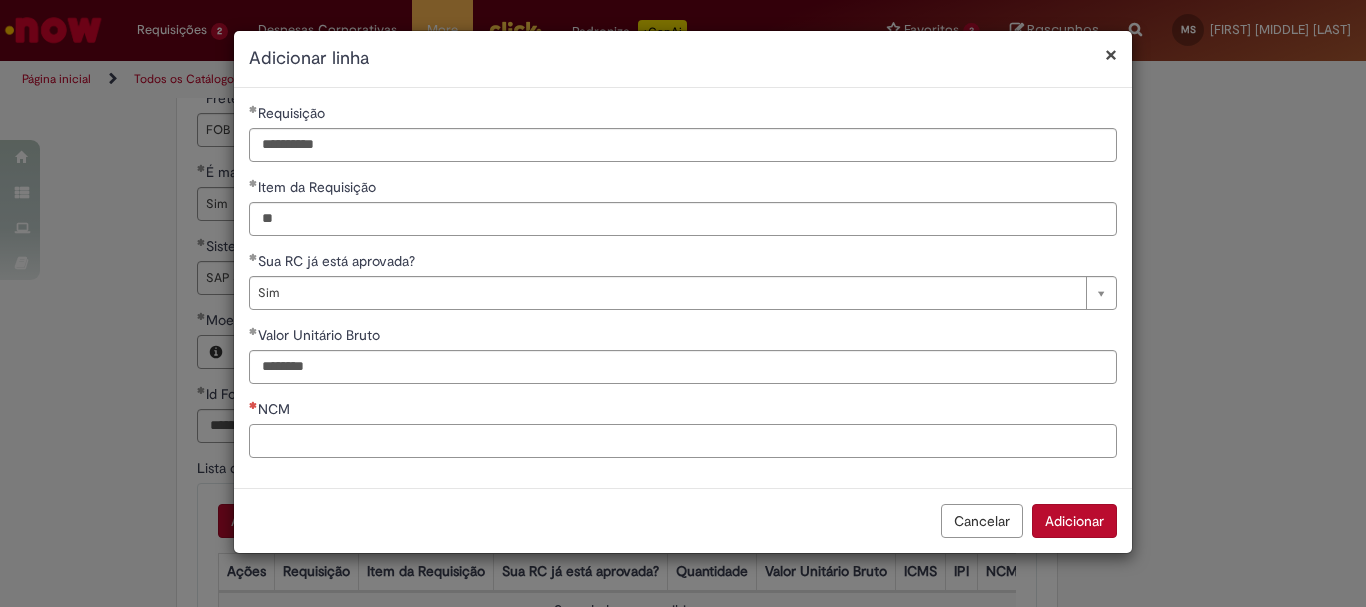 click on "NCM" at bounding box center (683, 441) 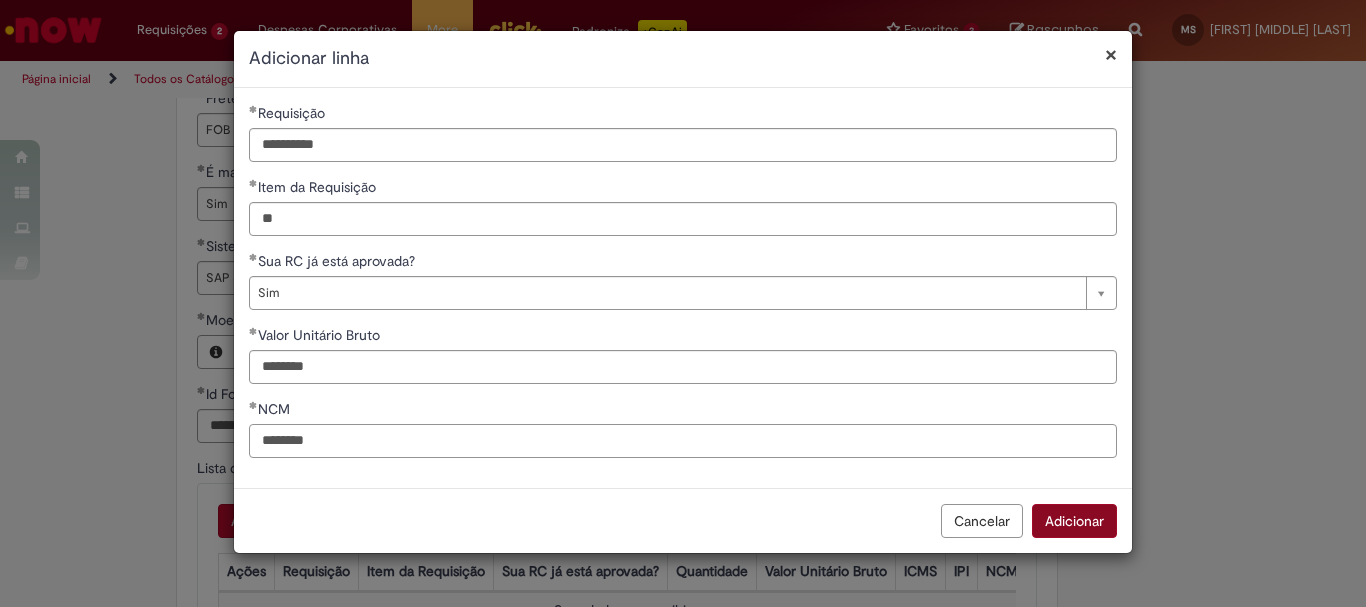 type on "********" 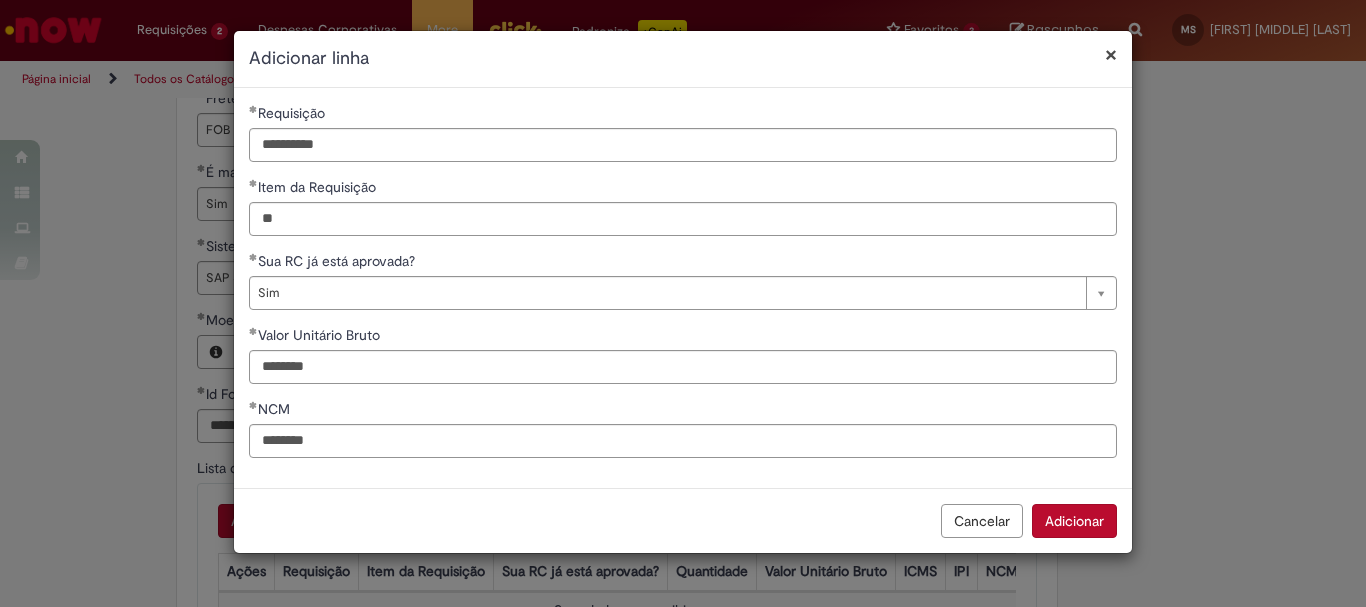 click on "Adicionar" at bounding box center [1074, 521] 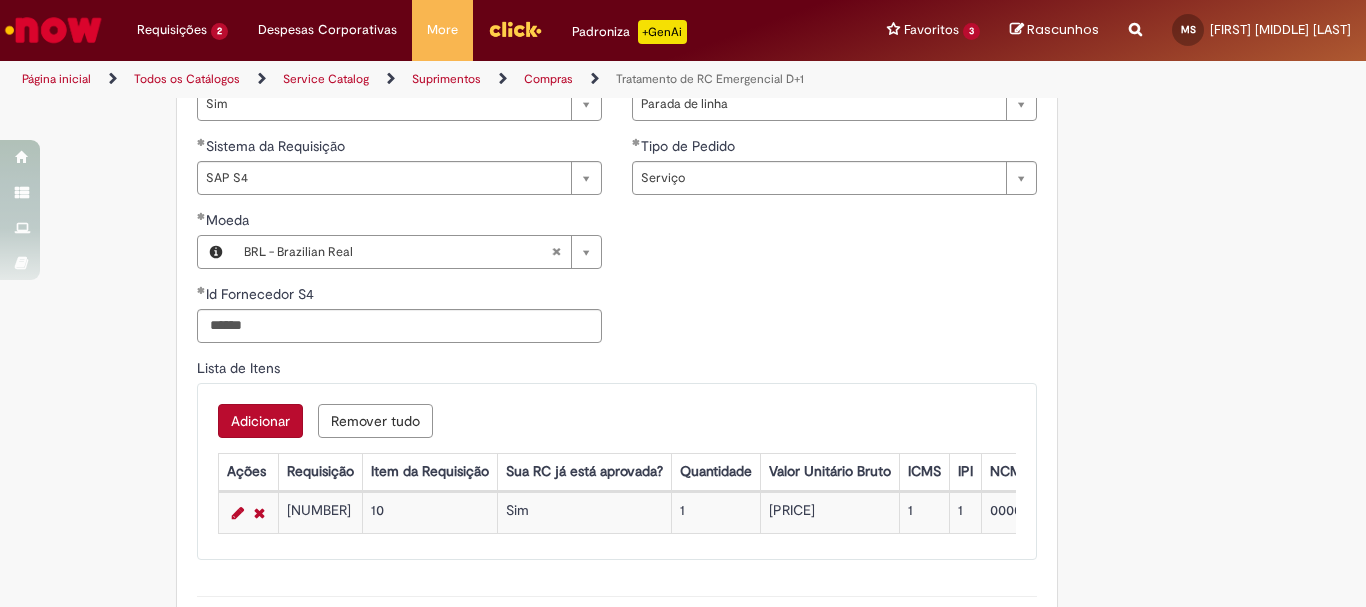 scroll, scrollTop: 900, scrollLeft: 0, axis: vertical 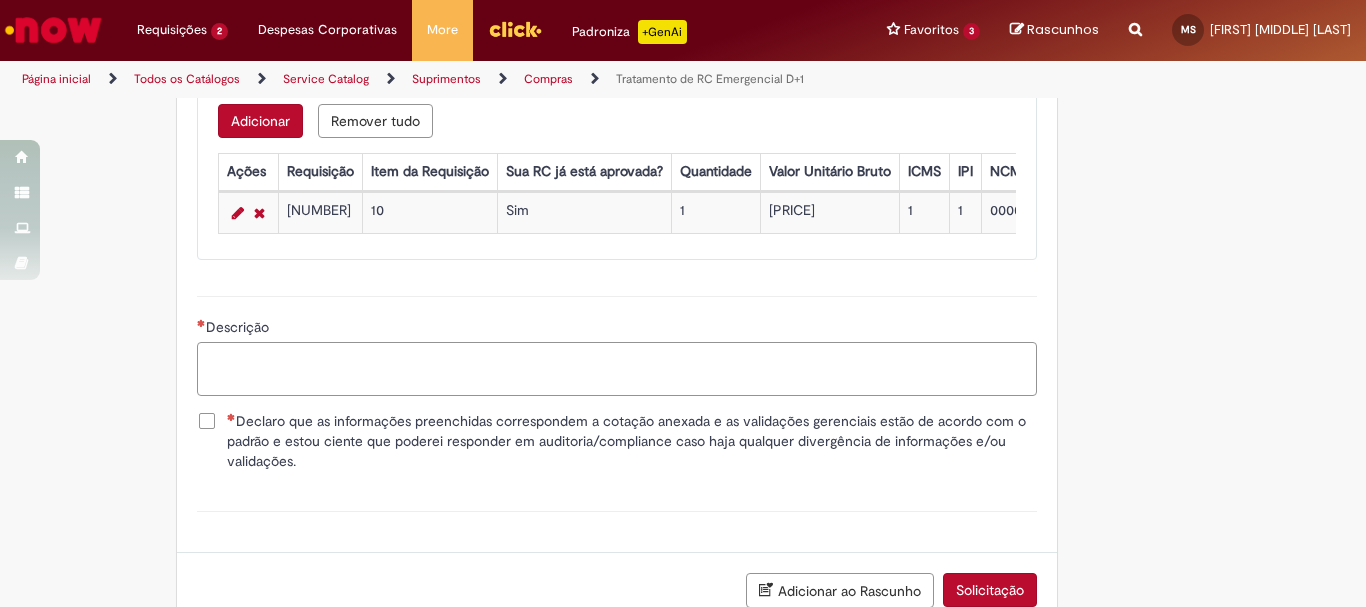click on "Descrição" at bounding box center [617, 369] 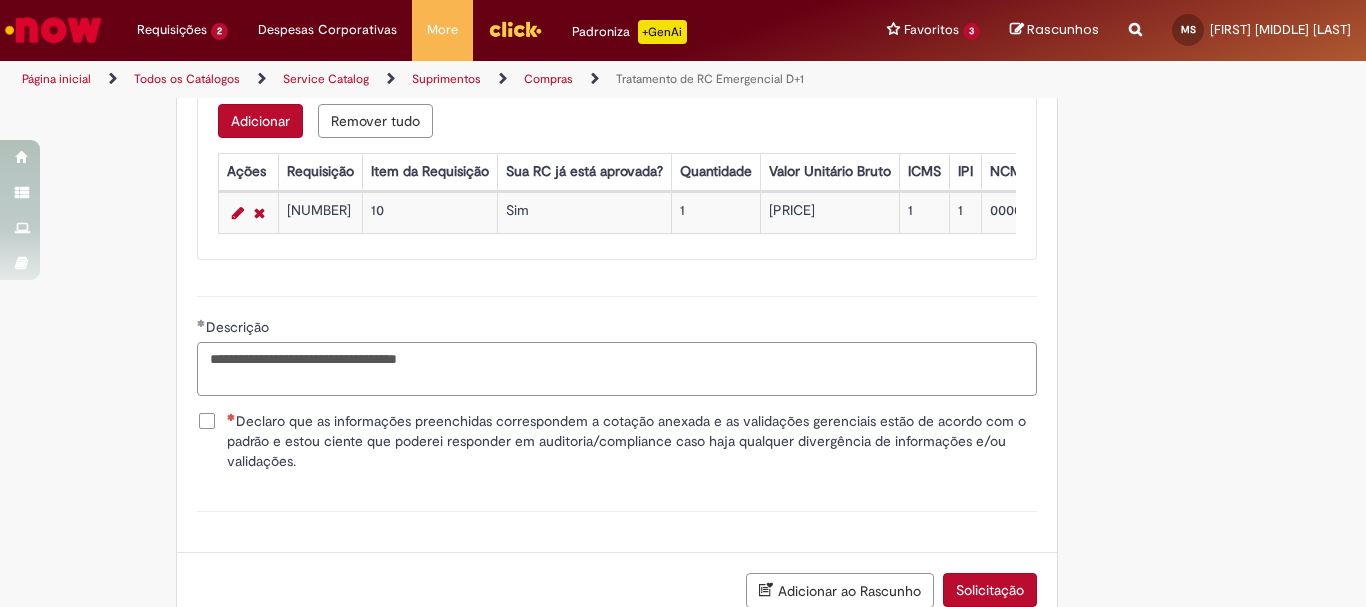 click on "**********" at bounding box center (617, 369) 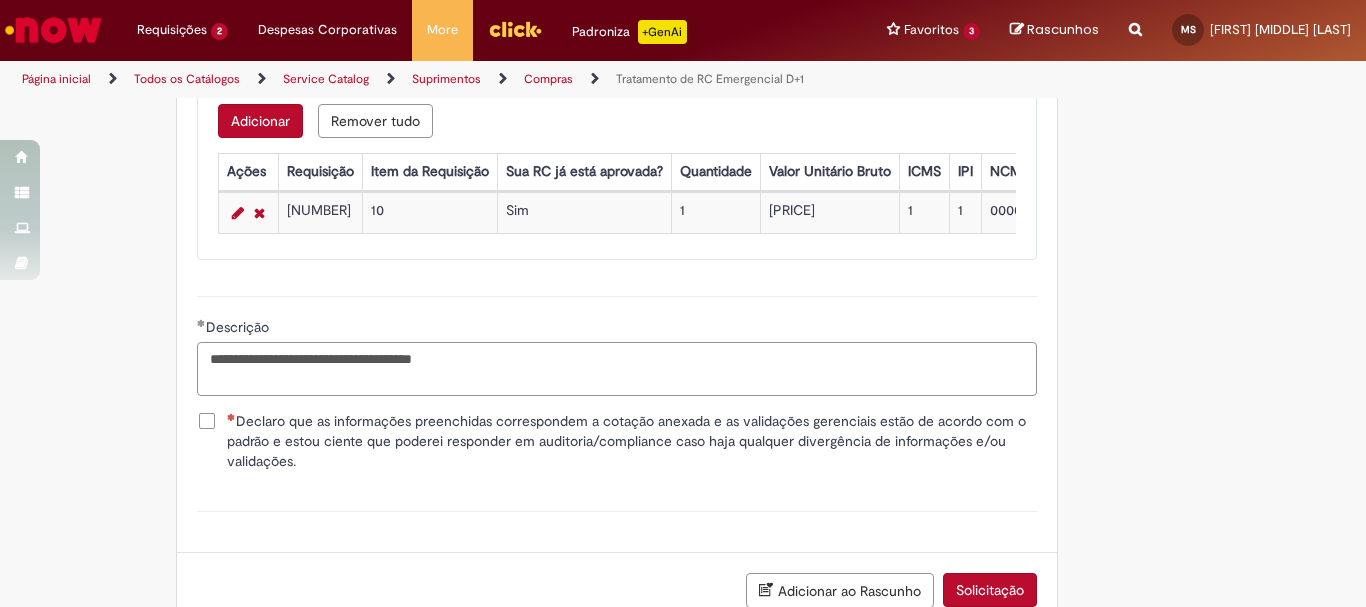 type on "**********" 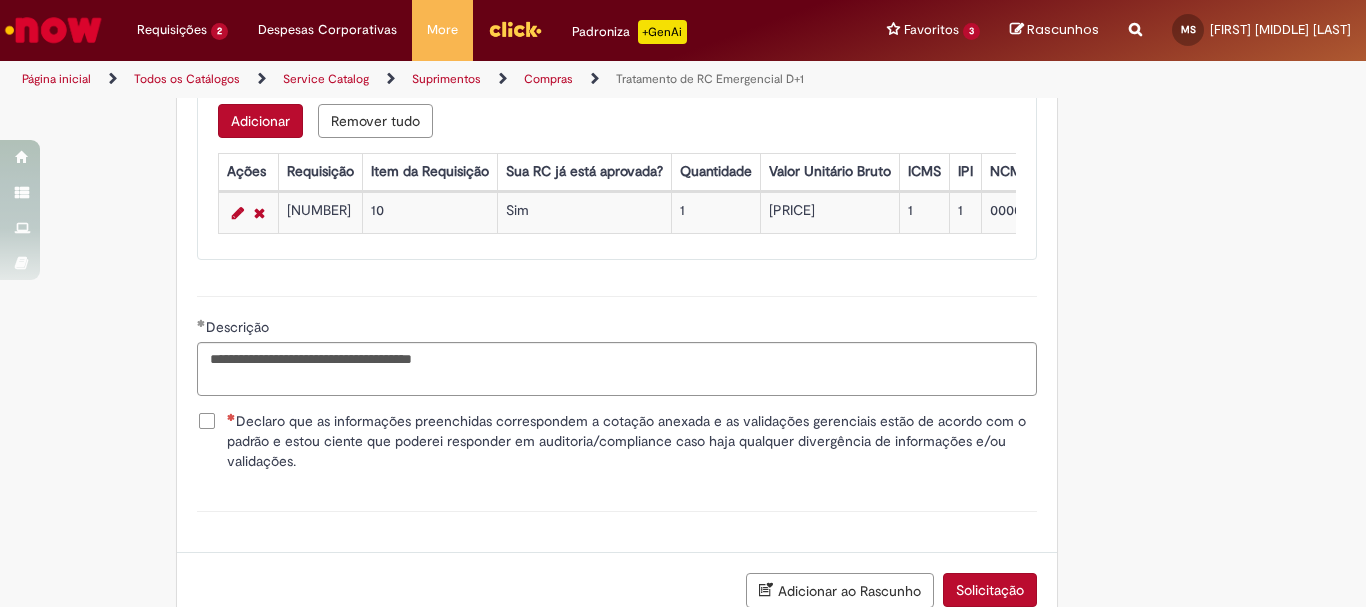 click on "Declaro que as informações preenchidas correspondem a cotação anexada e as validações gerenciais estão de acordo com o padrão e estou ciente que poderei responder em auditoria/compliance caso haja qualquer divergência de informações e/ou validações." at bounding box center [632, 441] 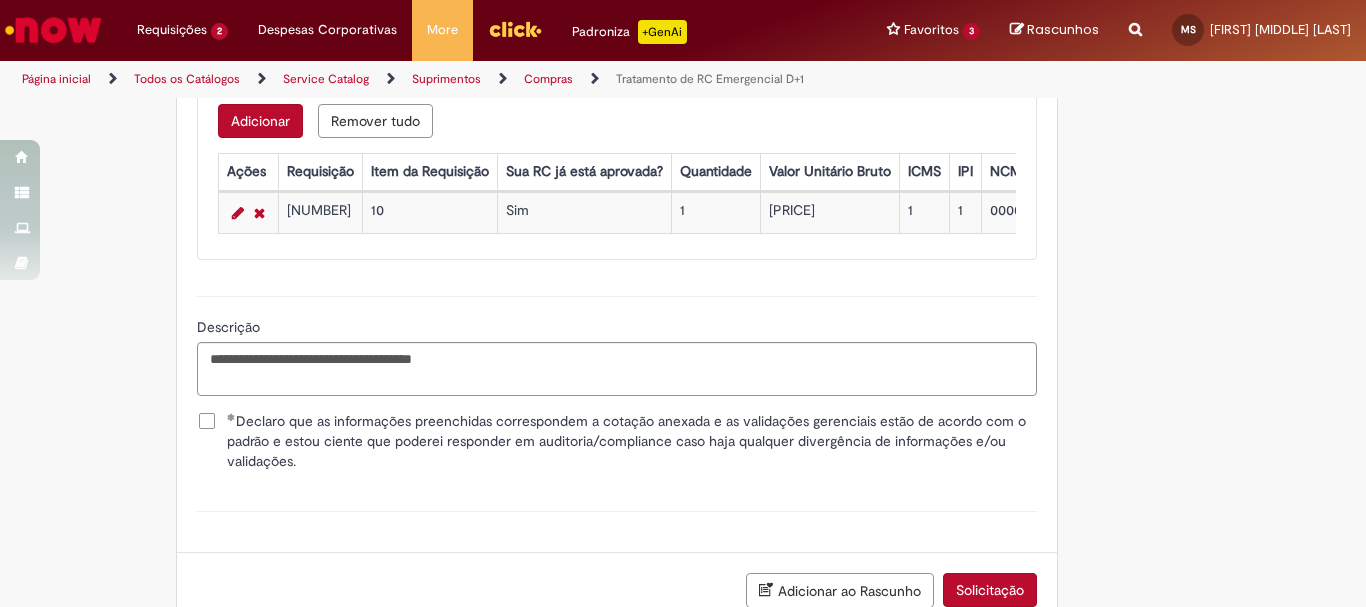 scroll, scrollTop: 1446, scrollLeft: 0, axis: vertical 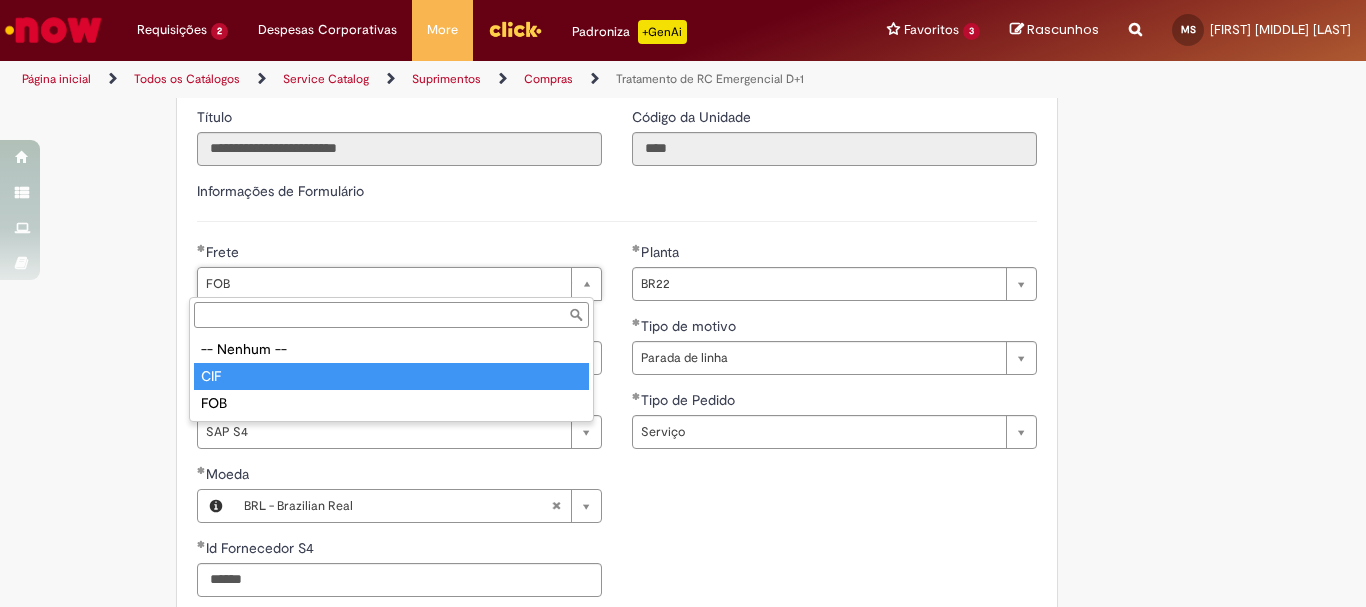 type on "***" 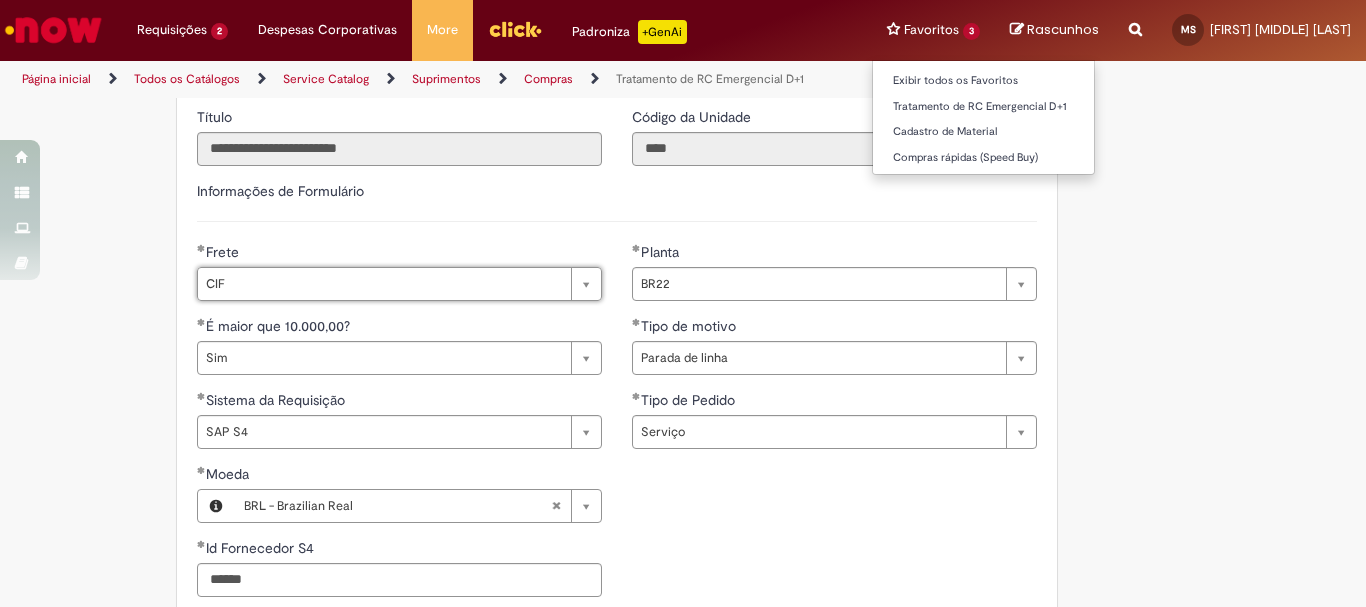 scroll, scrollTop: 0, scrollLeft: 0, axis: both 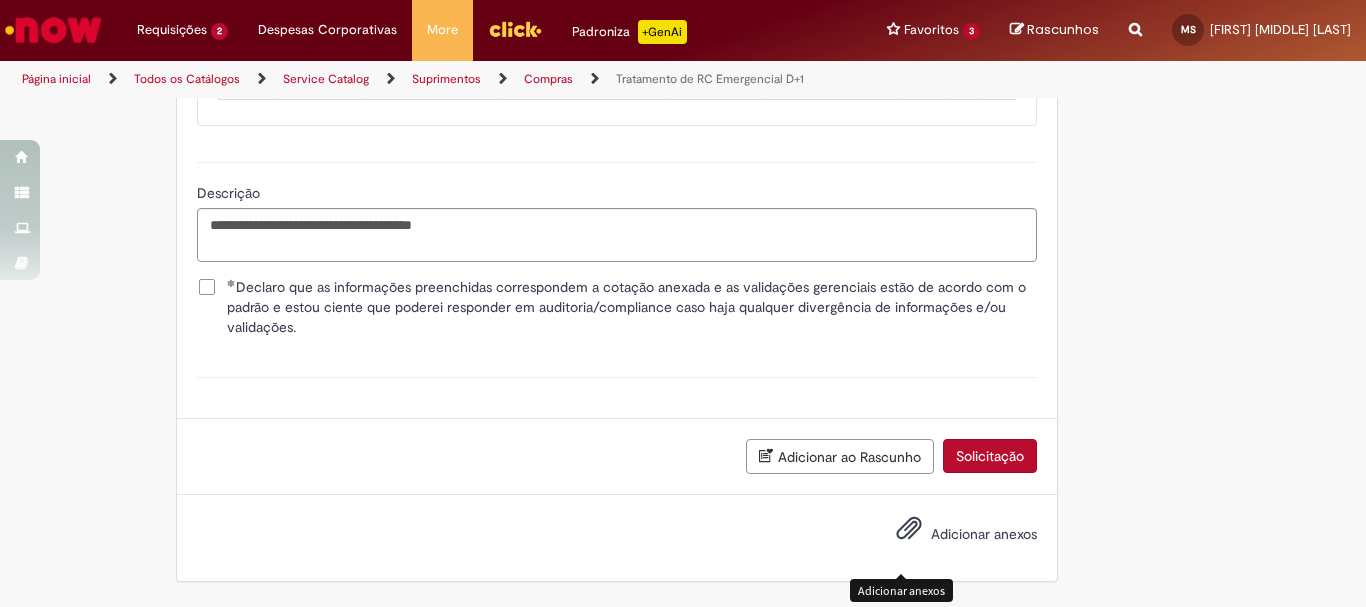 click at bounding box center (909, 529) 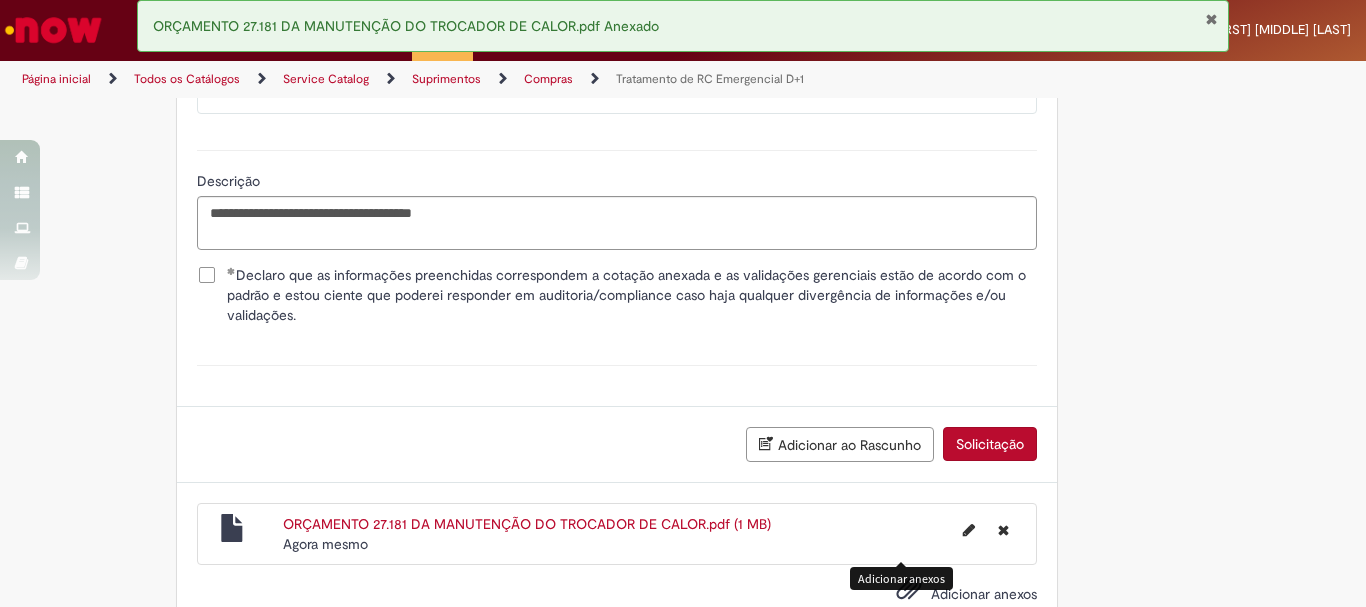 scroll, scrollTop: 1518, scrollLeft: 0, axis: vertical 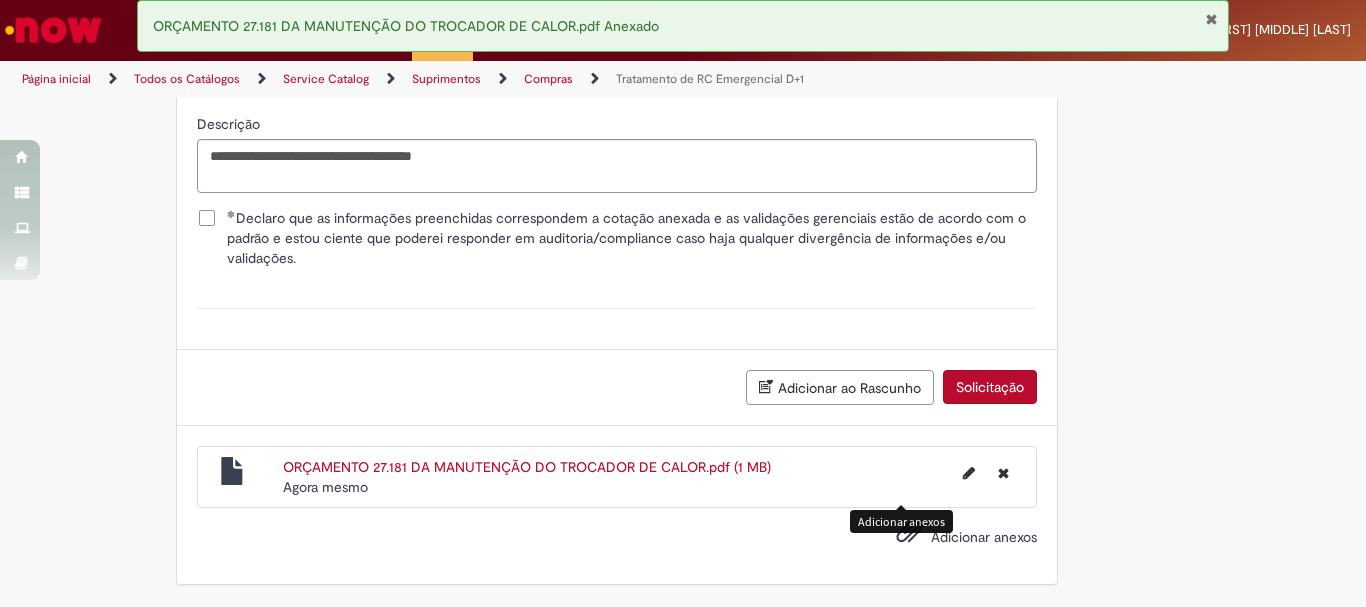 click on "Agora mesmo" at bounding box center (325, 487) 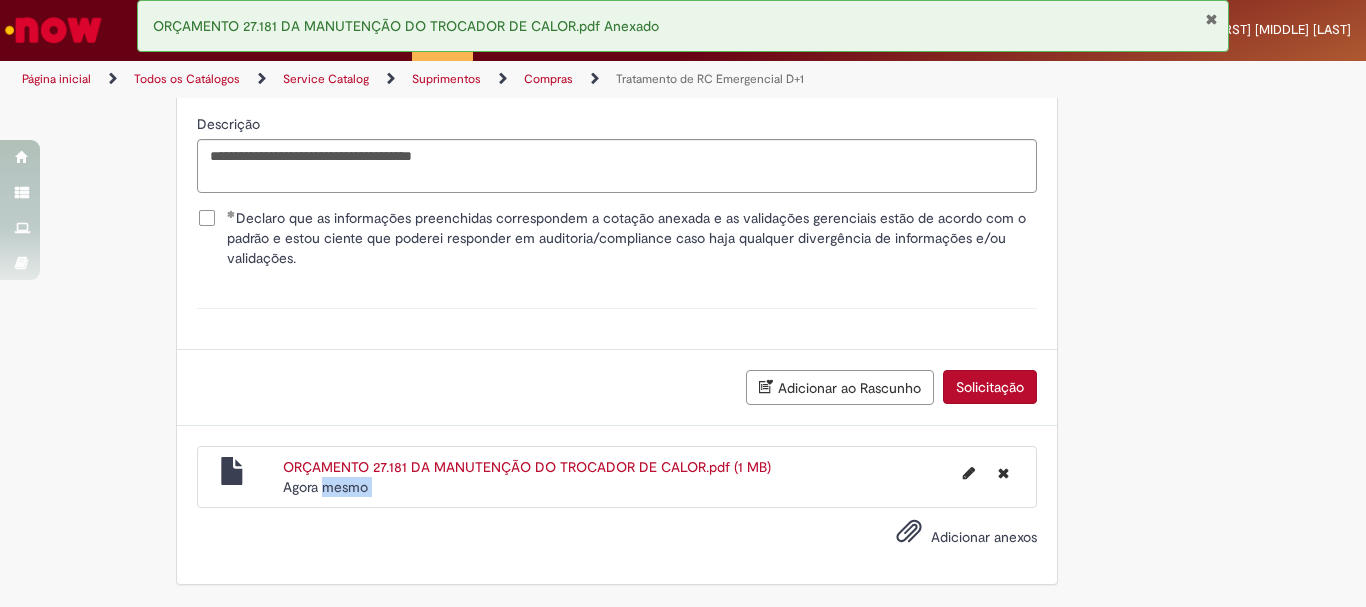 click on "Agora mesmo" at bounding box center (325, 487) 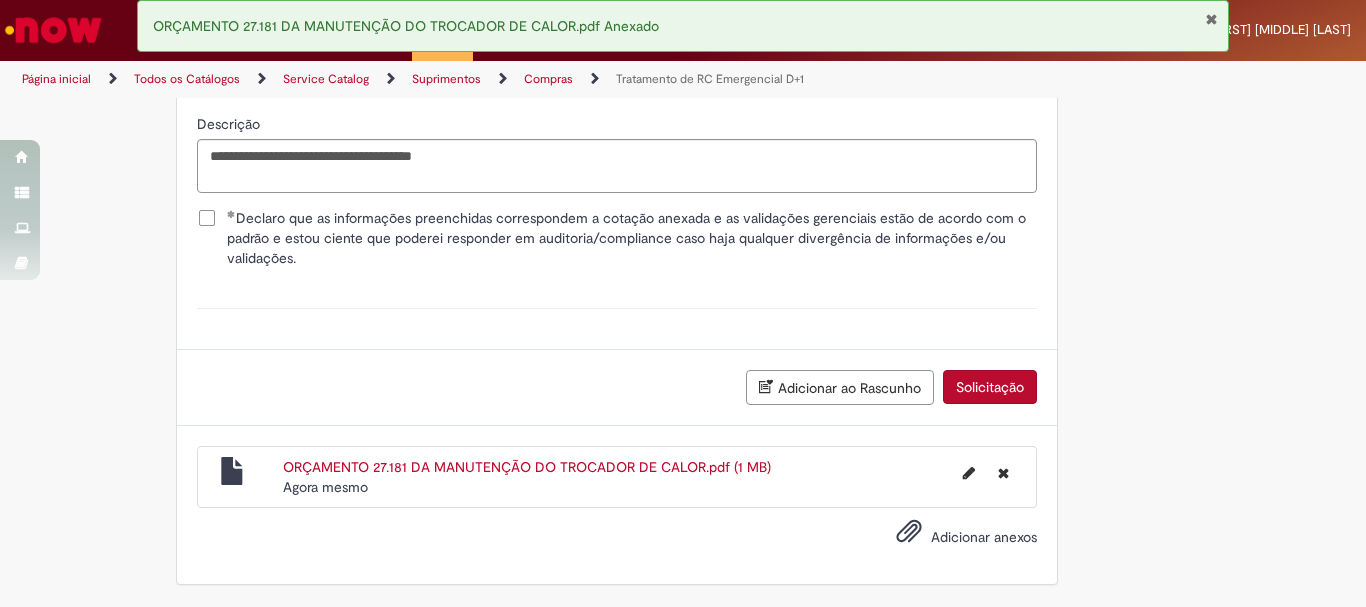 click on "ORÇAMENTO 27.181 DA MANUTENÇÃO DO TROCADOR DE CALOR.pdf (1 MB)" at bounding box center [527, 467] 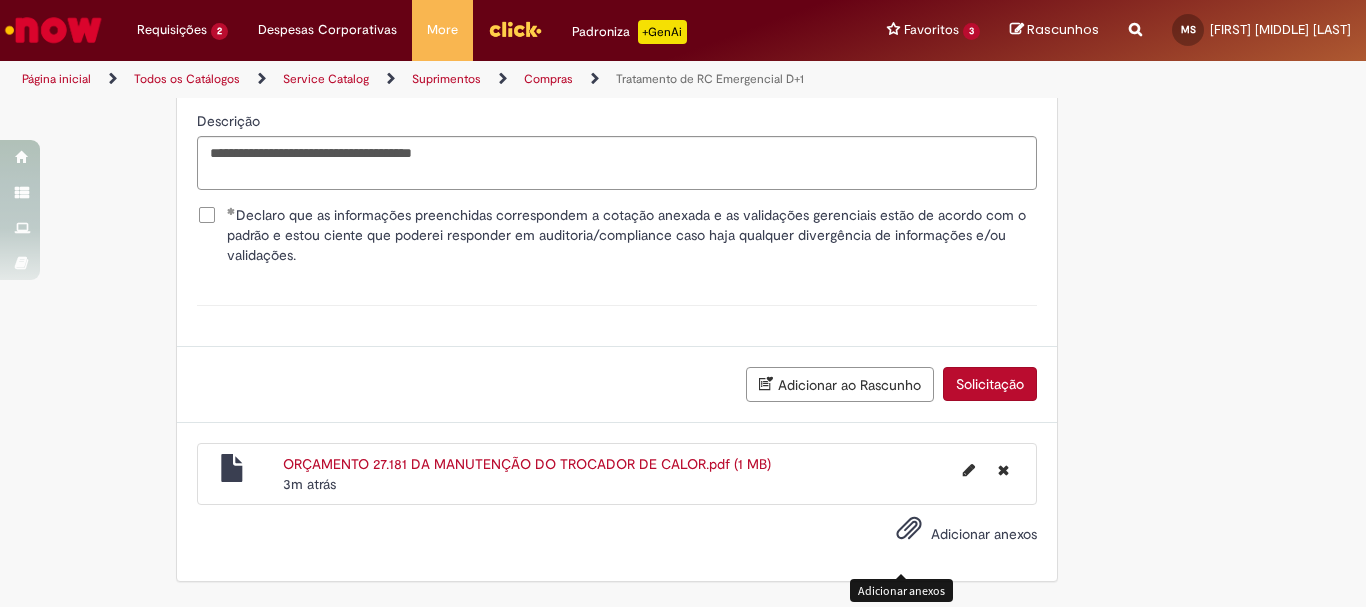 click at bounding box center [909, 529] 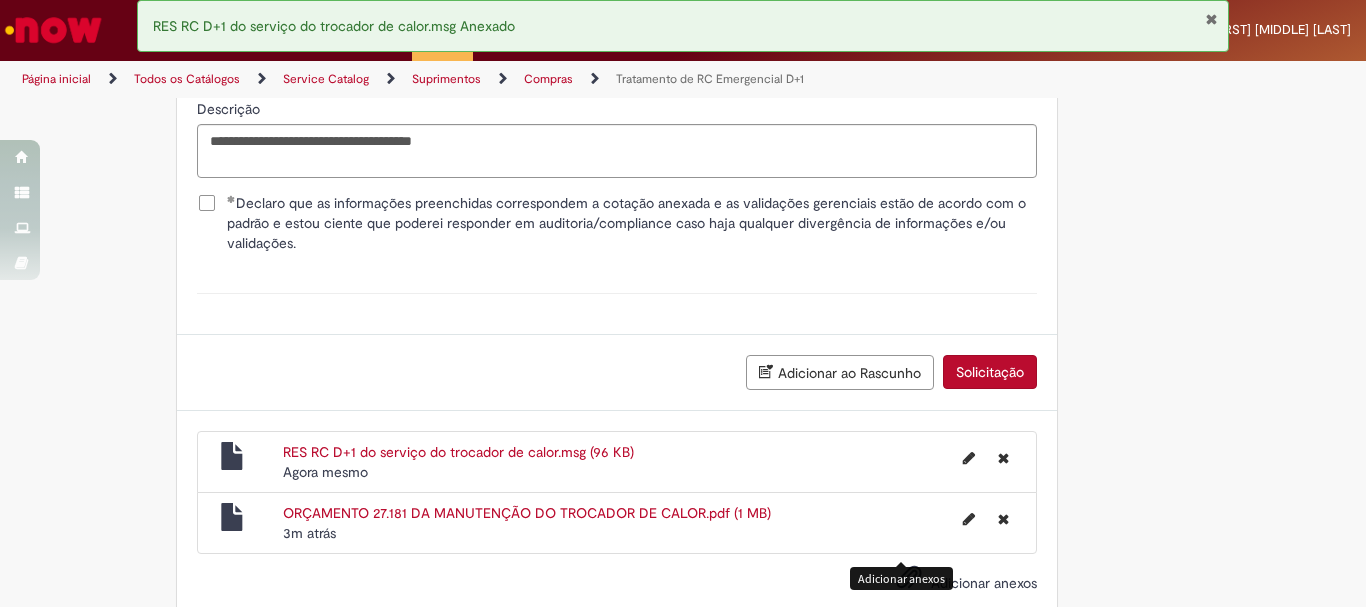 scroll, scrollTop: 1579, scrollLeft: 0, axis: vertical 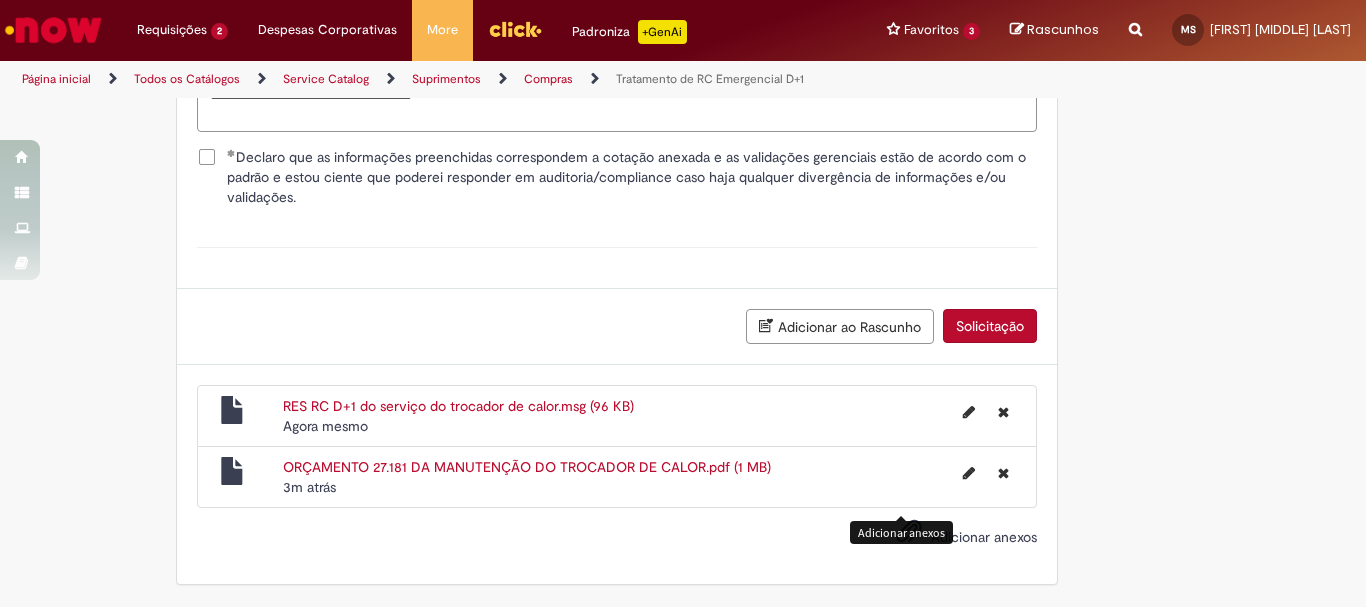 click on "RES RC D+1 do serviço do trocador de calor.msg (96 KB)" at bounding box center (458, 406) 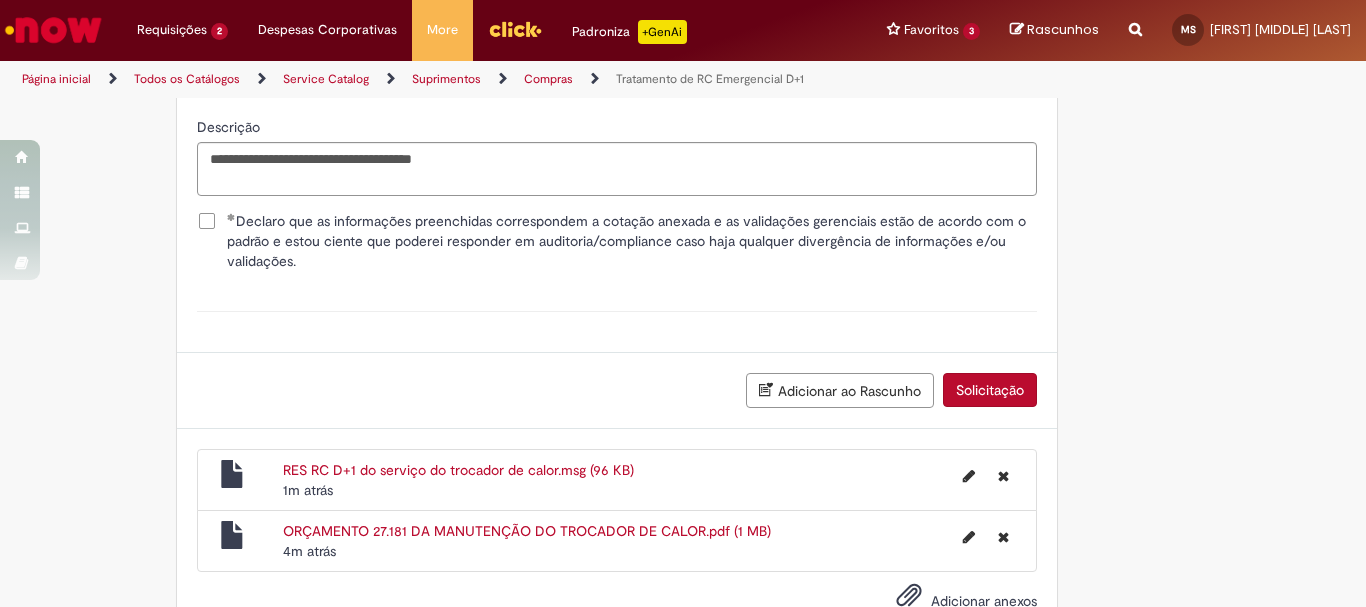 scroll, scrollTop: 1579, scrollLeft: 0, axis: vertical 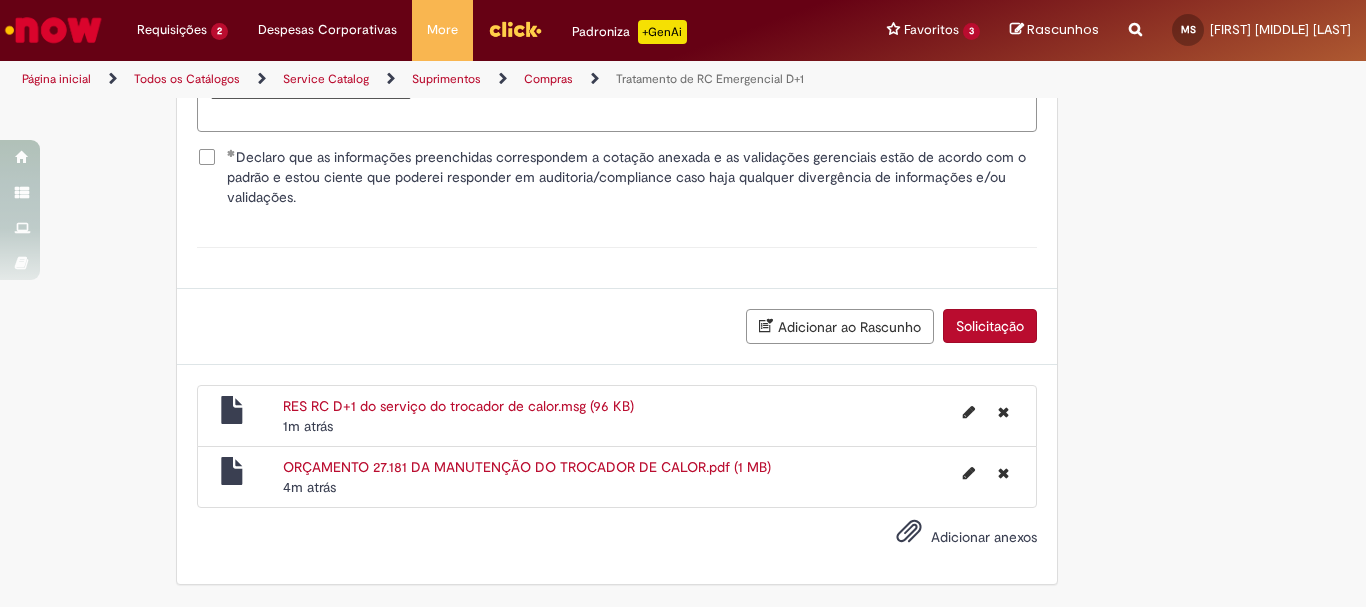 click on "Solicitação" at bounding box center (990, 326) 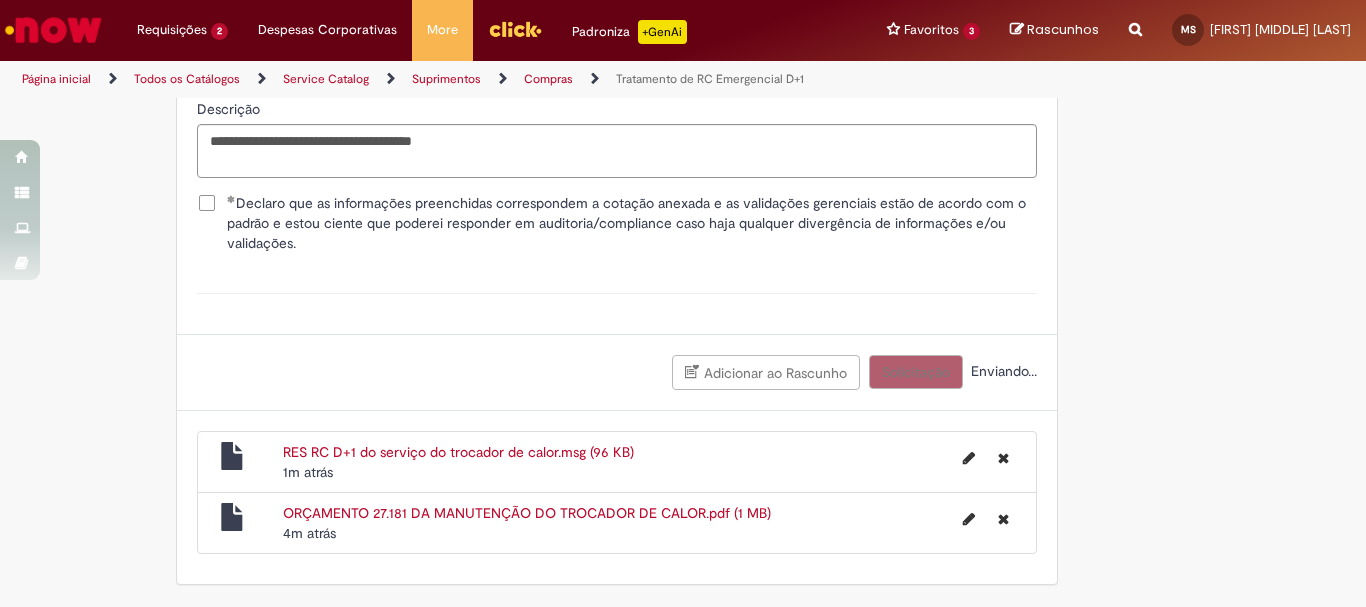 scroll, scrollTop: 1533, scrollLeft: 0, axis: vertical 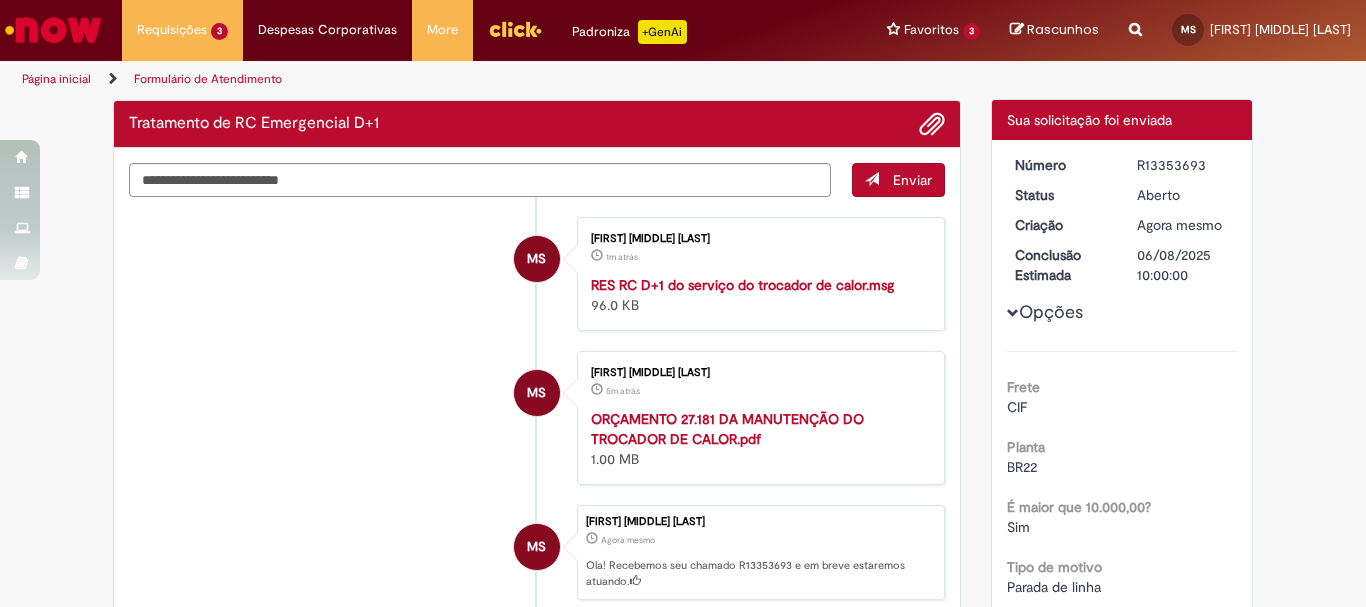 click on "Página inicial" at bounding box center [56, 79] 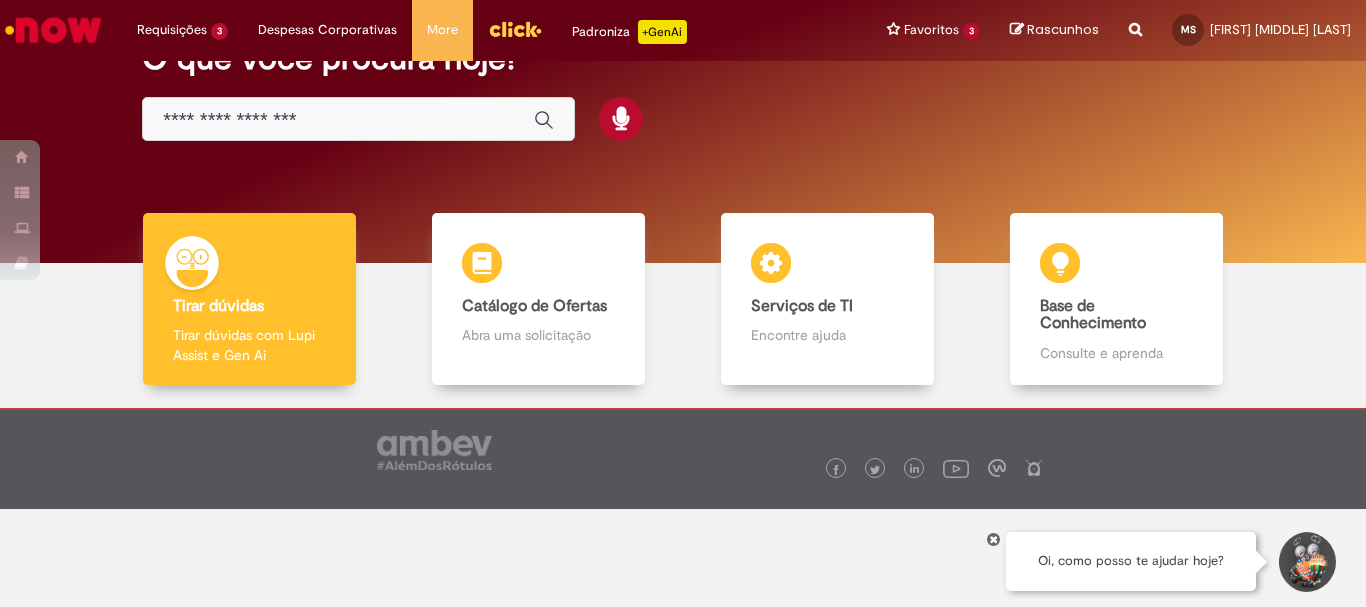 scroll, scrollTop: 0, scrollLeft: 0, axis: both 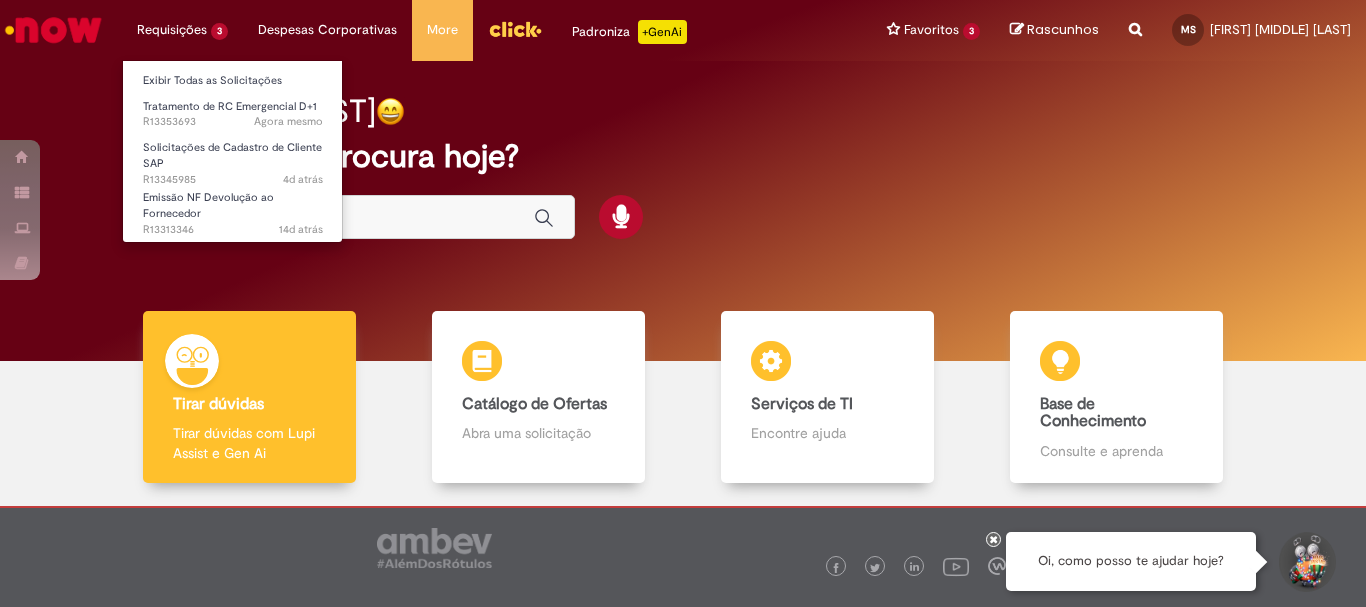 click on "Requisições   3
Exibir Todas as Solicitações
Tratamento de RC Emergencial D+1
Agora mesmo Agora mesmo  R13353693
Solicitações de Cadastro de Cliente SAP
4d atrás 4 dias atrás  R13345985
Emissão NF Devolução ao Fornecedor
14d atrás 14 dias atrás  R13313346" at bounding box center [182, 30] 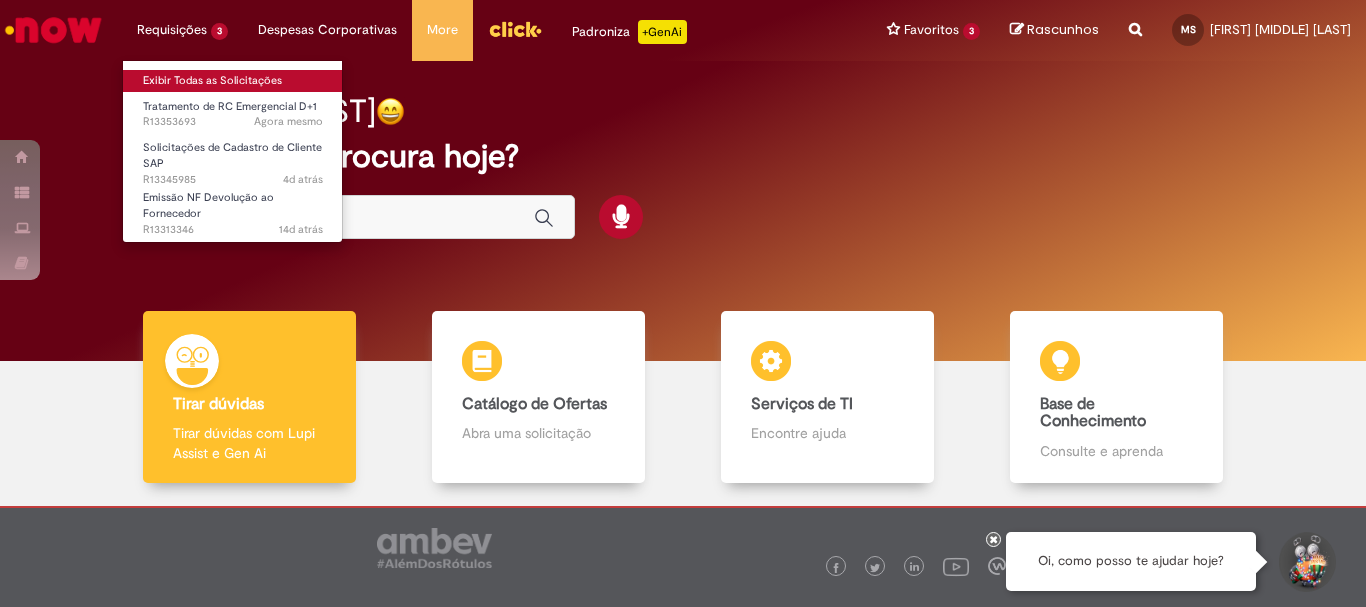 click on "Exibir Todas as Solicitações" at bounding box center [233, 81] 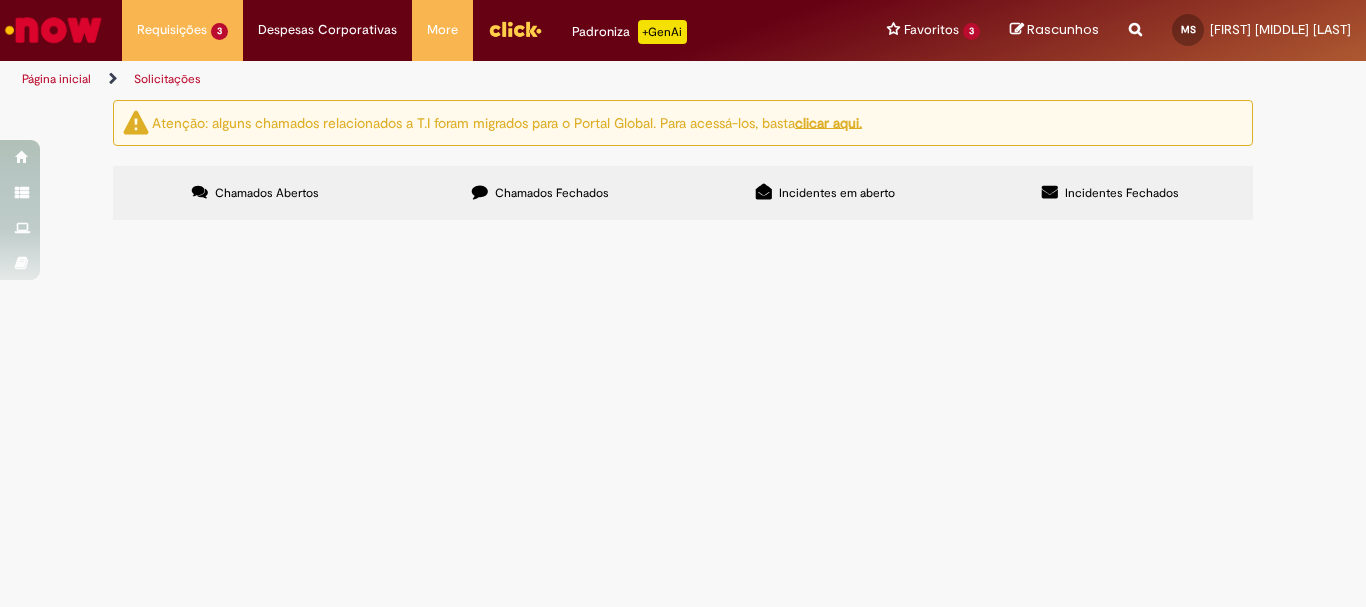 click on "Chamados Fechados" at bounding box center (552, 193) 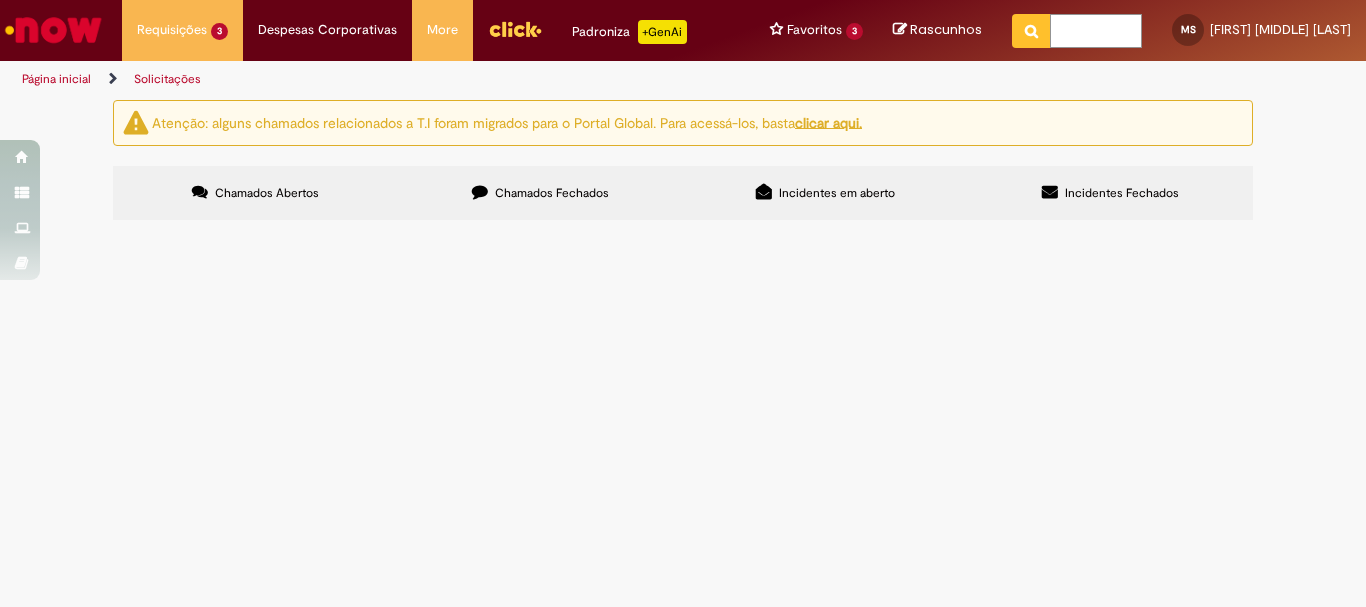 click at bounding box center (1096, 31) 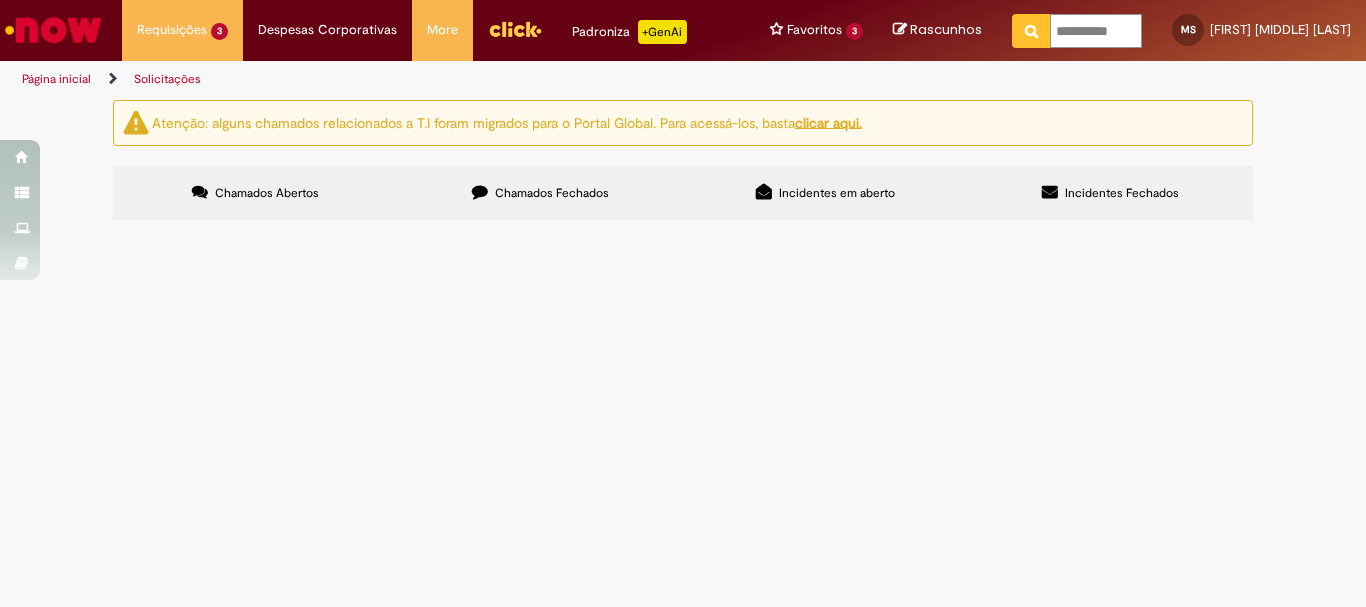 type on "**********" 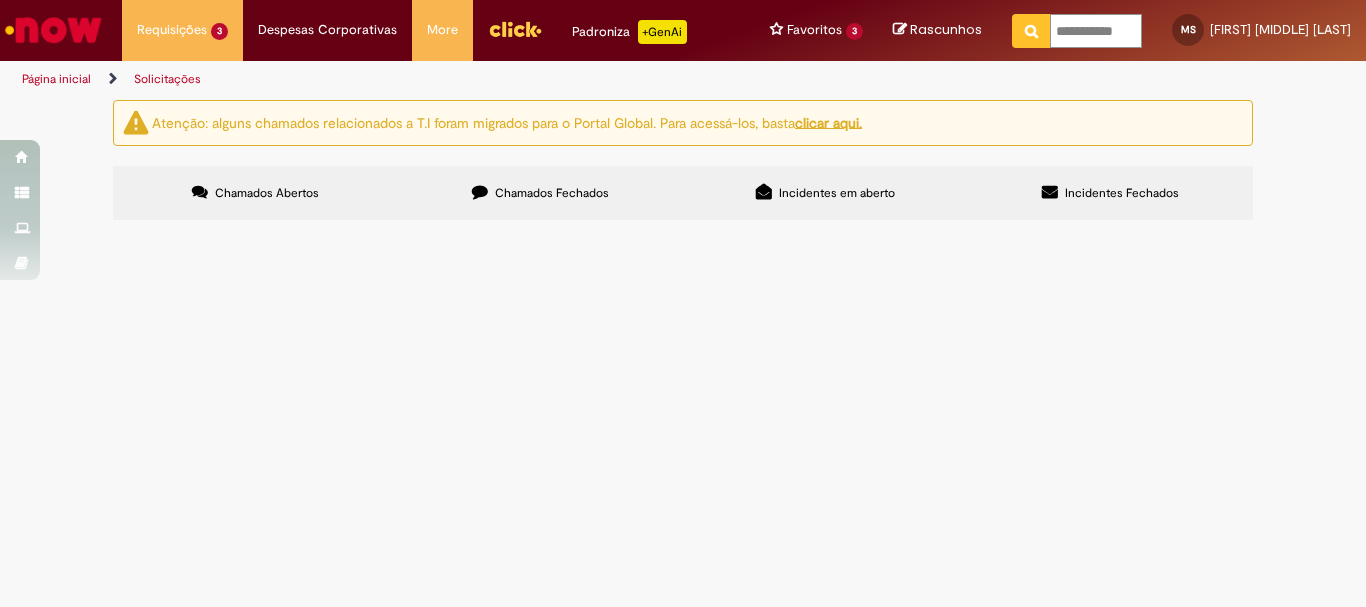 scroll, scrollTop: 0, scrollLeft: 4, axis: horizontal 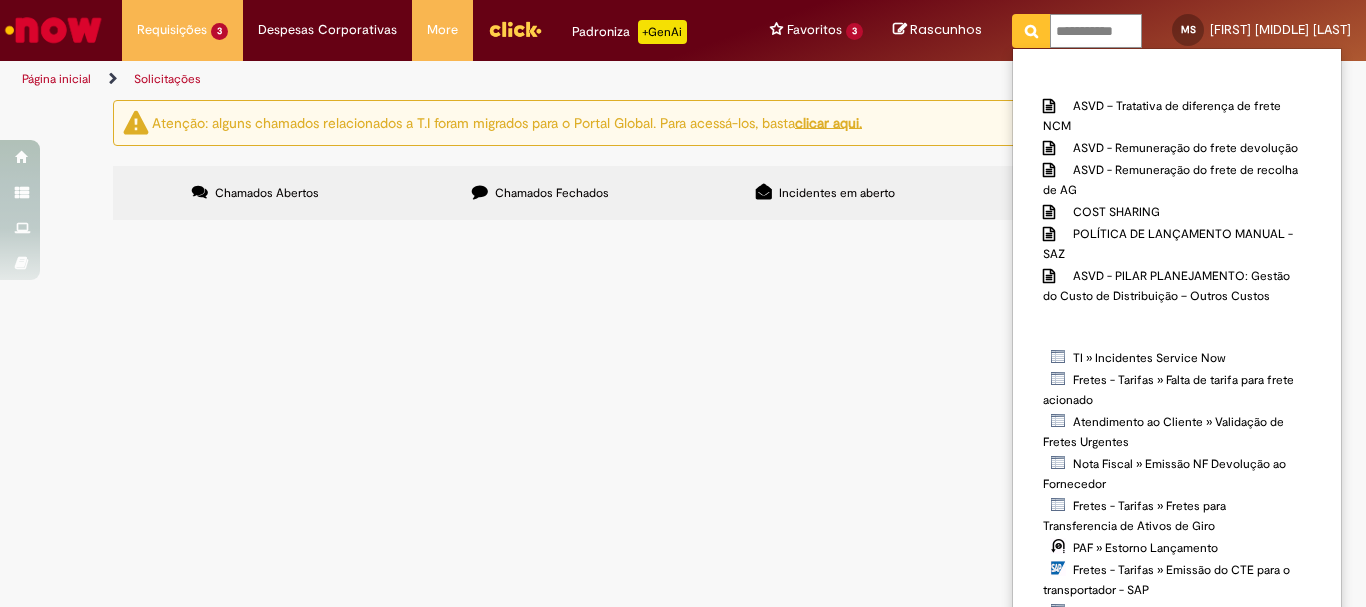 click at bounding box center [1031, 31] 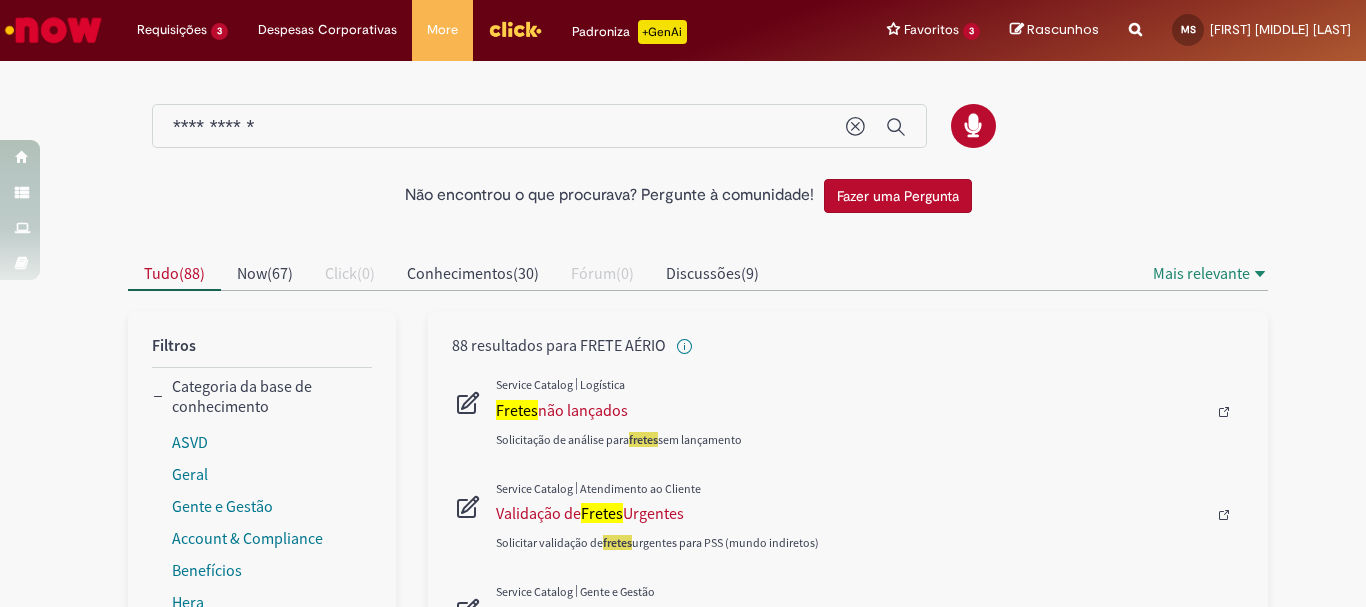 scroll, scrollTop: 200, scrollLeft: 0, axis: vertical 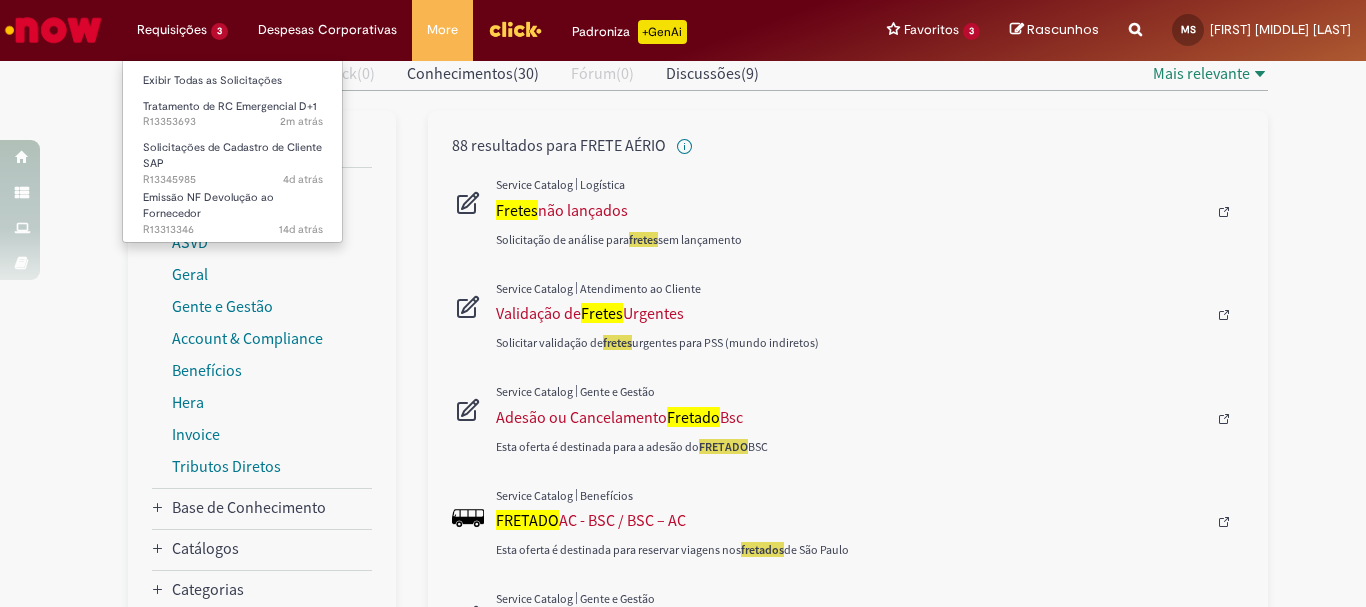 click on "Requisições   3
Exibir Todas as Solicitações
Tratamento de RC Emergencial D+1
2m atrás 2 minutos atrás  R13353693
Solicitações de Cadastro de Cliente SAP
4d atrás 4 dias atrás  R13345985
Emissão NF Devolução ao Fornecedor
14d atrás 14 dias atrás  R13313346" at bounding box center [182, 30] 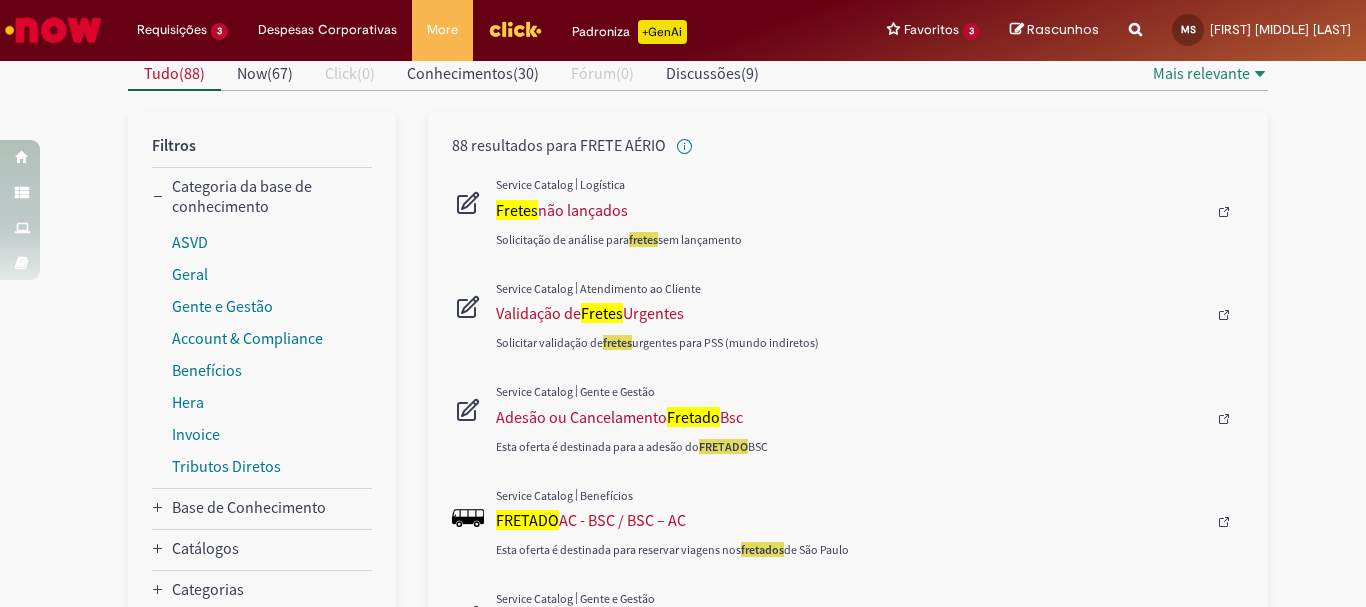 click at bounding box center [870, 185] 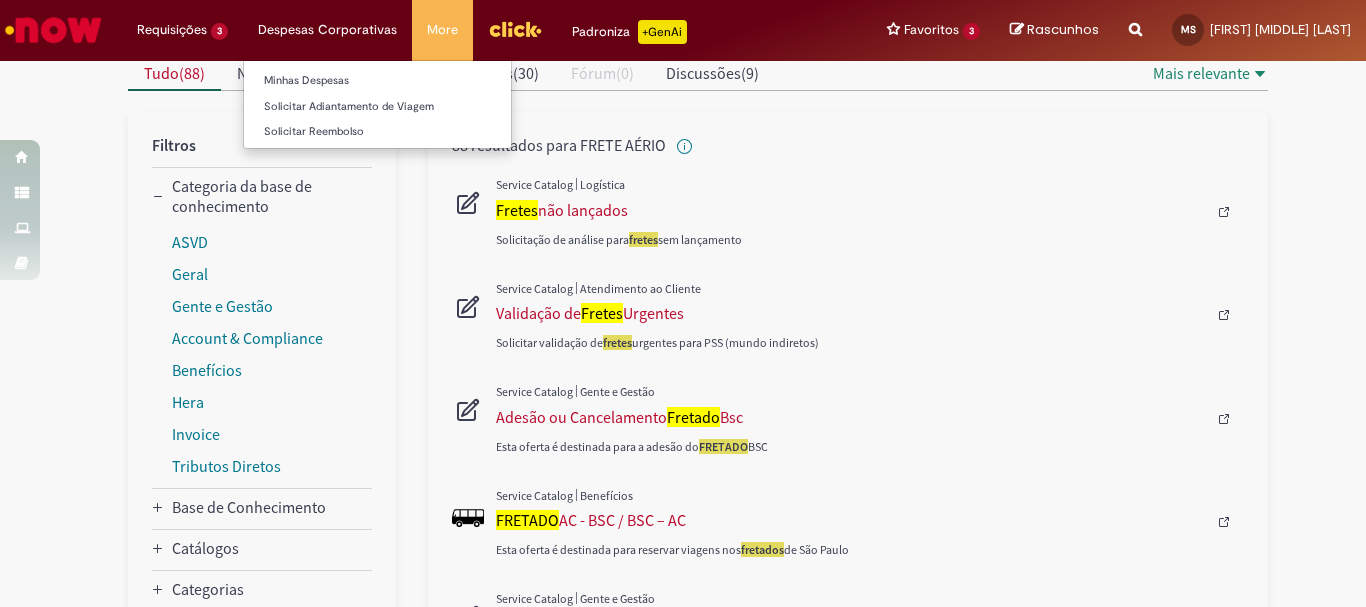click on "Despesas Corporativas
Minhas Despesas
Solicitar Adiantamento de Viagem
Solicitar Reembolso" at bounding box center (182, 30) 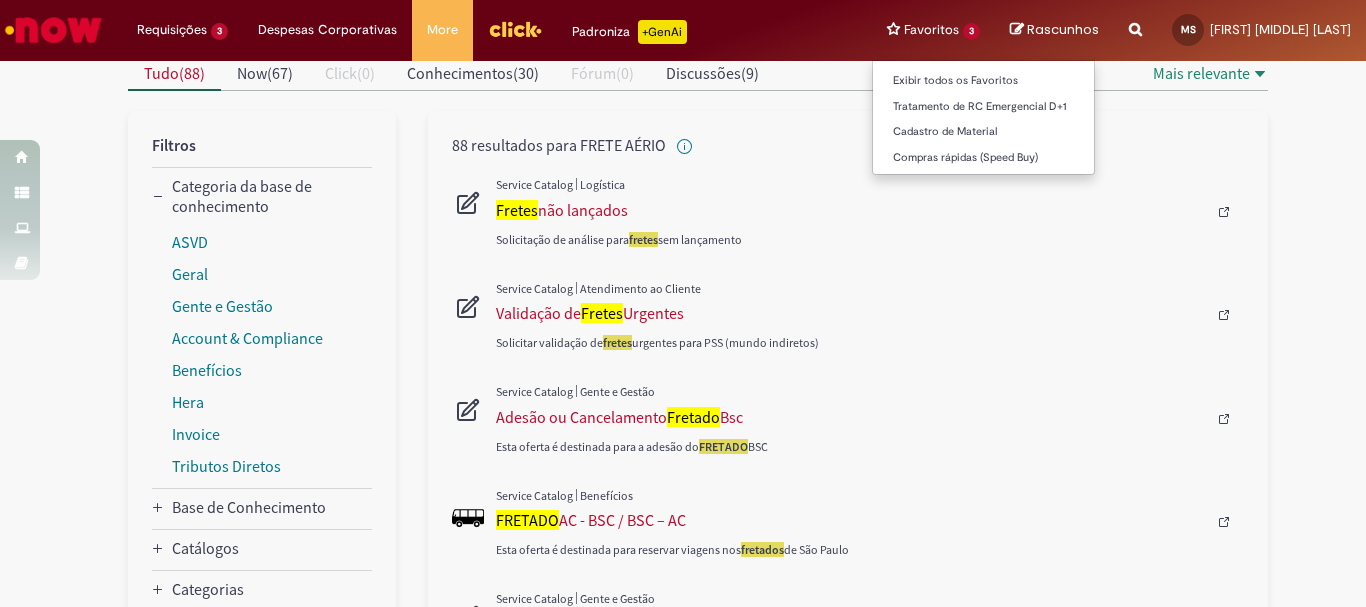 click on "Favoritos   3
Exibir todos os Favoritos
Tratamento de RC Emergencial D+1
Cadastro de Material
Compras rápidas (Speed Buy)" at bounding box center (933, 30) 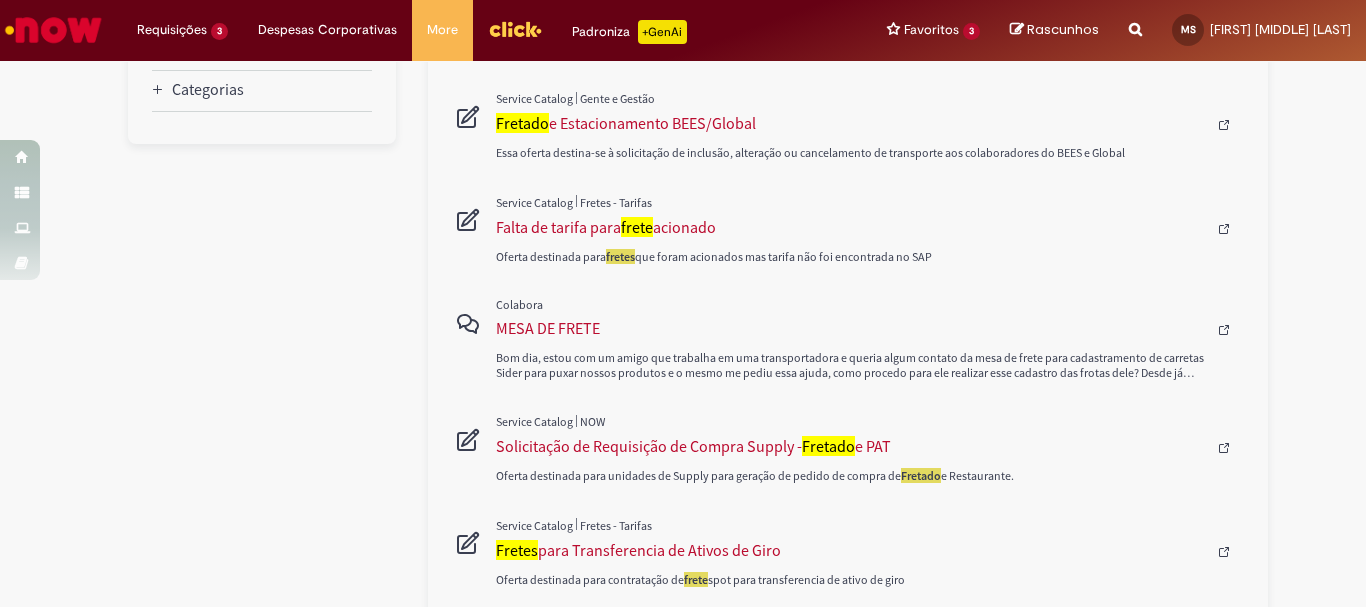 scroll, scrollTop: 200, scrollLeft: 0, axis: vertical 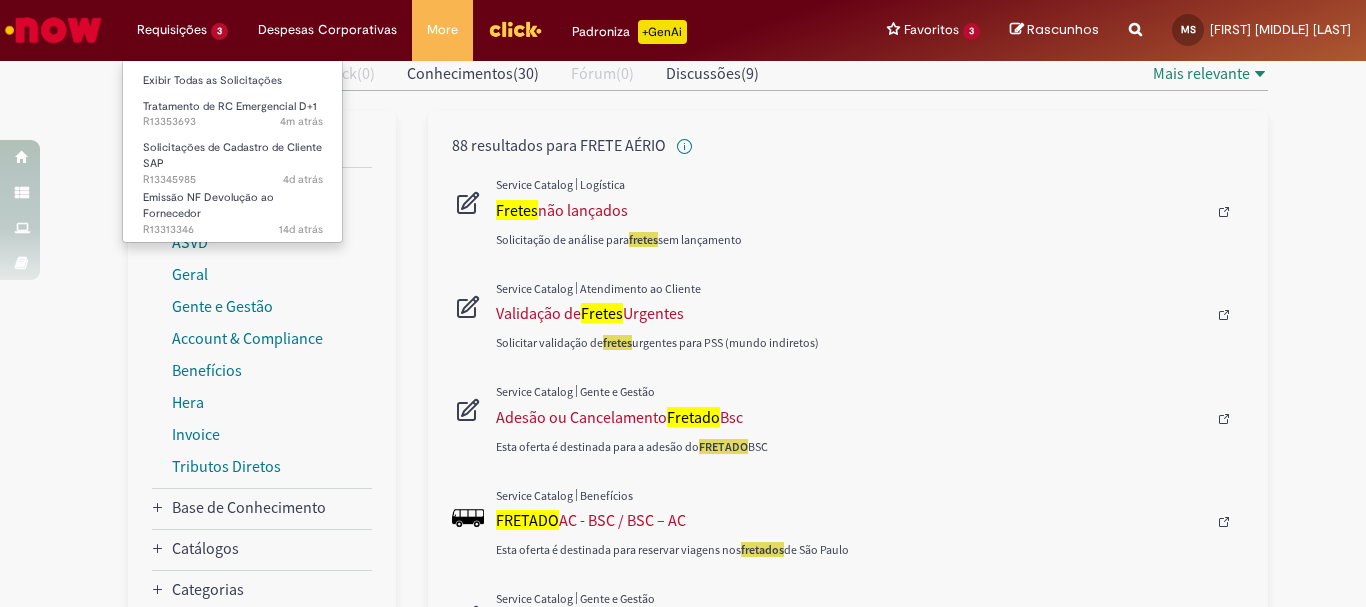 click on "Requisições   3
Exibir Todas as Solicitações
Tratamento de RC Emergencial D+1
4m atrás 4 minutos atrás  R13353693
Solicitações de Cadastro de Cliente SAP
4d atrás 4 dias atrás  R13345985
Emissão NF Devolução ao Fornecedor
14d atrás 14 dias atrás  R13313346" at bounding box center [182, 30] 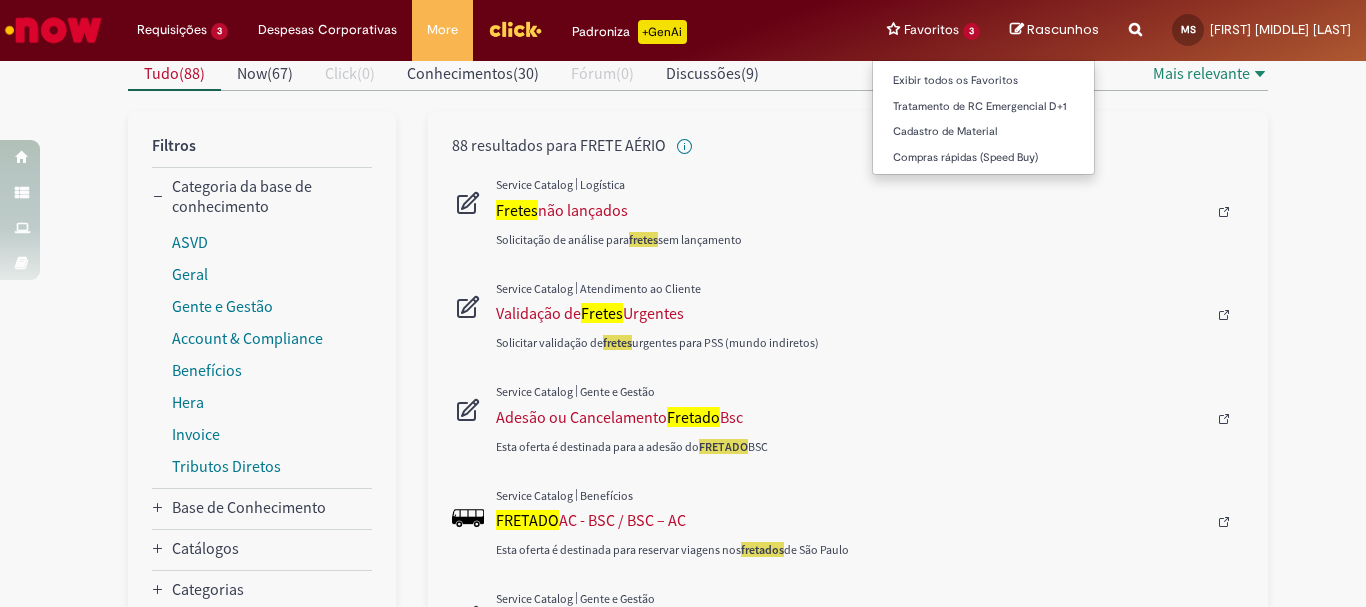 click on "Favoritos   3
Exibir todos os Favoritos
Tratamento de RC Emergencial D+1
Cadastro de Material
Compras rápidas (Speed Buy)" at bounding box center (933, 30) 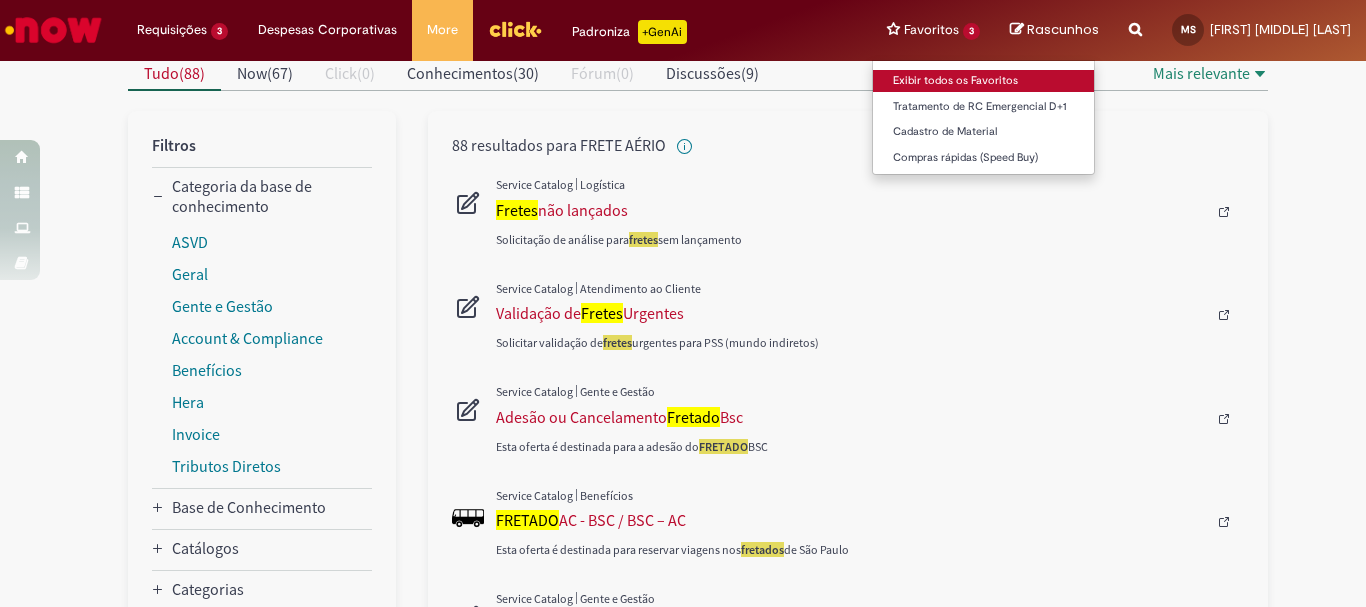 click on "Exibir todos os Favoritos" at bounding box center [983, 81] 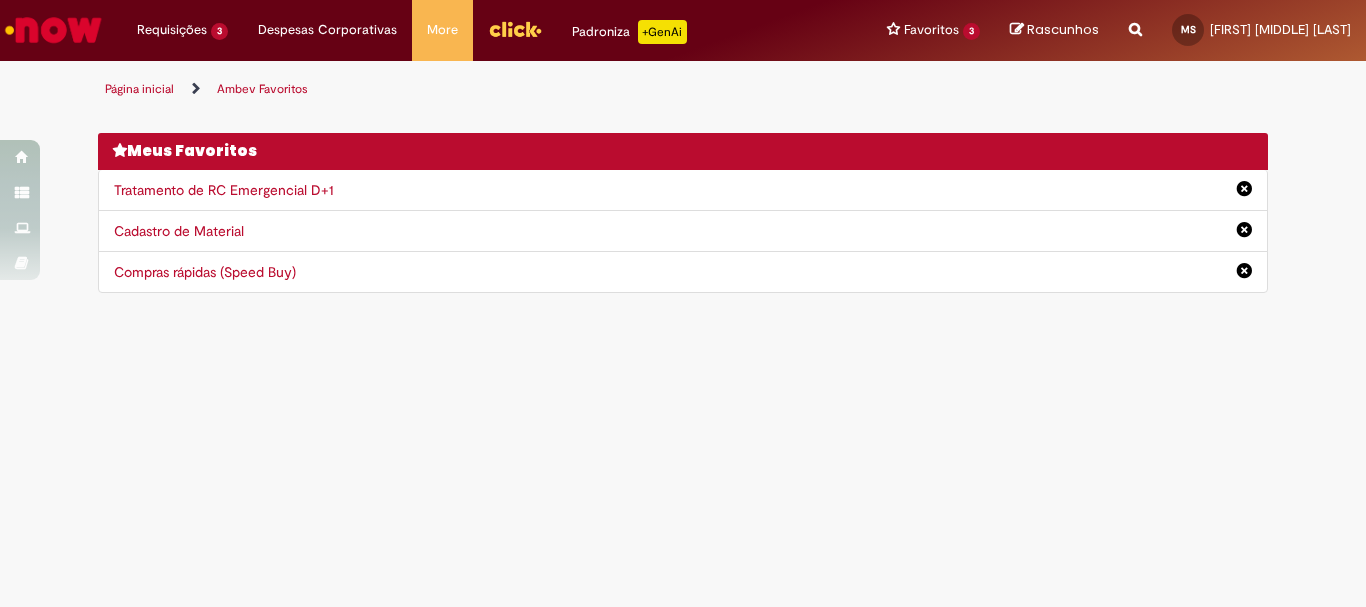 scroll, scrollTop: 0, scrollLeft: 0, axis: both 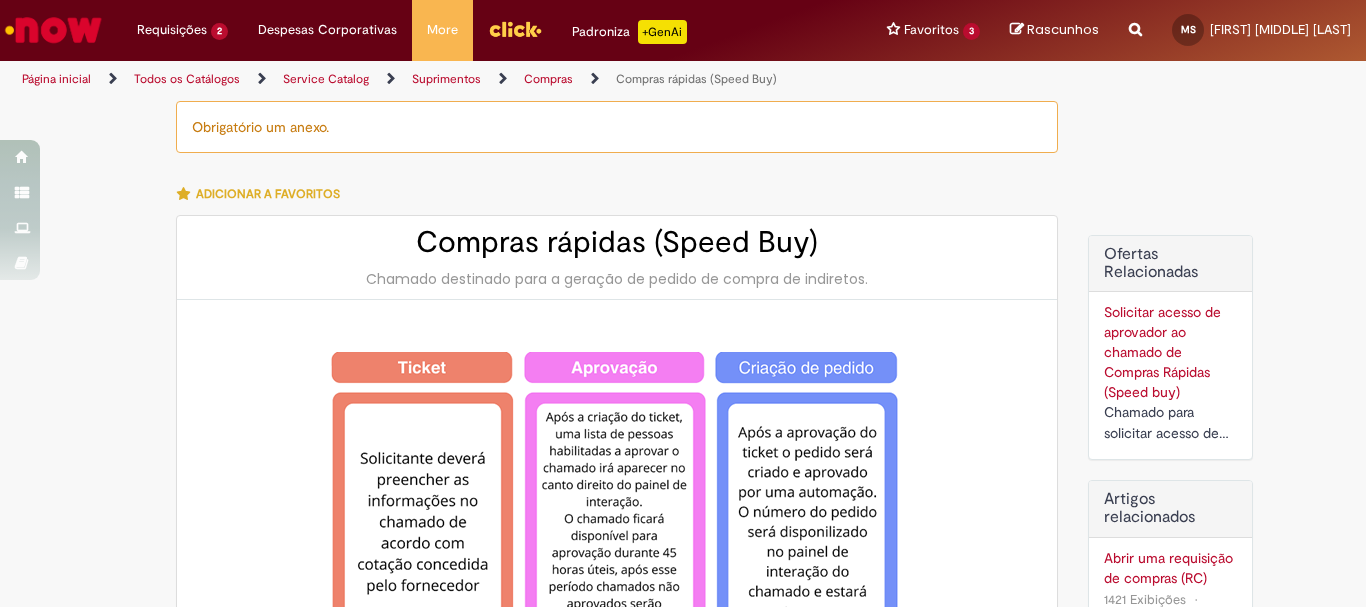 type on "********" 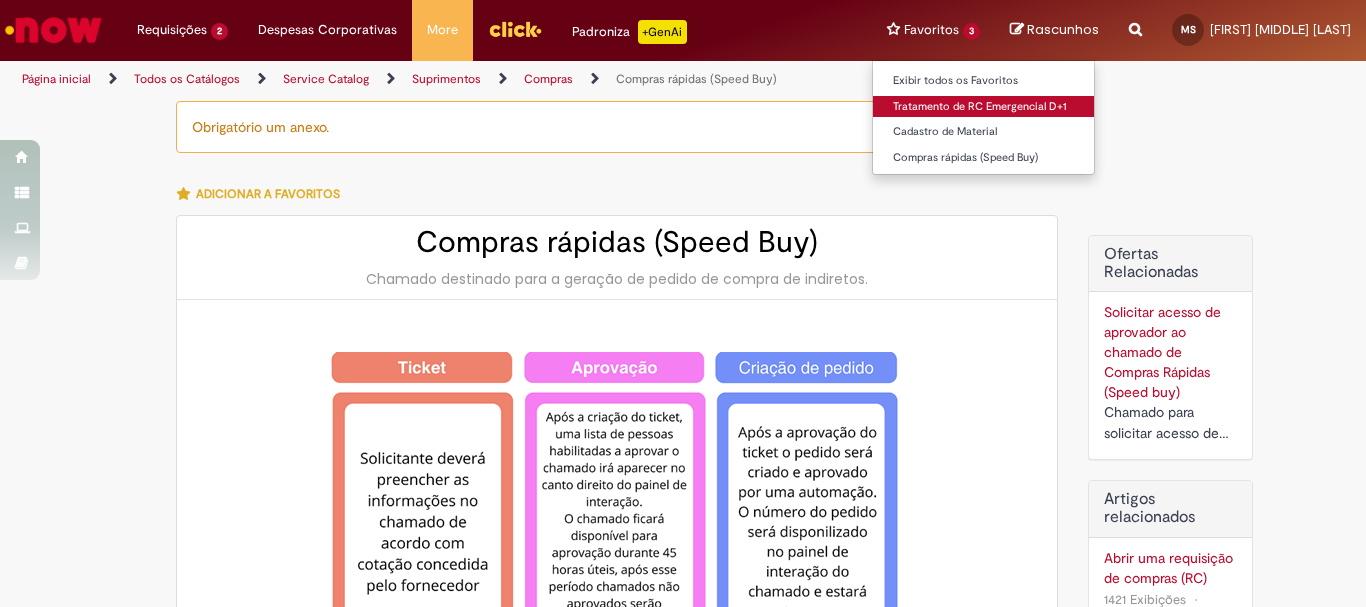 click on "Tratamento de RC Emergencial D+1" at bounding box center (983, 107) 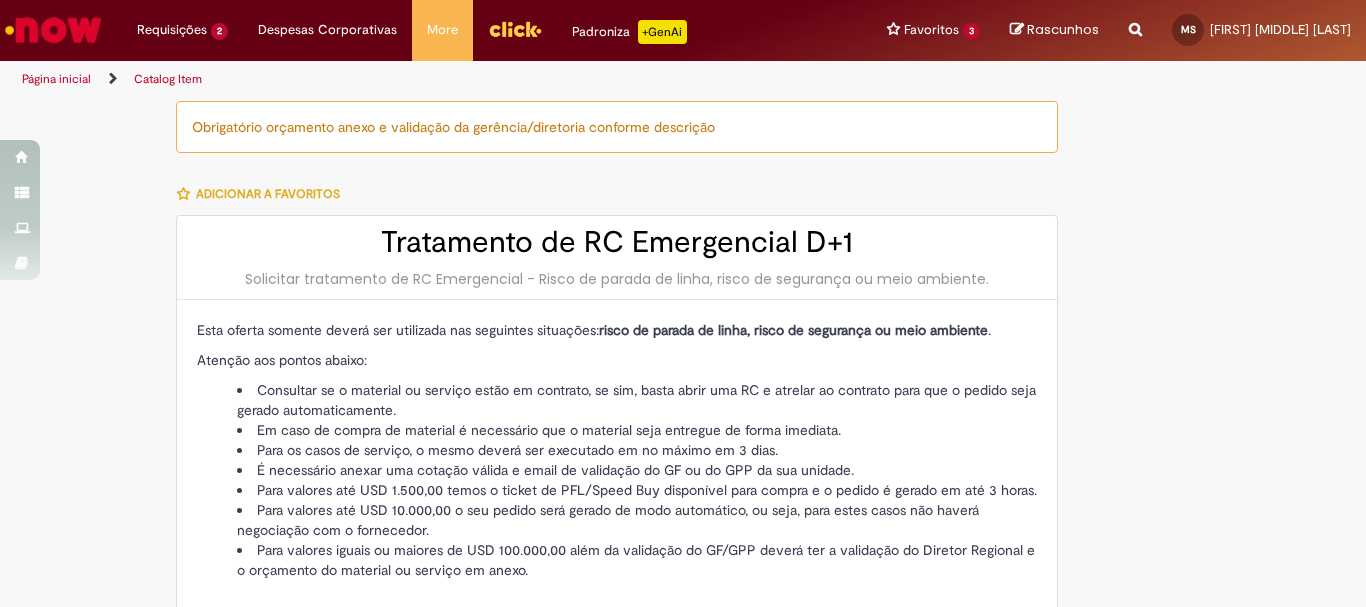 type on "********" 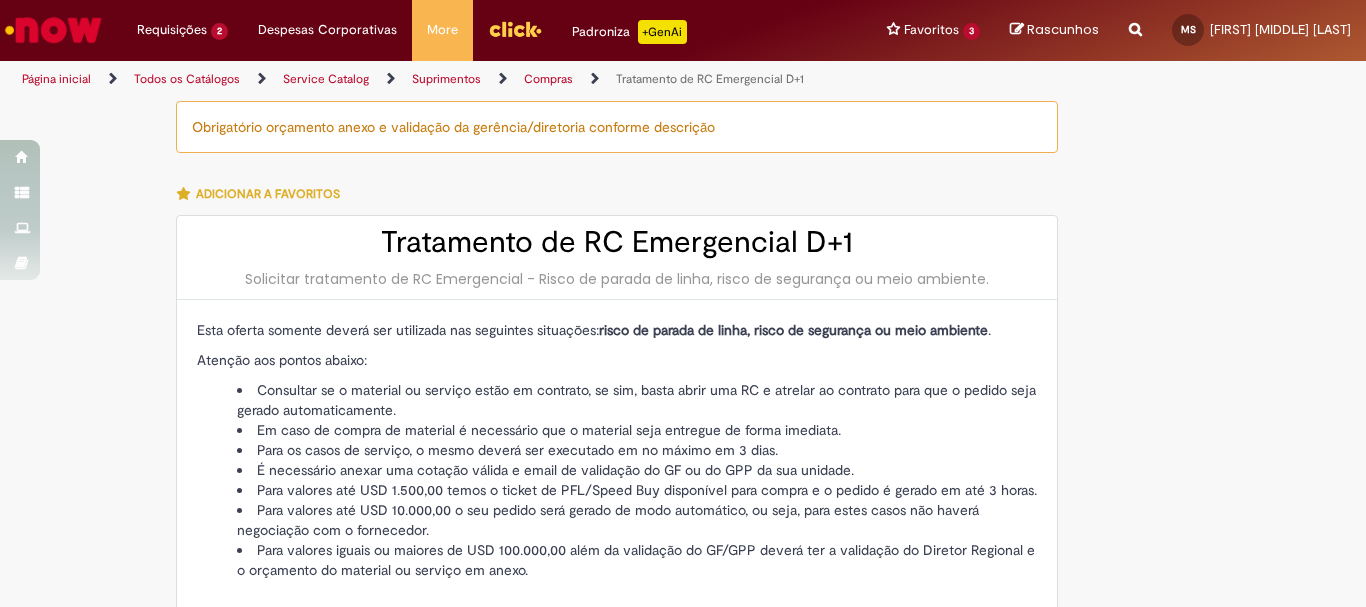 type on "**********" 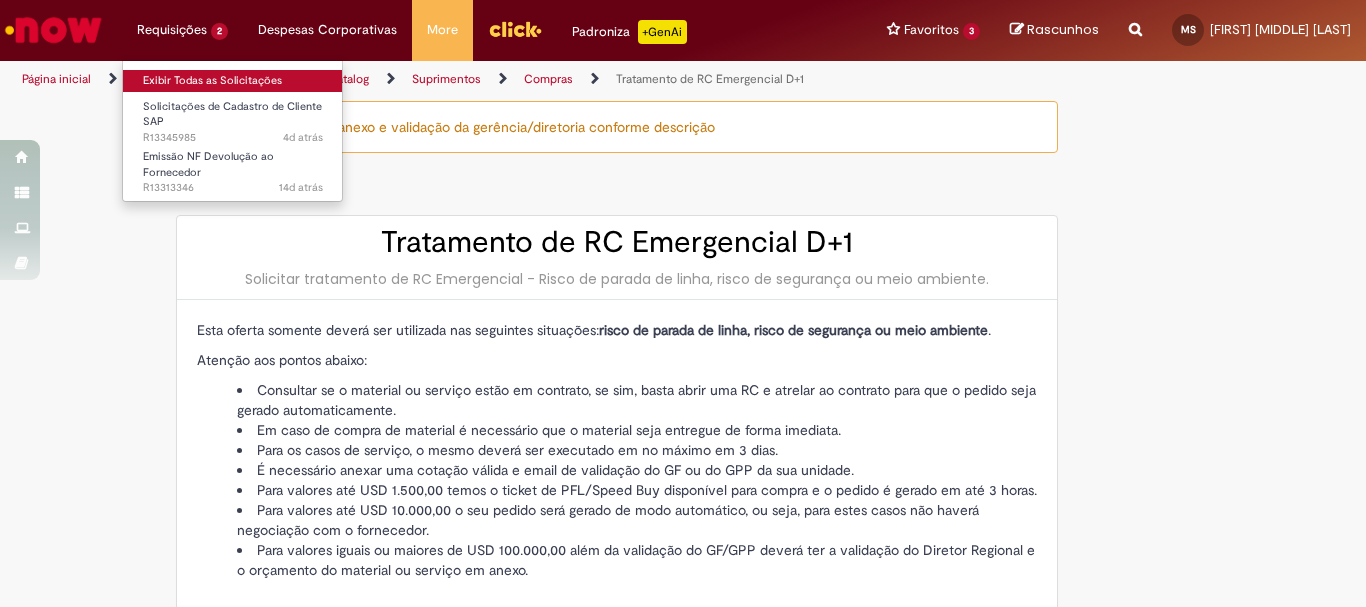 click on "Exibir Todas as Solicitações" at bounding box center (233, 81) 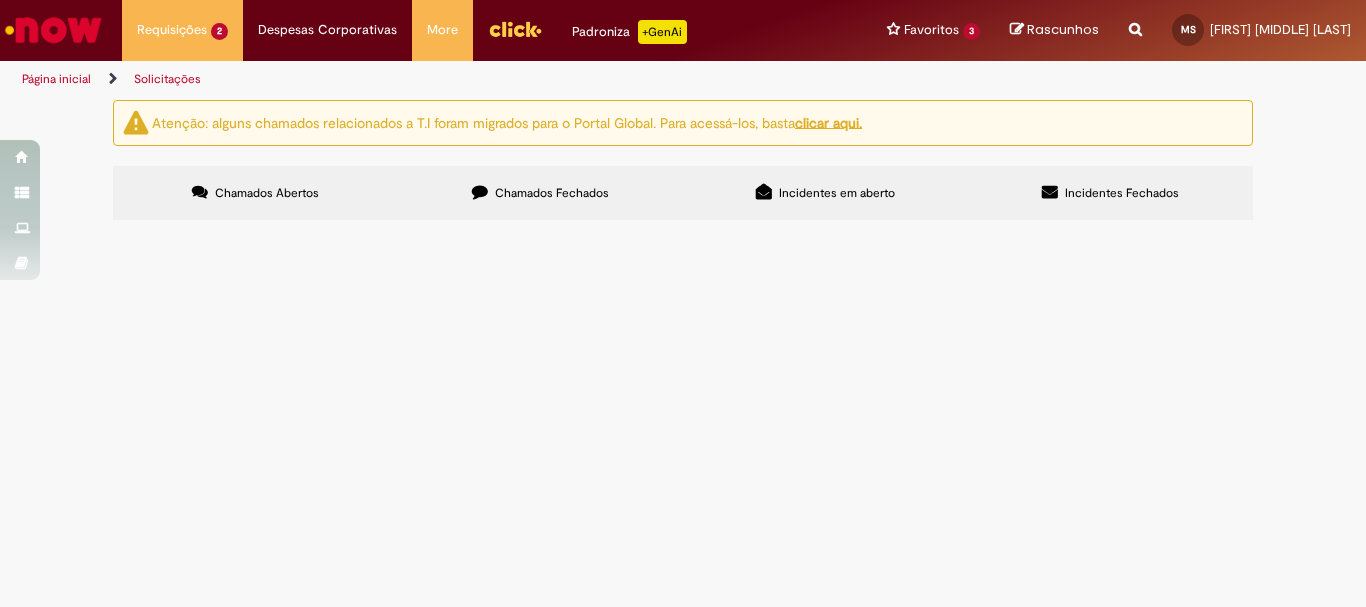 click on "Chamados Fechados" at bounding box center (552, 193) 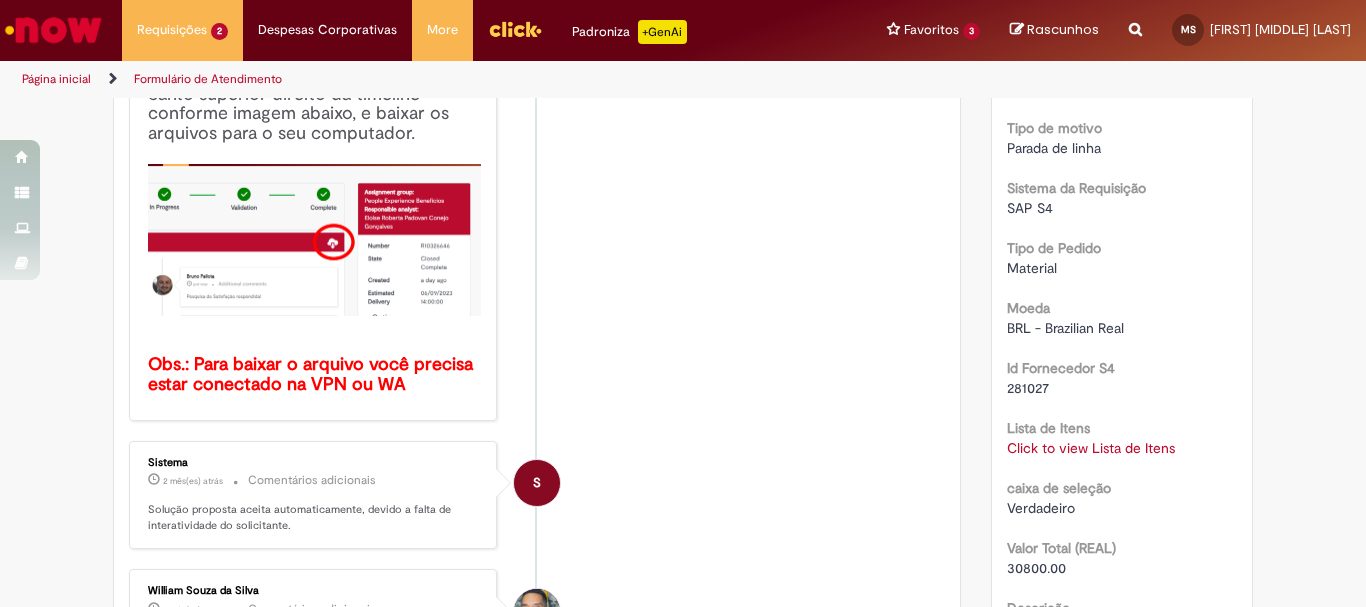 scroll, scrollTop: 100, scrollLeft: 0, axis: vertical 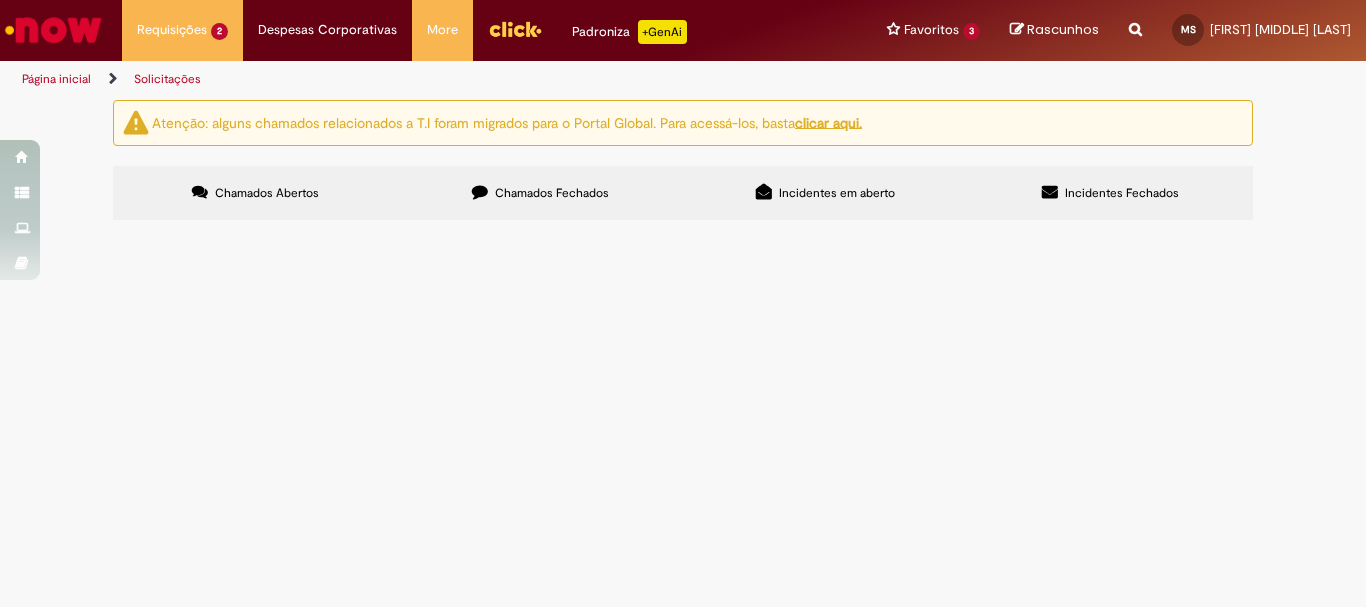 click on "Chamados Fechados" at bounding box center [552, 193] 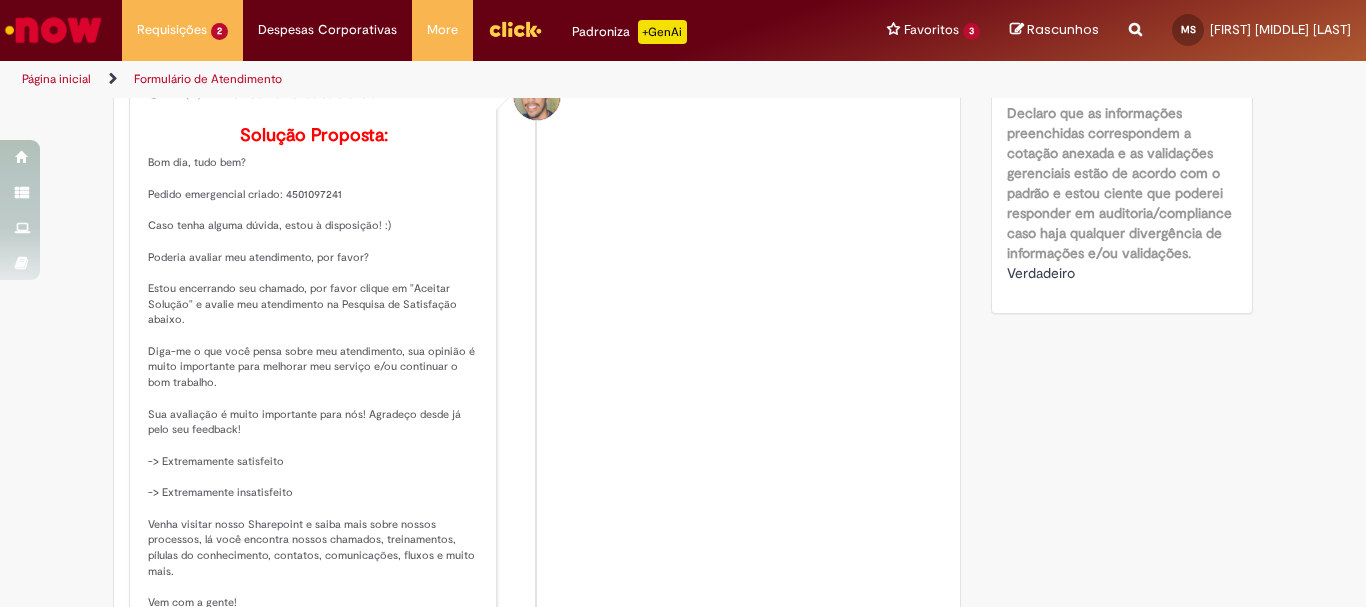 scroll, scrollTop: 715, scrollLeft: 0, axis: vertical 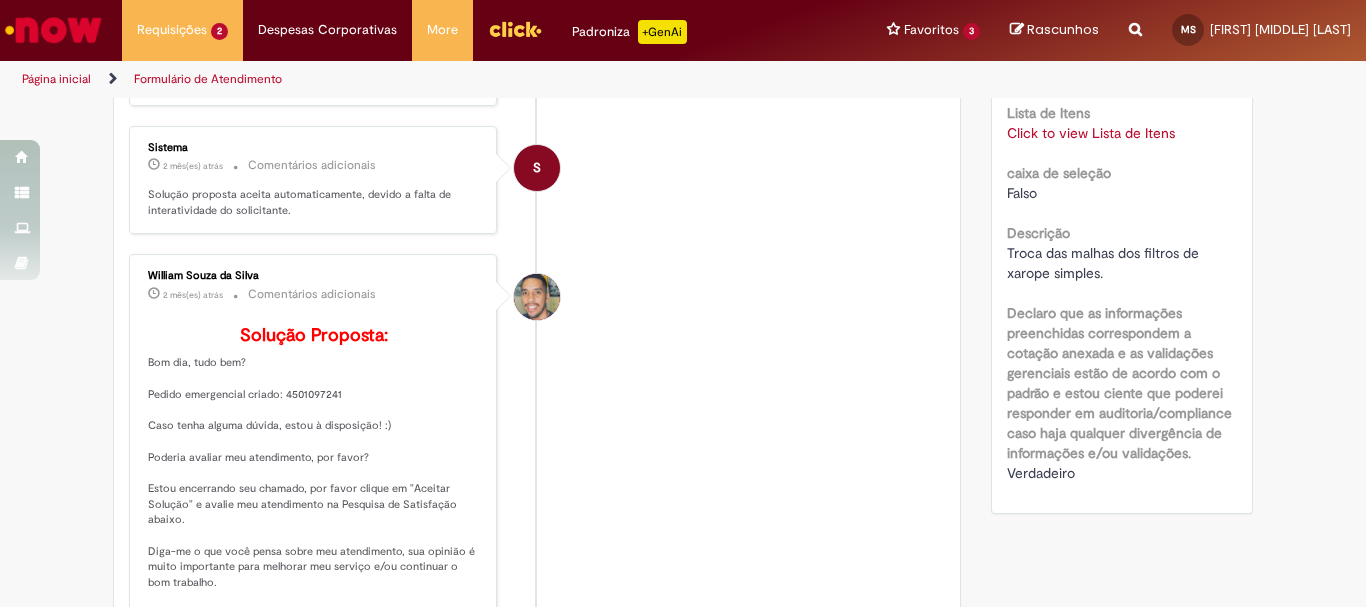click on "Click to view Lista de Itens" at bounding box center [1091, 133] 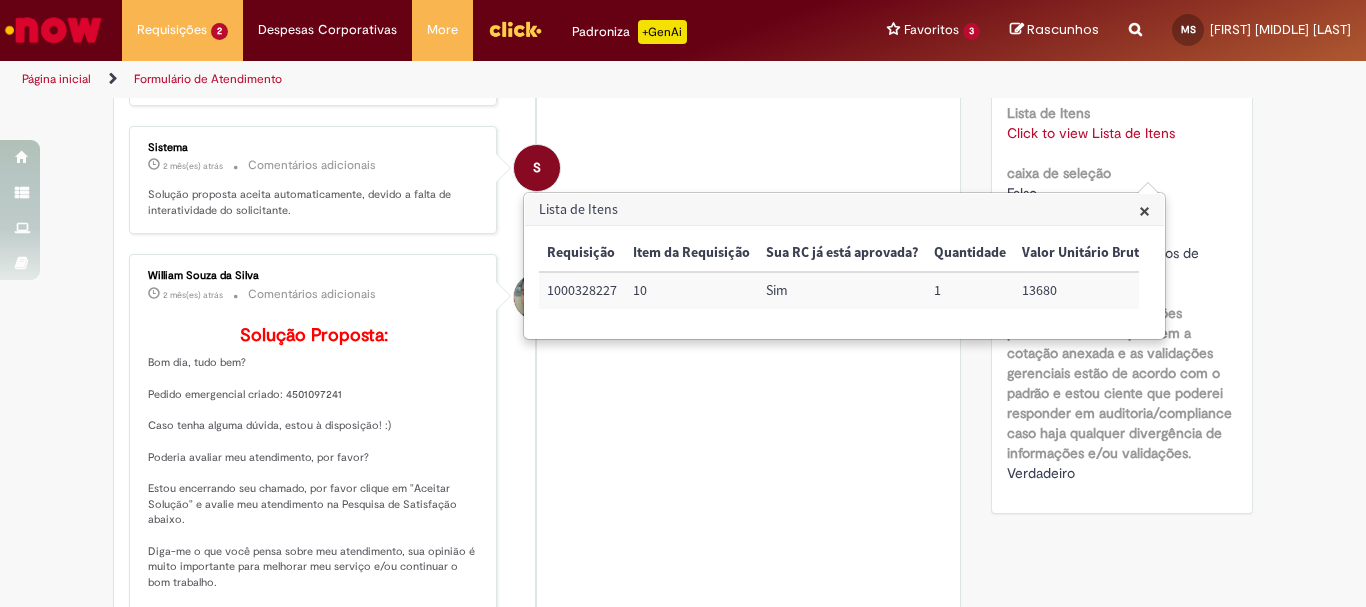 click on "Verificar Código de Barras
Aguardando Aprovação
Aguardando atendimento
Em andamento
Validação
Concluído
Tratamento de RC Emergencial D+1
Enviar
S
Sistema
cerca de um mês atrás cerca de um mês atrás     Comentários adicionais
Prezado, usuário. Obs.: Para baixar o arquivo você precisa estar conectado na VPN ou WA
S" at bounding box center (683, 352) 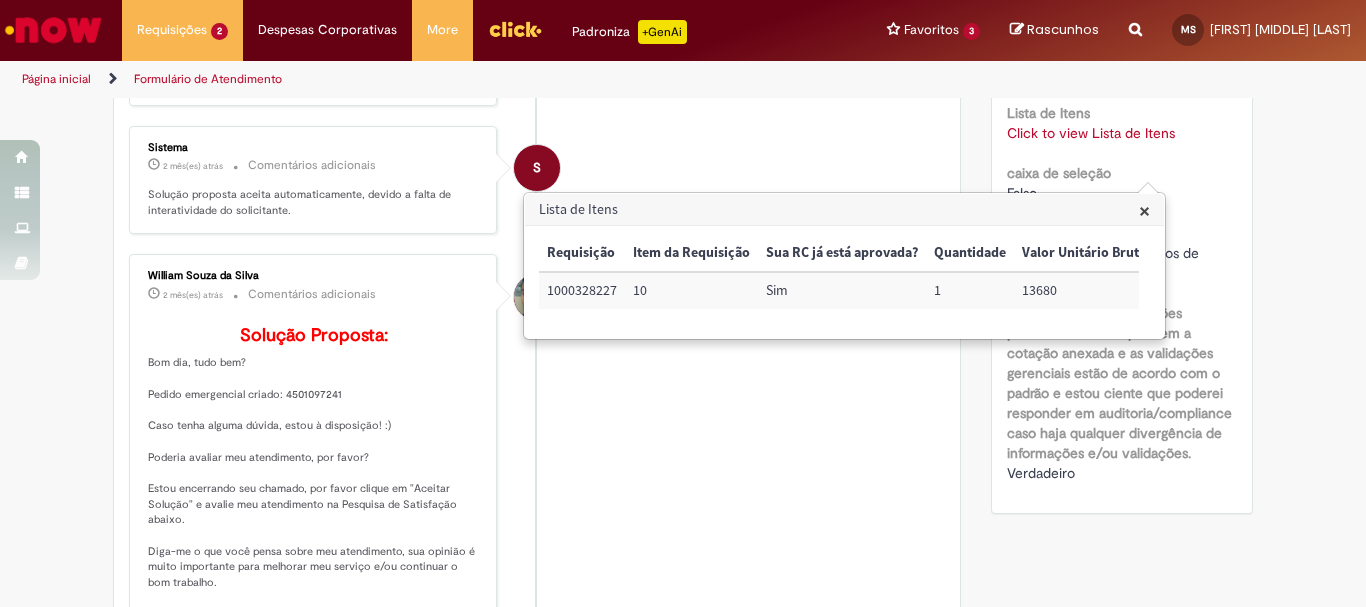 click on "Lista de Itens" at bounding box center (844, 210) 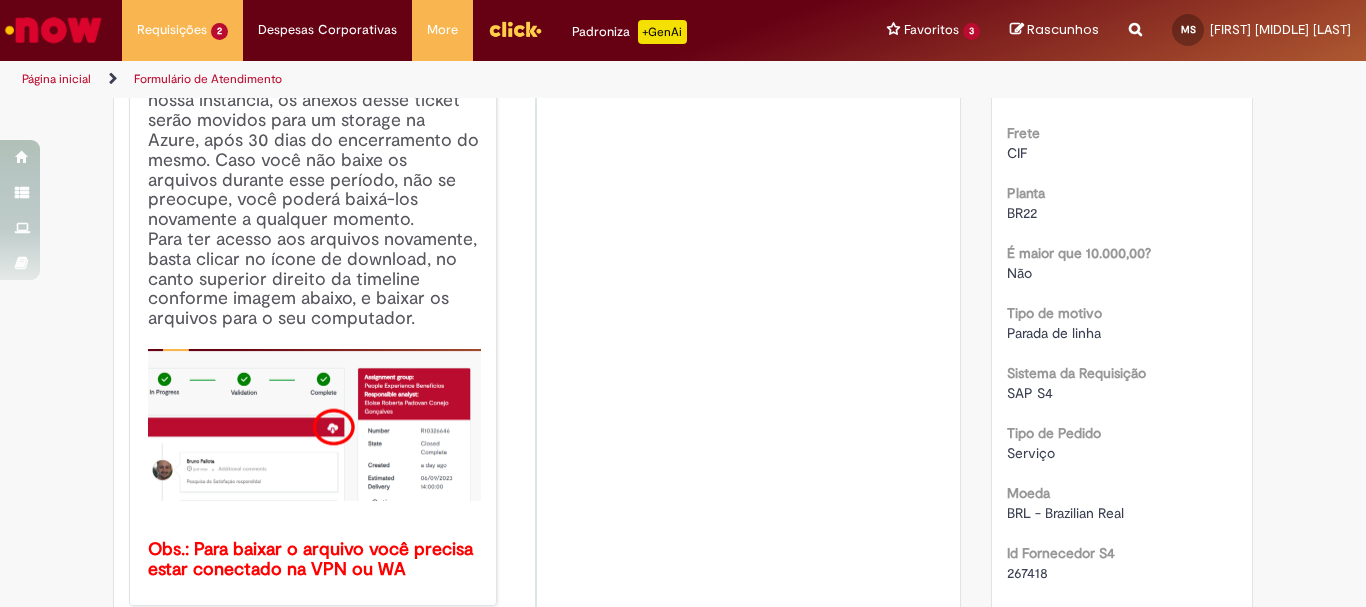 scroll, scrollTop: 215, scrollLeft: 0, axis: vertical 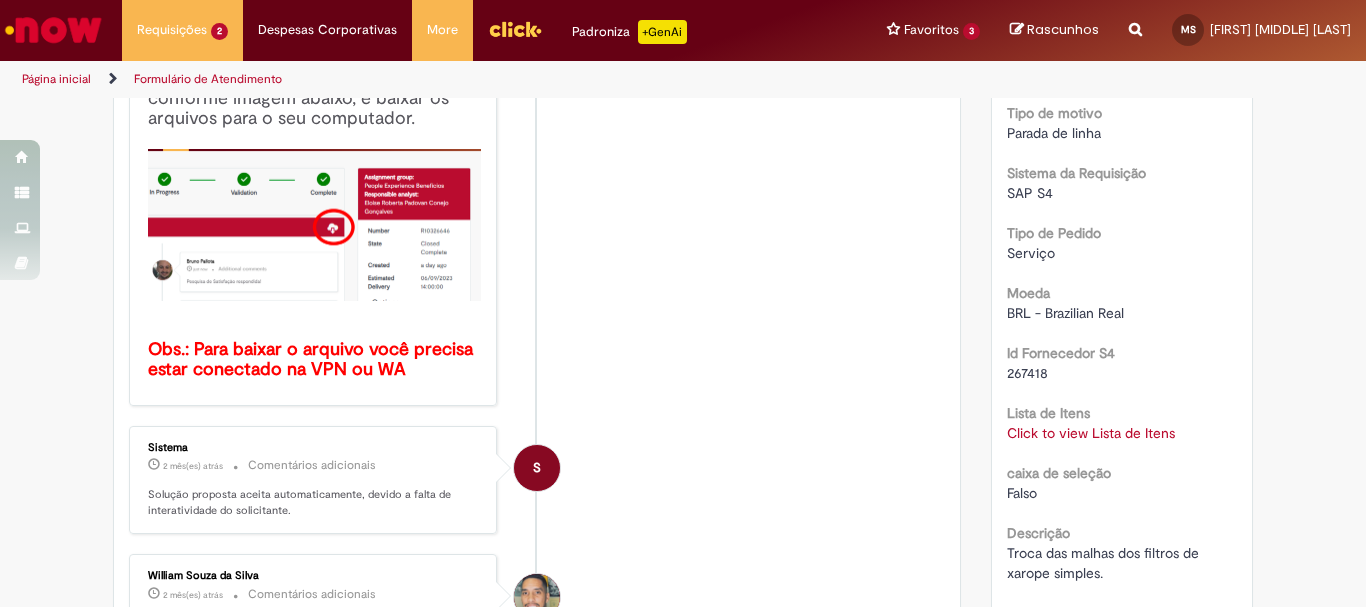 click on "Click to view Lista de Itens" at bounding box center (1091, 433) 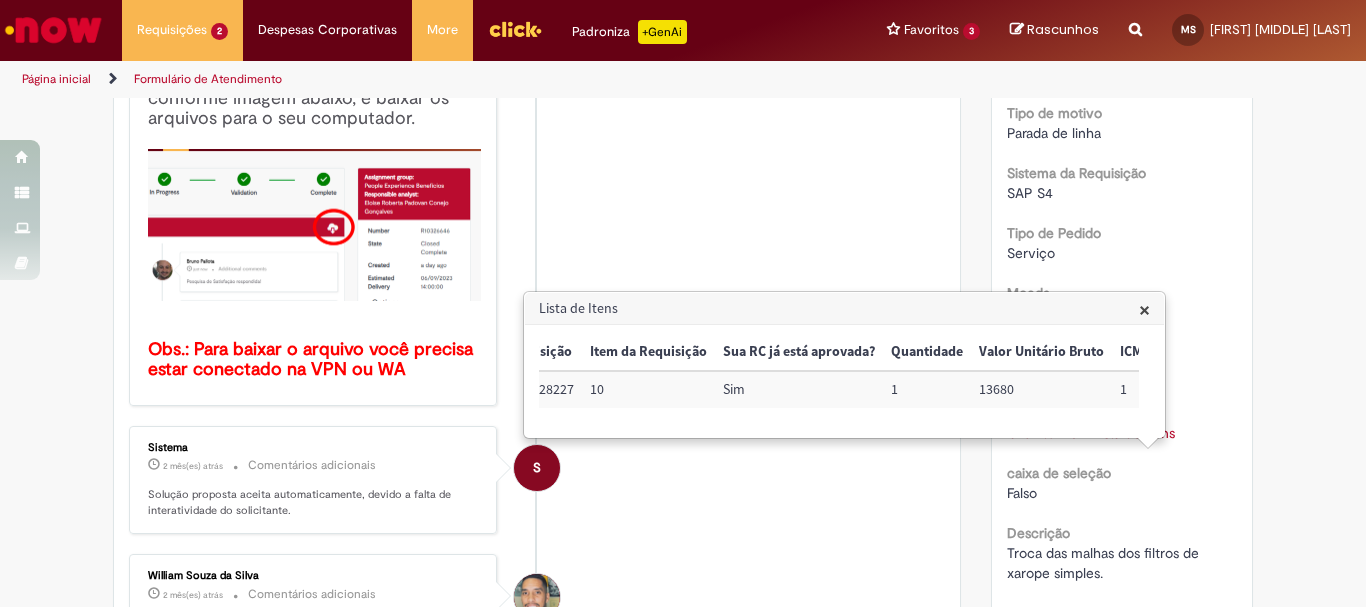 scroll, scrollTop: 0, scrollLeft: 0, axis: both 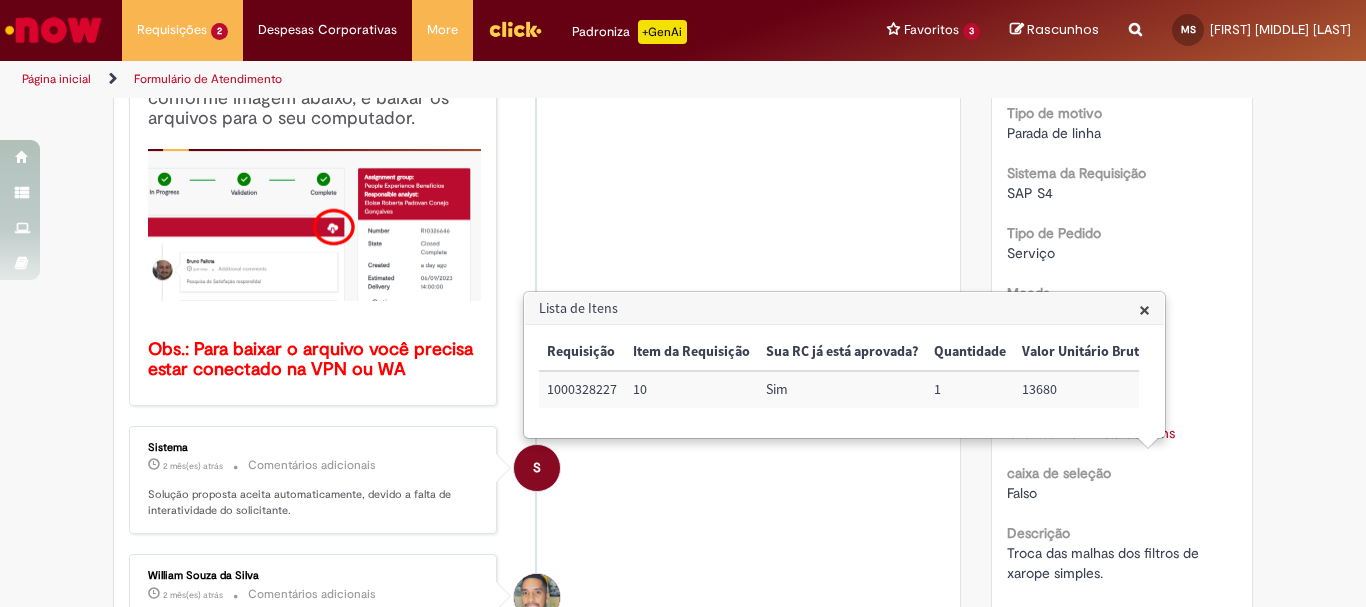 click on "Frete
CIF
Planta
BR22
É maior que 10.000,00?
Não
Tipo de motivo
Parada de linha
Sistema da Requisição
SAP S4
Tipo de Pedido
Serviço
Moeda
BRL - Brazilian Real
Id Fornecedor S4
267418
Lista de Itens
Click to view Lista de Itens   Click to view Lista de Itens
caixa de seleção
Falso
Descrição
Troca das malhas dos filtros de xarope simples.
Declaro que as informações preenchidas correspondem a cotação anexada e as validações gerenciais estão de acordo com o padrão e estou ciente que poderei responder em auditoria/compliance caso haja qualquer divergência de informações e/ou validações." at bounding box center (1122, 340) 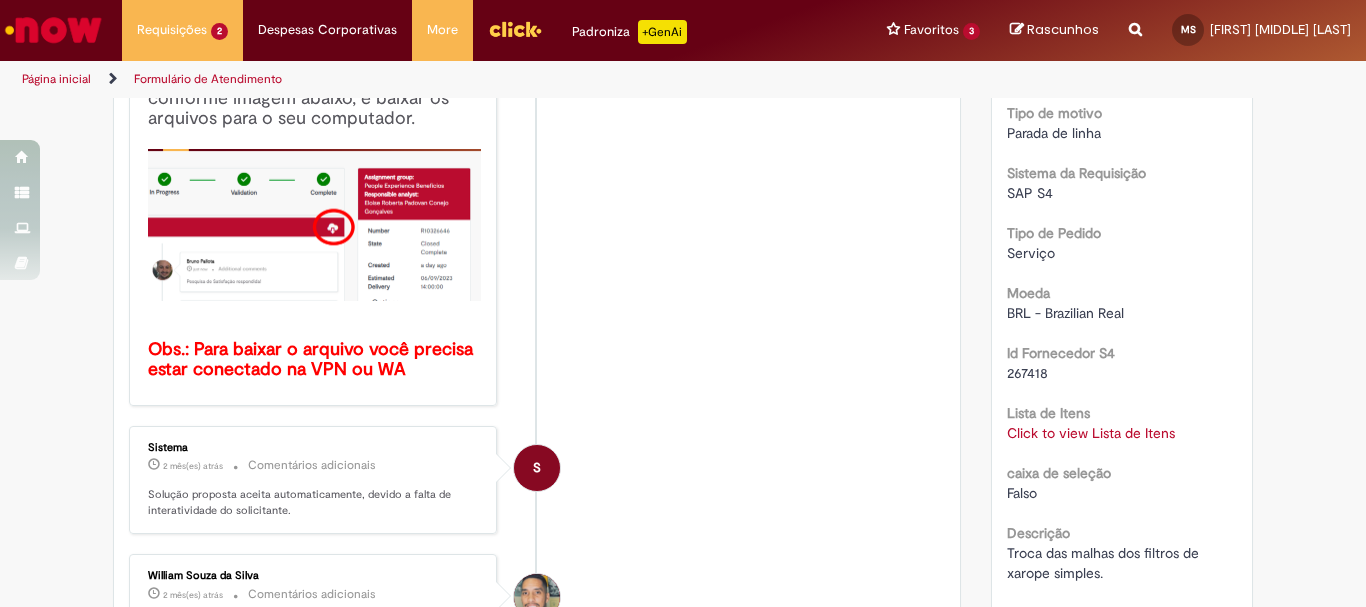 scroll, scrollTop: 615, scrollLeft: 0, axis: vertical 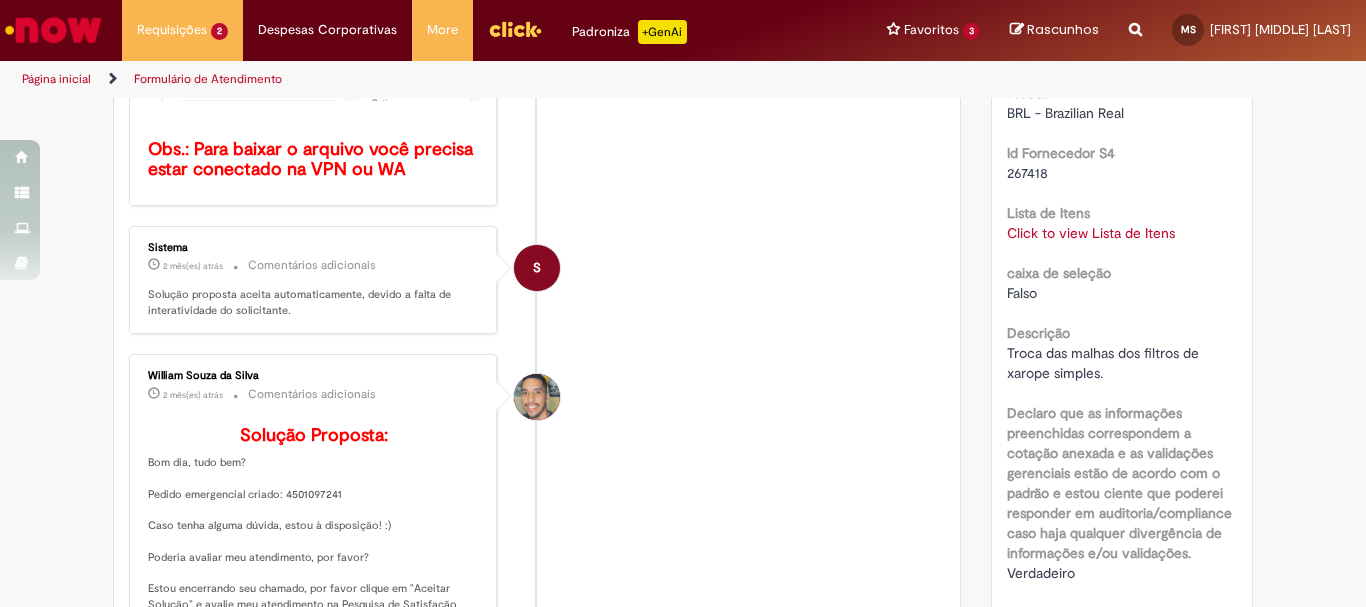 click on "Click to view Lista de Itens" at bounding box center [1091, 233] 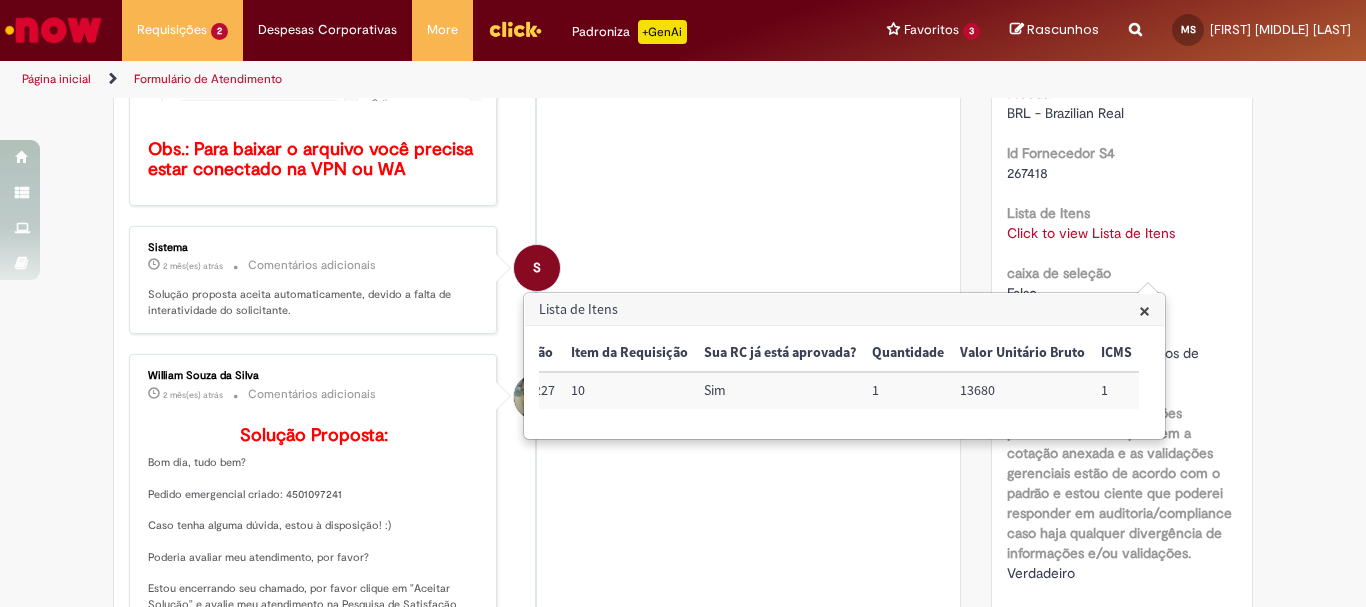 scroll, scrollTop: 0, scrollLeft: 102, axis: horizontal 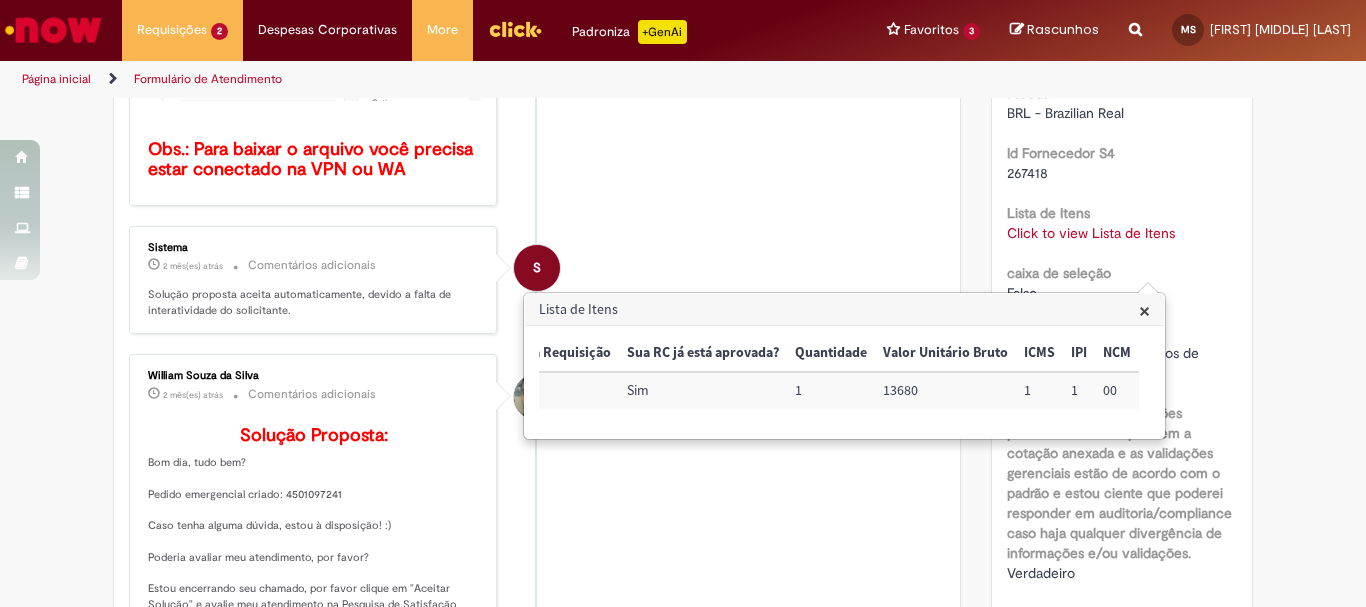 click on "×" at bounding box center [1144, 310] 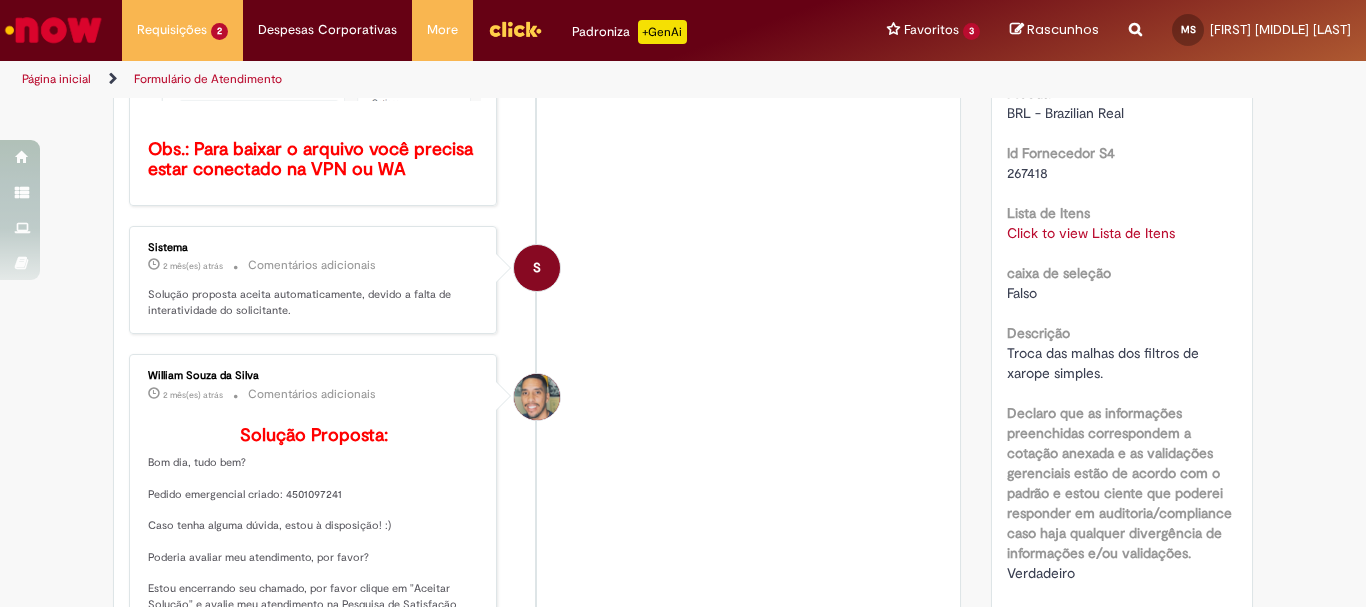 scroll, scrollTop: 815, scrollLeft: 0, axis: vertical 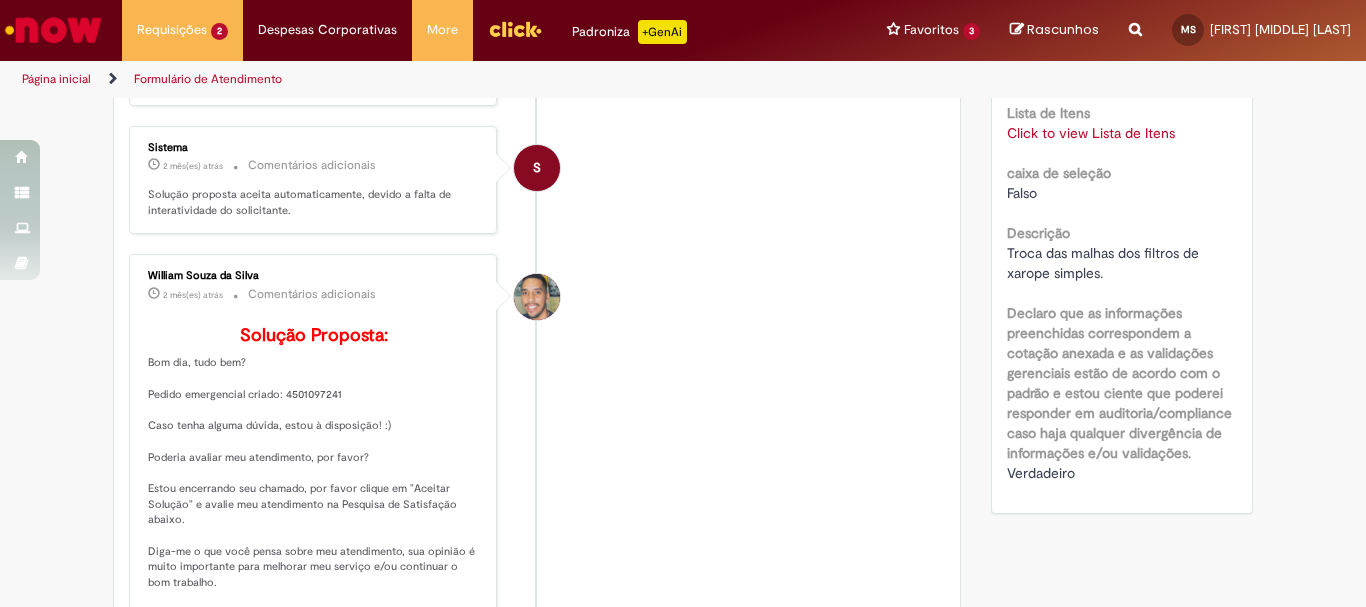 click on "Click to view Lista de Itens" at bounding box center [1091, 133] 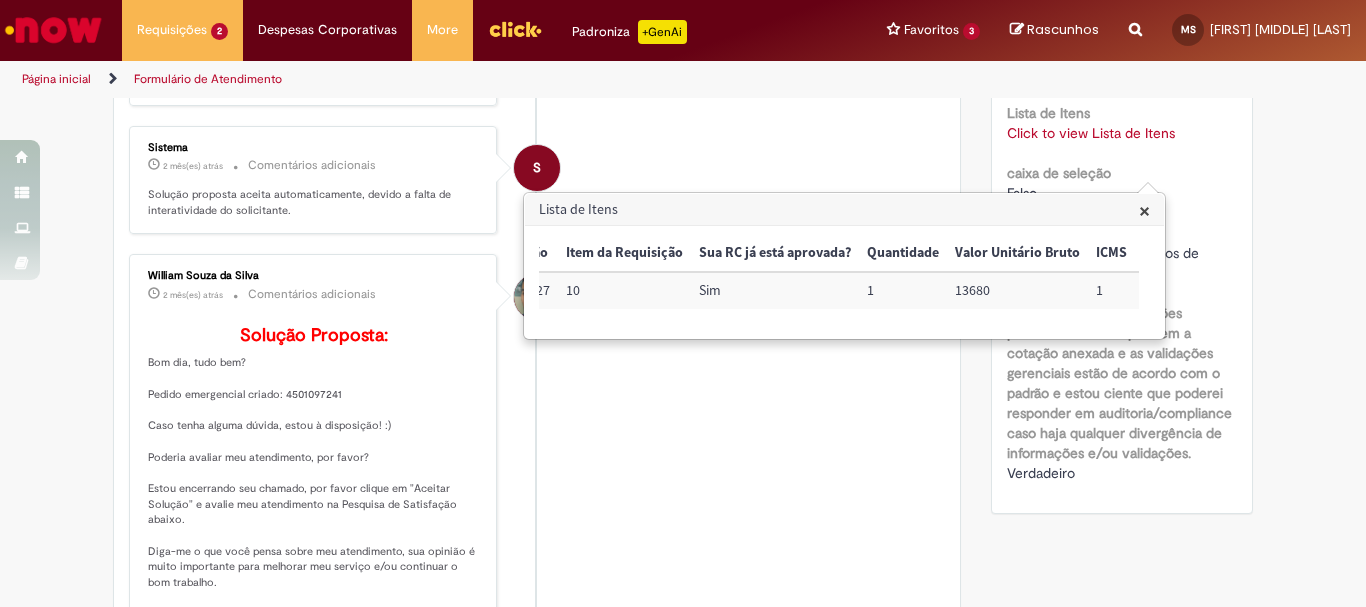 scroll, scrollTop: 0, scrollLeft: 0, axis: both 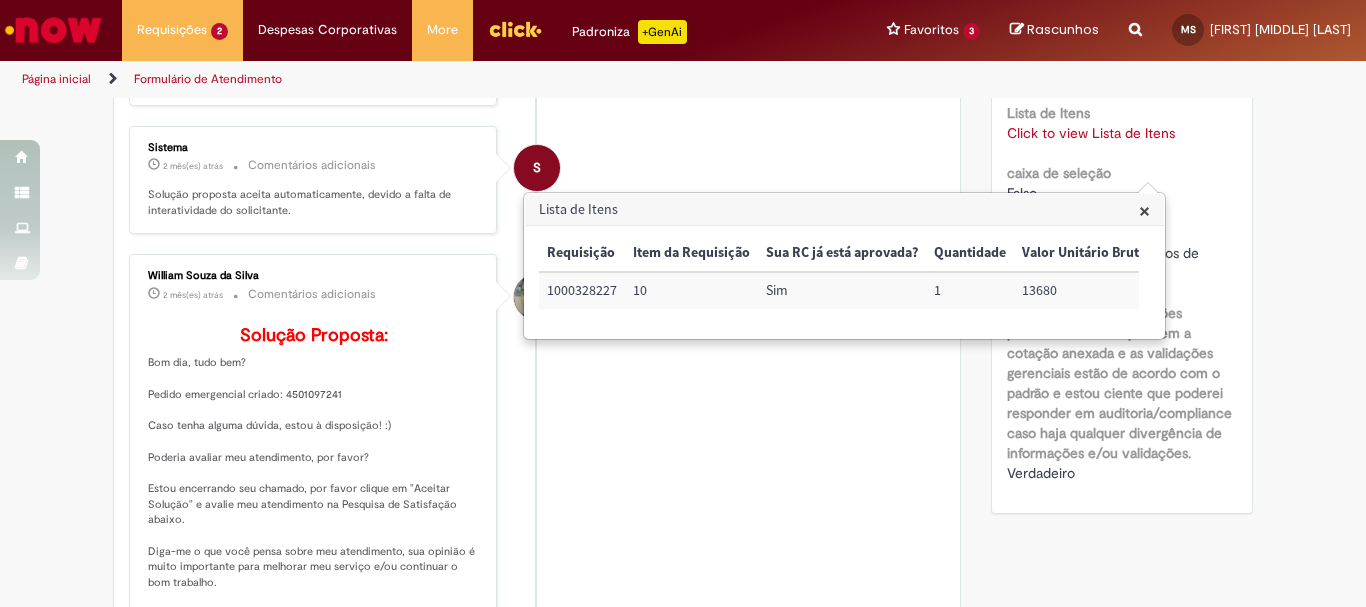 click on "William Souza da Silva
2 mês(es) atrás 2 meses atrás     Comentários adicionais
Solução Proposta:" at bounding box center [537, 563] 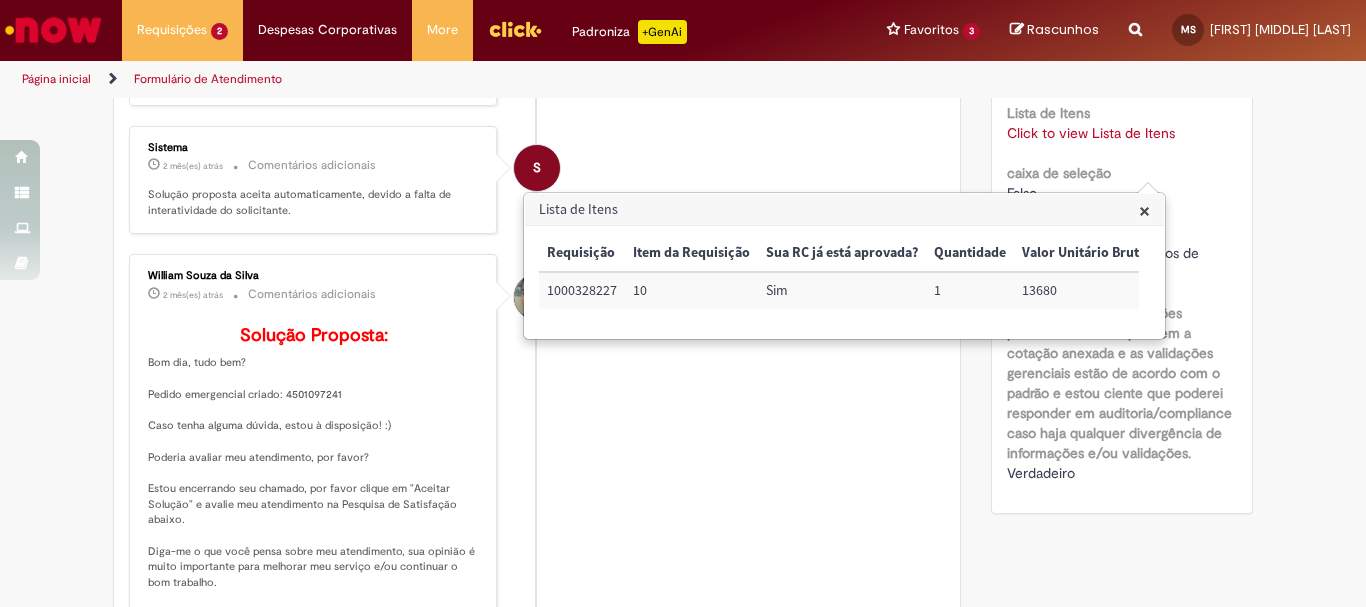 click on "Lista de Itens
× Requisição Item da Requisição Sua RC já está aprovada? Quantidade Valor Unitário Bruto ICMS IPI NCM 1000328227 10 Sim 1 13680 1 1 00" at bounding box center (844, 266) 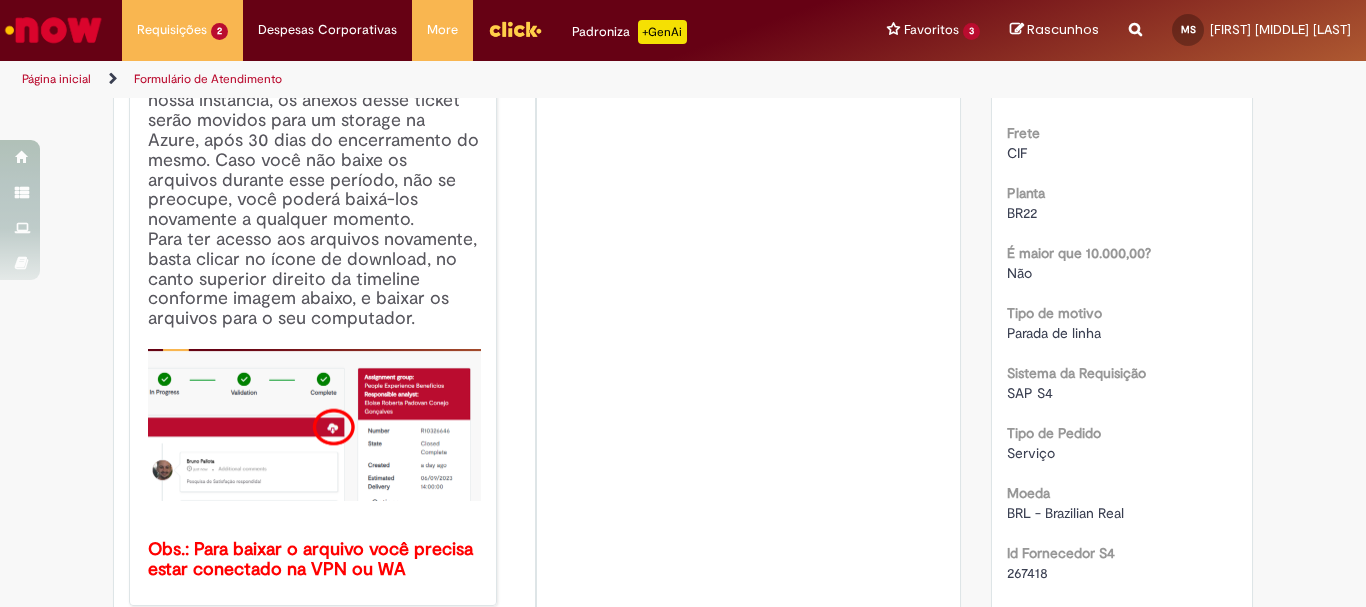 scroll, scrollTop: 0, scrollLeft: 0, axis: both 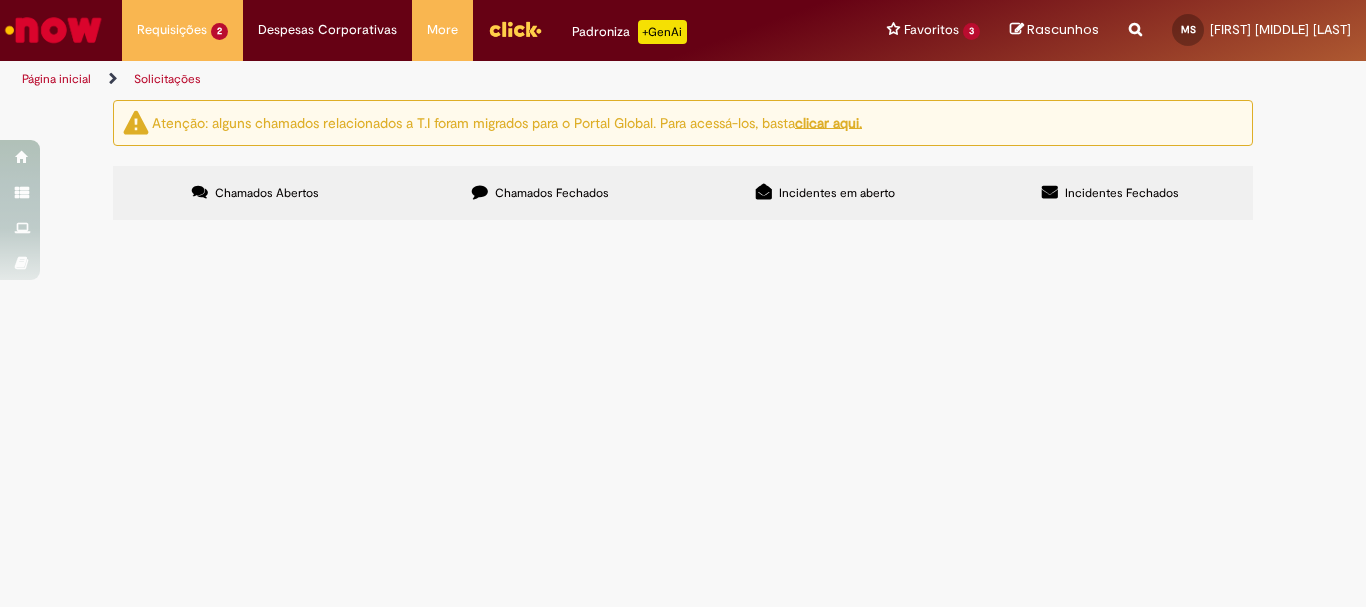 click at bounding box center (0, 0) 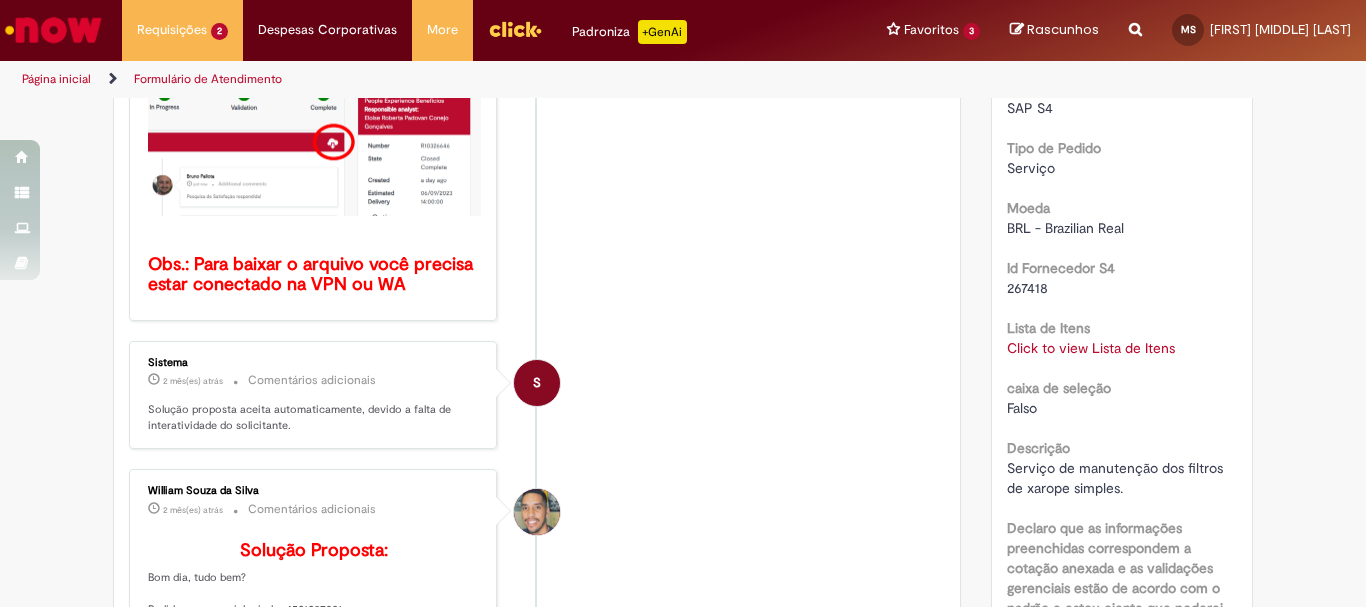 scroll, scrollTop: 715, scrollLeft: 0, axis: vertical 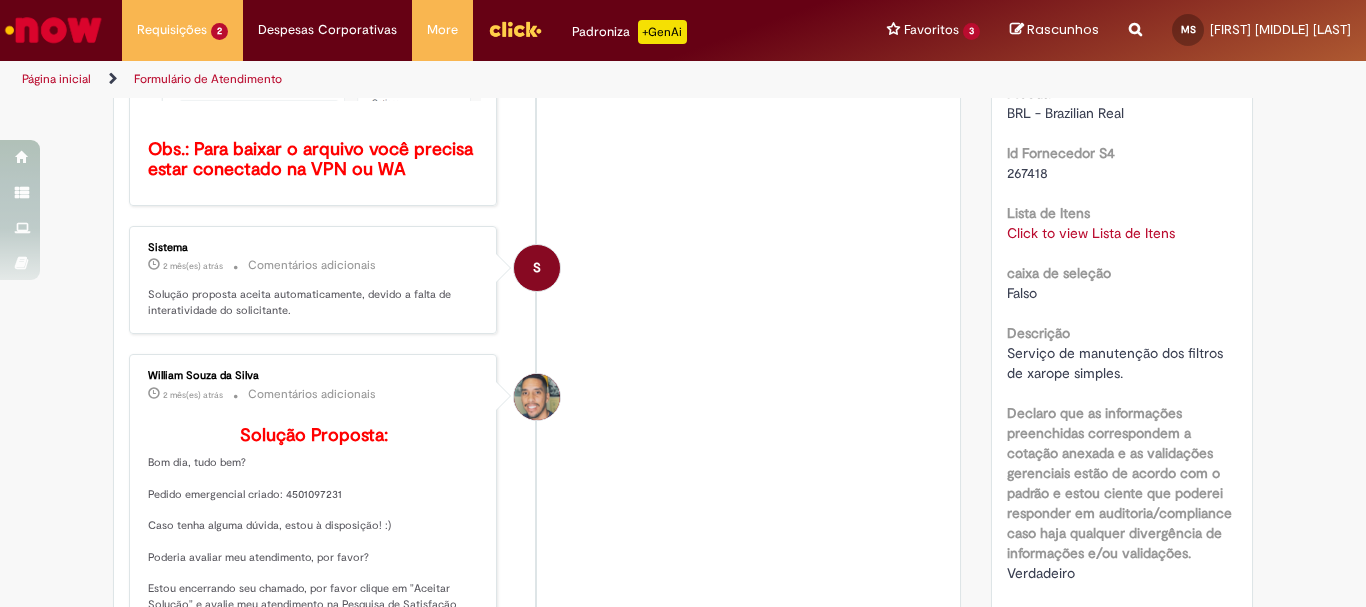 click on "Click to view Lista de Itens" at bounding box center (1091, 233) 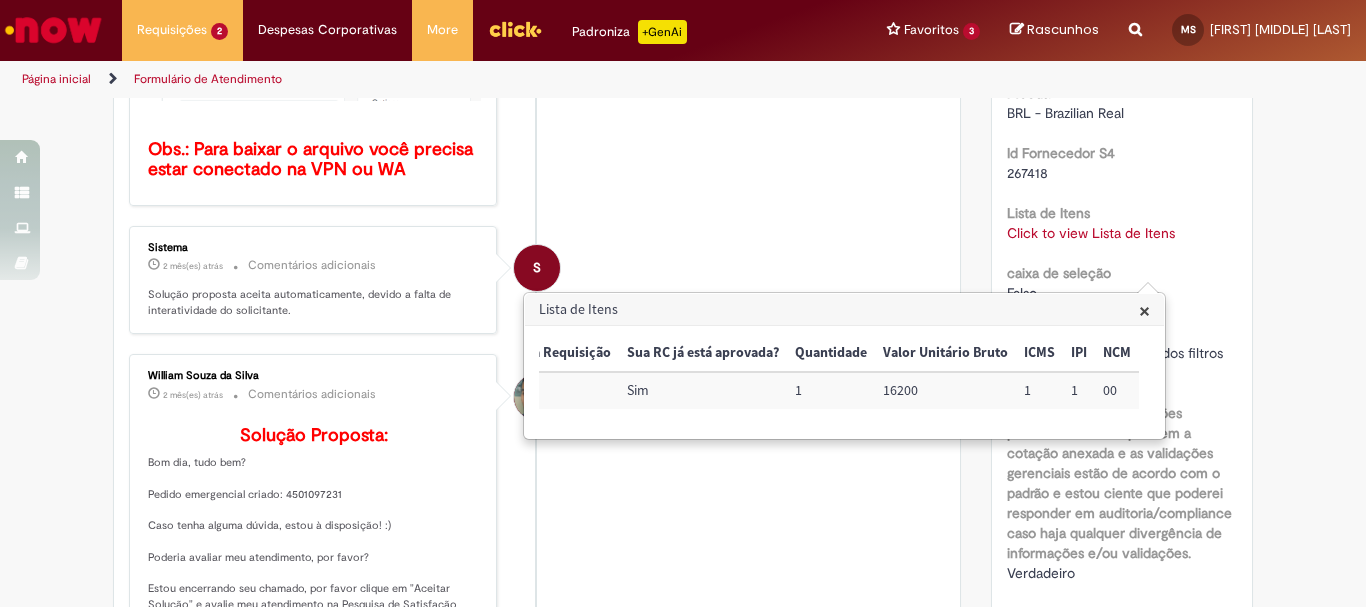 scroll, scrollTop: 0, scrollLeft: 0, axis: both 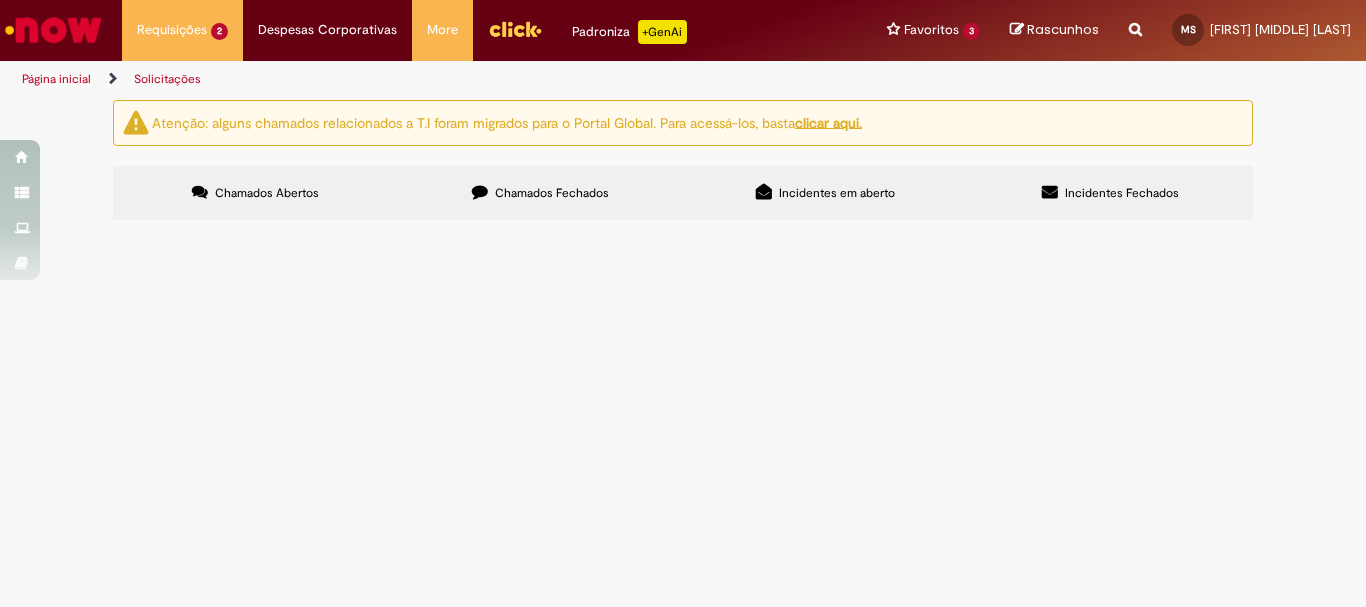 click at bounding box center (0, 0) 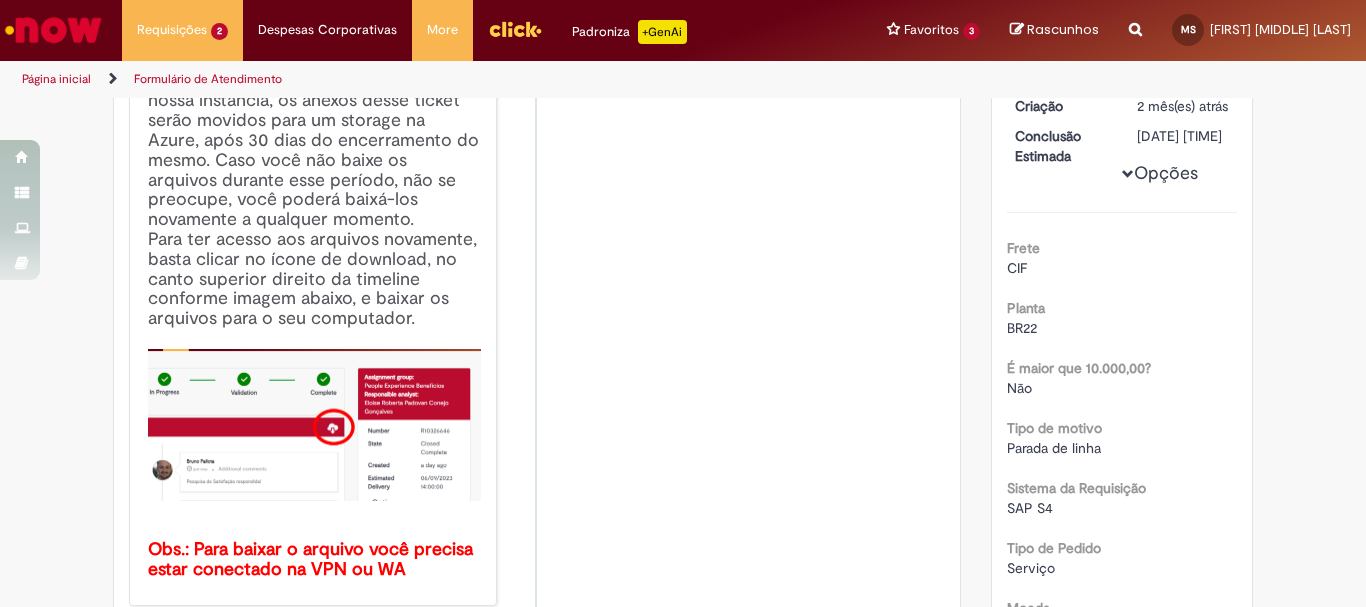 scroll, scrollTop: 0, scrollLeft: 0, axis: both 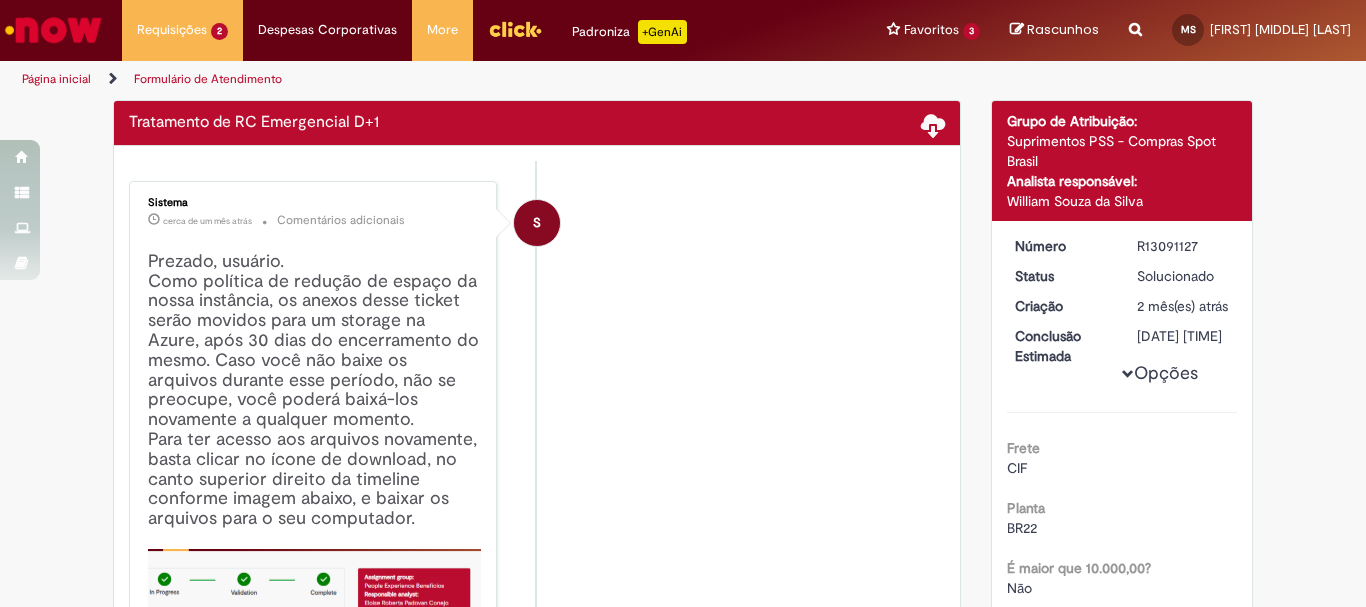click on "Prezado, usuário. Como política de redução de espaço da nossa instância, os anexos desse ticket serão movidos para um storage na Azure, após 30 dias do encerramento do mesmo. Caso você não baixe os arquivos durante esse período, não se preocupe, você poderá baixá-los novamente a qualquer momento. Para ter acesso aos arquivos novamente, basta clicar no ícone de download, no canto superior direito da timeline conforme imagem abaixo, e baixar os arquivos para o seu computador. Obs.: Para baixar o arquivo você precisa estar conectado na VPN ou WA" at bounding box center [314, 516] 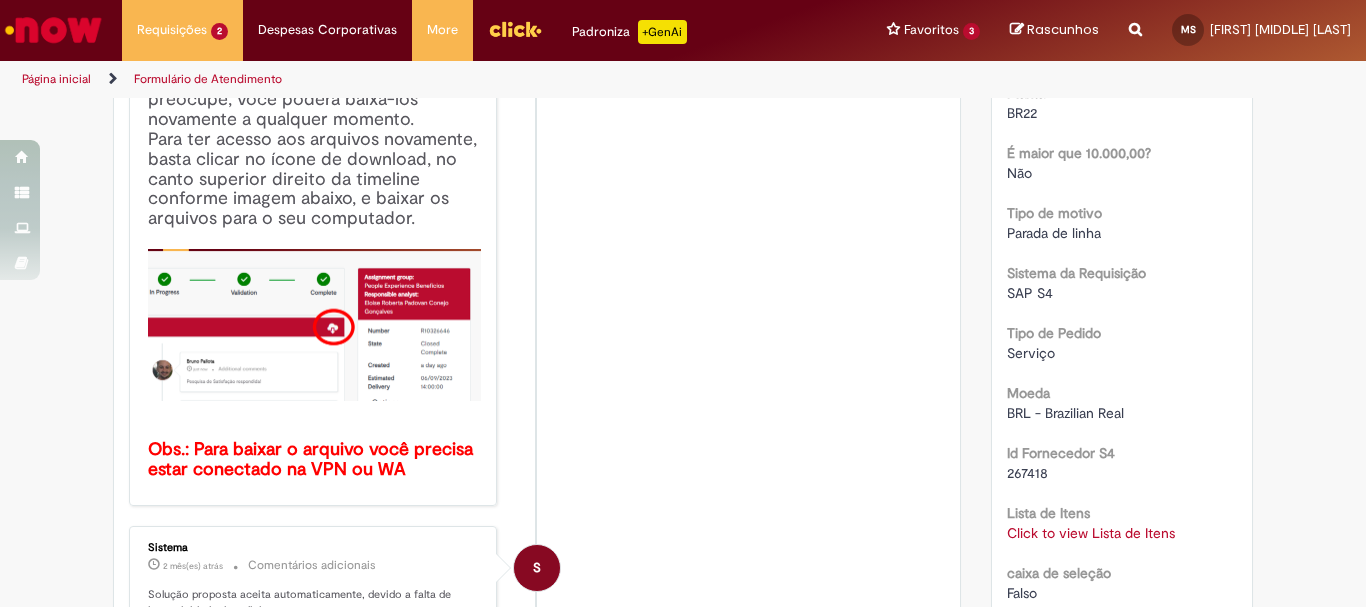 scroll, scrollTop: 515, scrollLeft: 0, axis: vertical 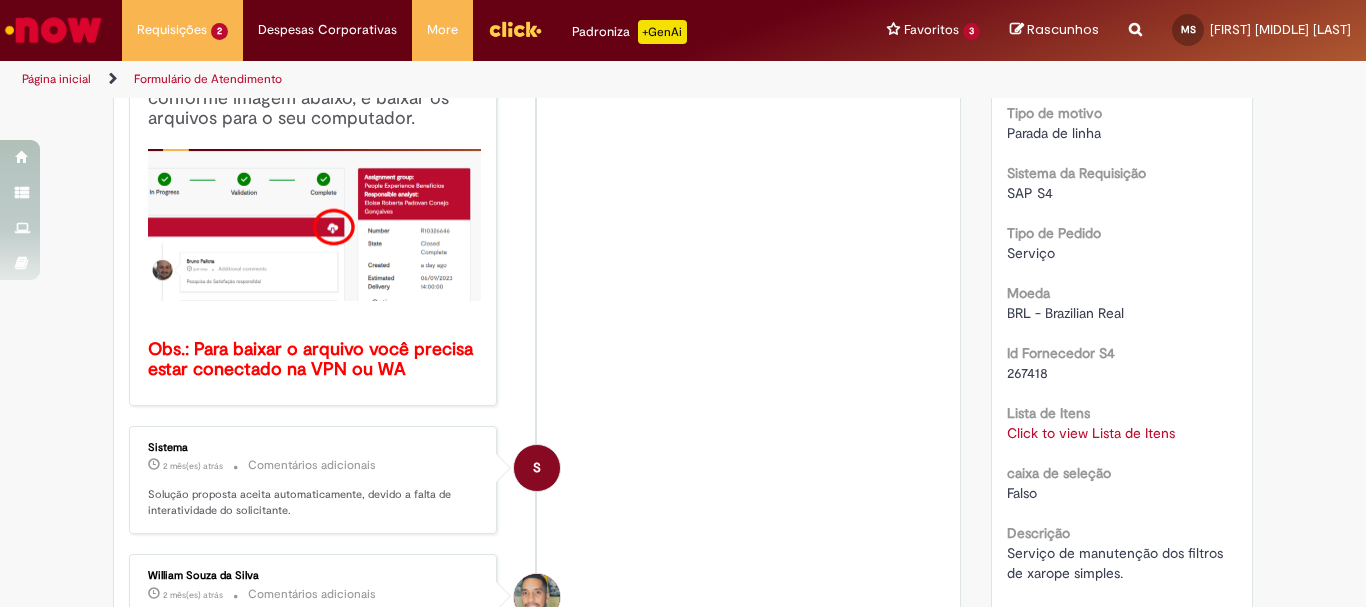 click on "Click to view Lista de Itens" at bounding box center [1091, 433] 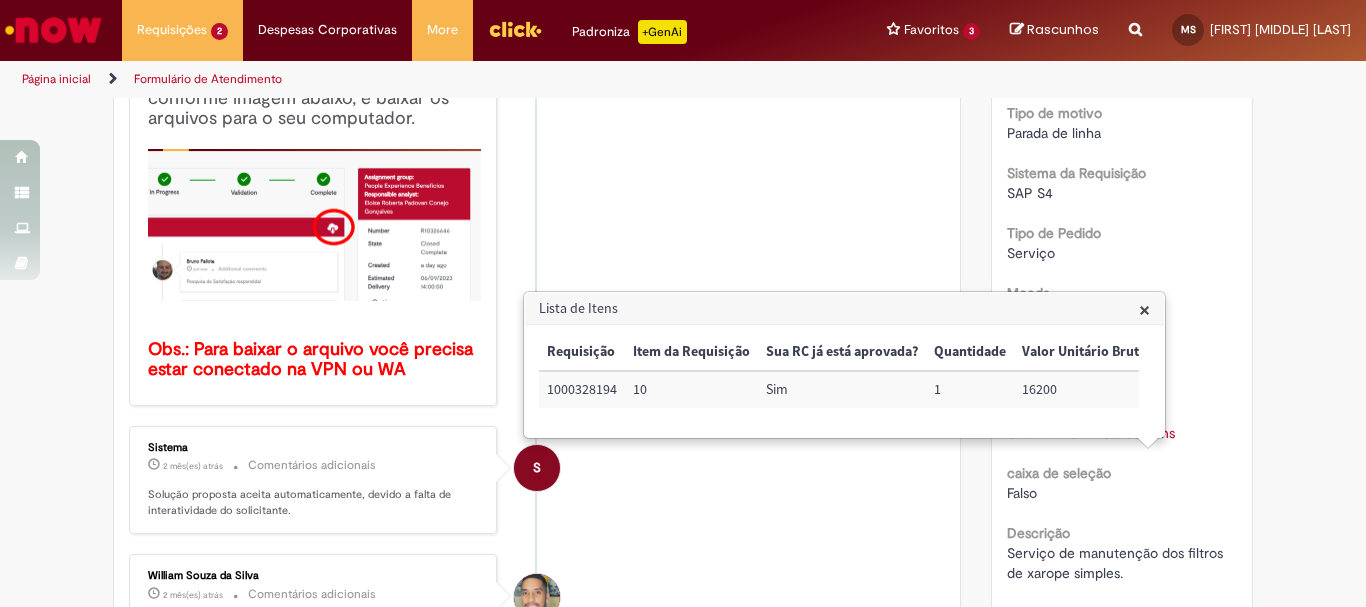 click on "Click to view Lista de Itens" at bounding box center [1091, 433] 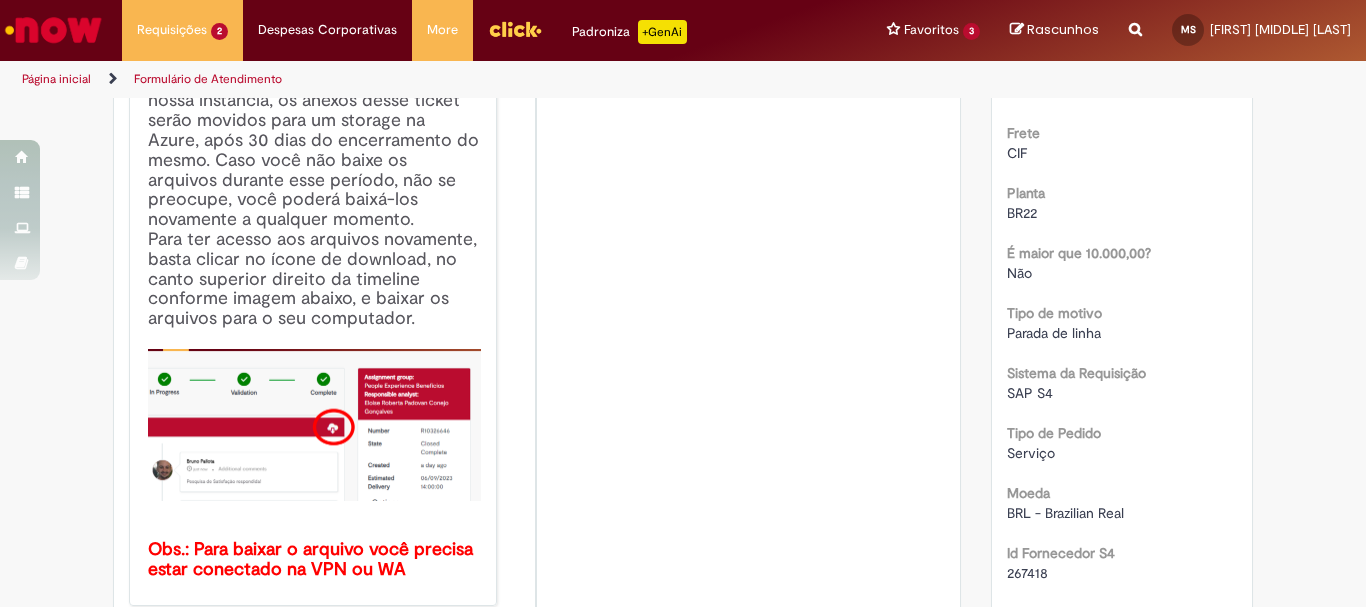scroll, scrollTop: 0, scrollLeft: 0, axis: both 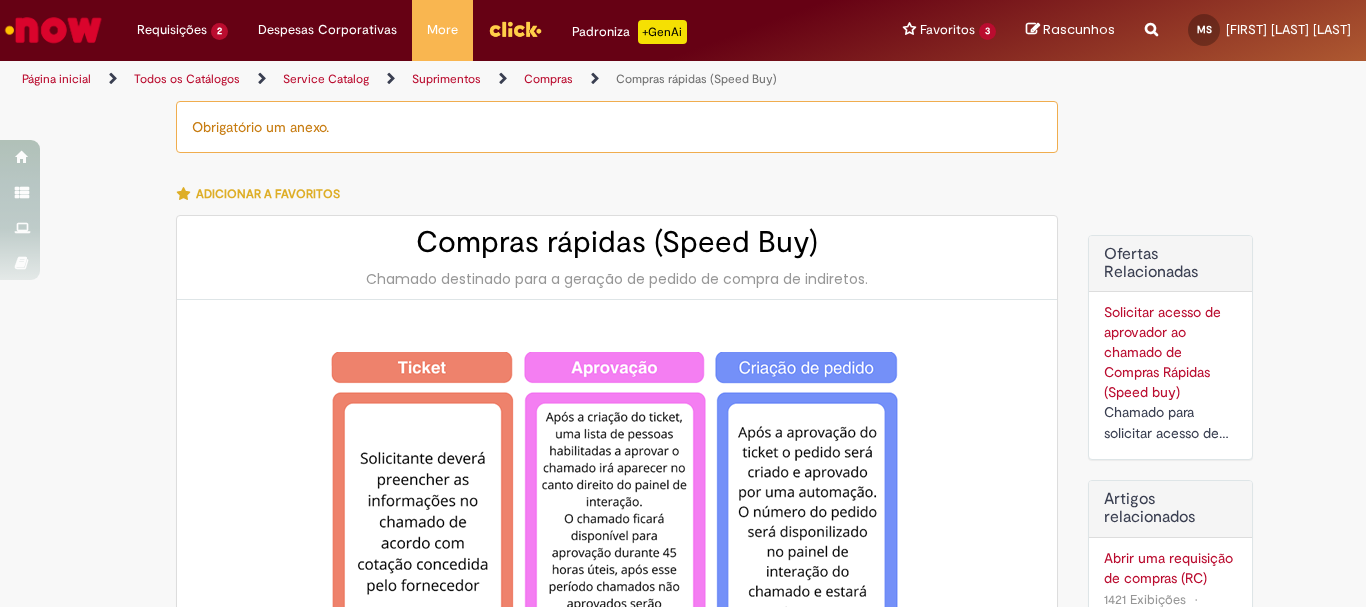 type on "********" 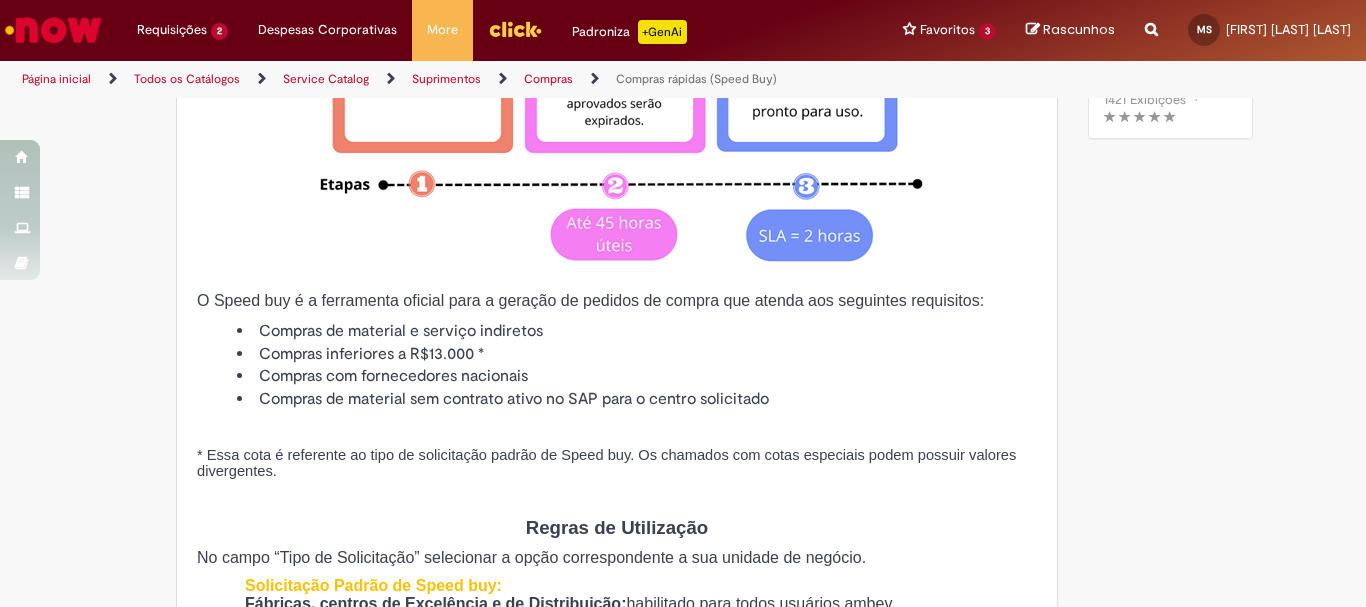 type on "**********" 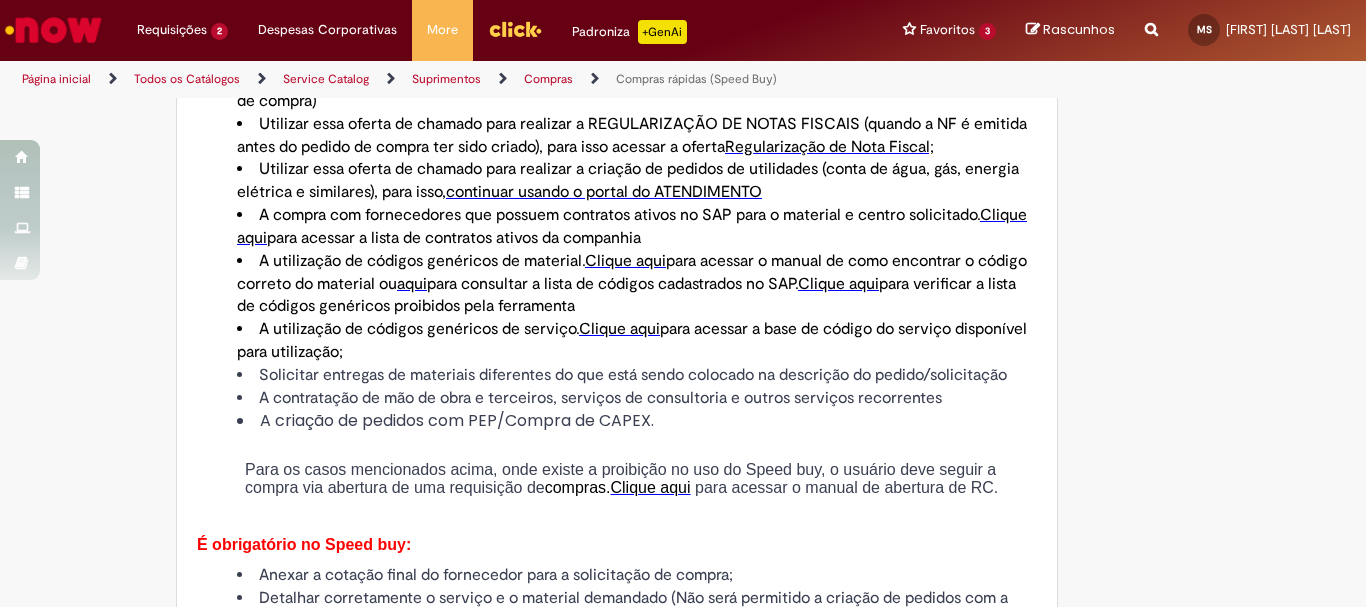 scroll, scrollTop: 1500, scrollLeft: 0, axis: vertical 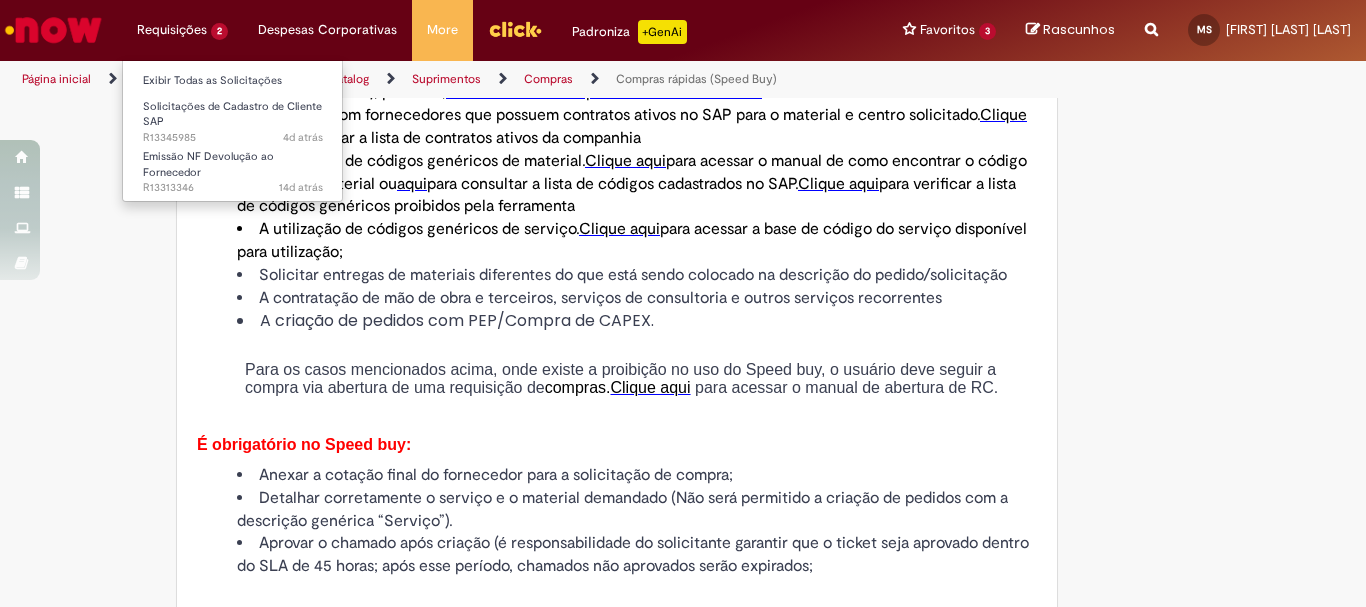 click on "Requisições   2
Exibir Todas as Solicitações
Solicitações de Cadastro de Cliente SAP
4d atrás 4 dias atrás  R13345985
Emissão NF Devolução ao Fornecedor
14d atrás 14 dias atrás  R13313346" at bounding box center [182, 30] 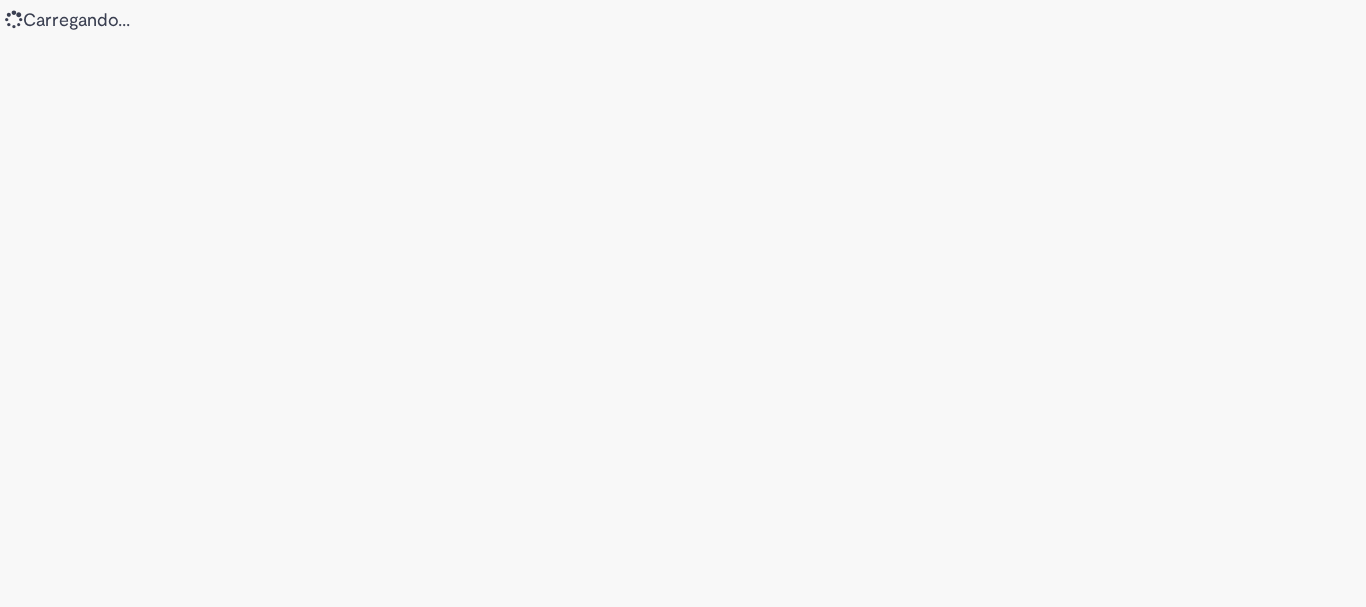 scroll, scrollTop: 0, scrollLeft: 0, axis: both 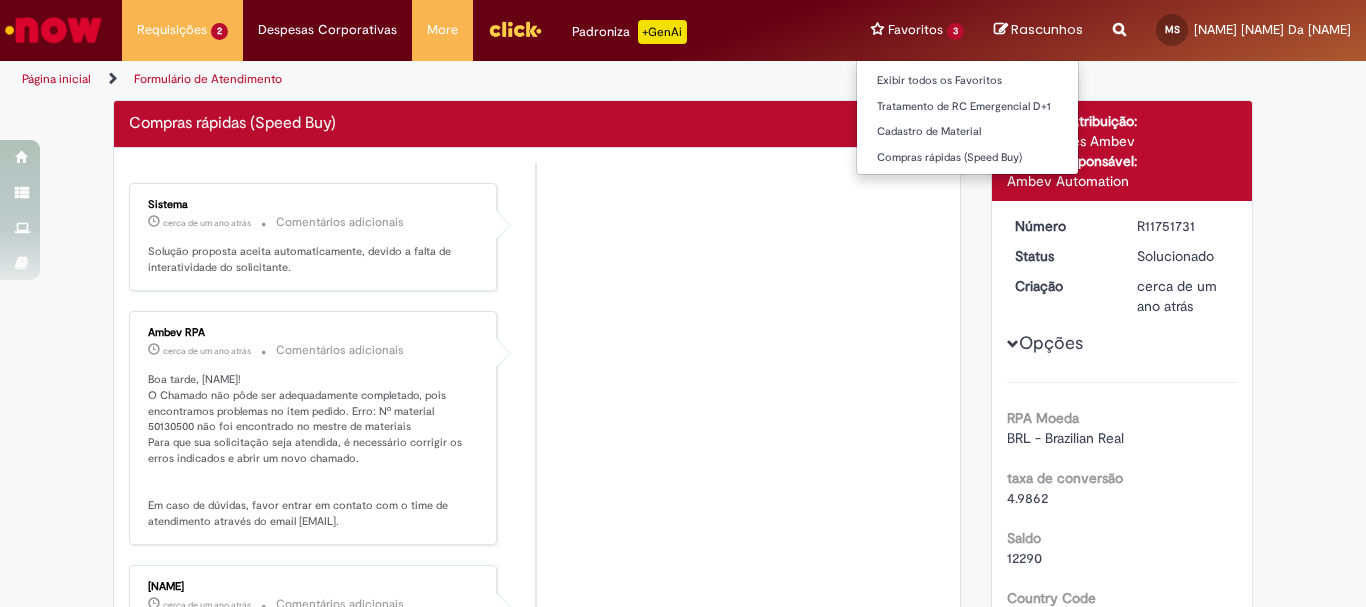 click on "Favoritos   3
Exibir todos os Favoritos
Tratamento de RC Emergencial D+1
Cadastro de Material
Compras rápidas (Speed Buy)" at bounding box center (917, 30) 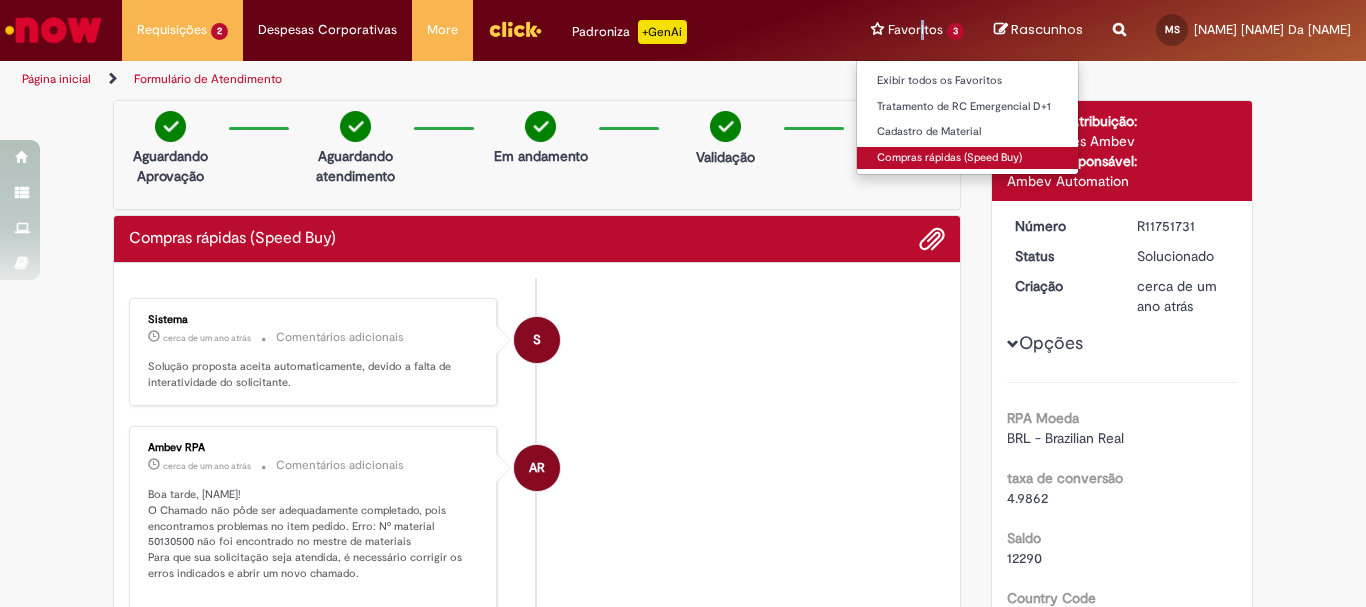 click on "Compras rápidas (Speed Buy)" at bounding box center (967, 158) 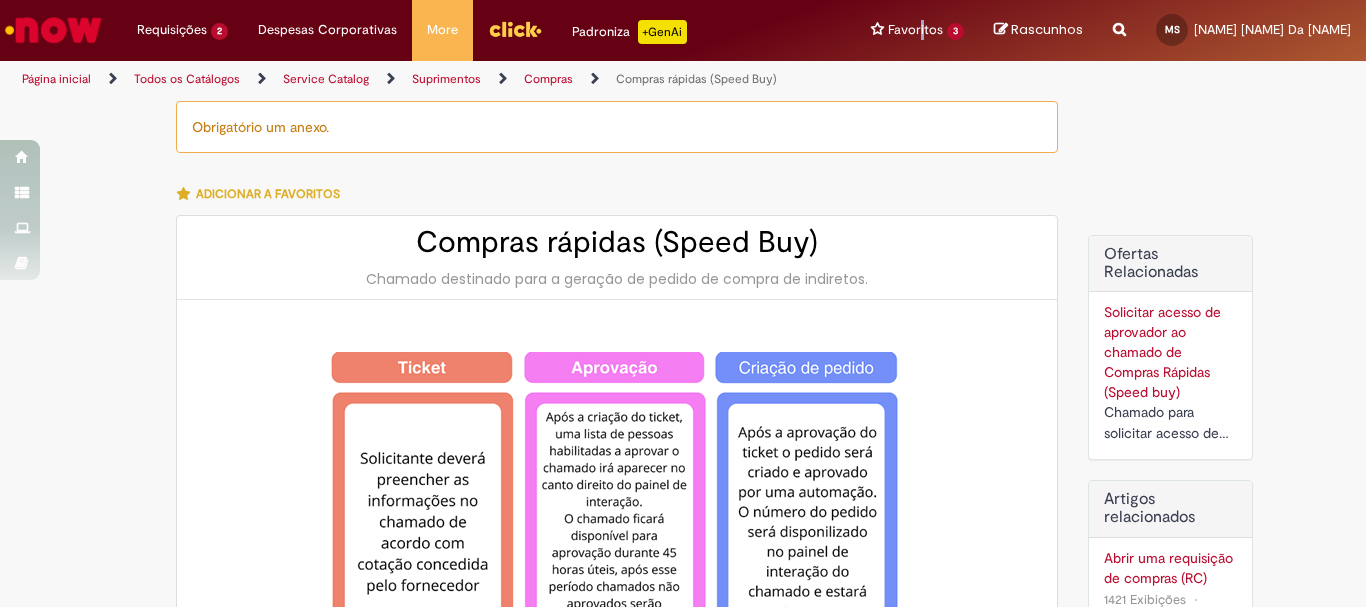 type on "********" 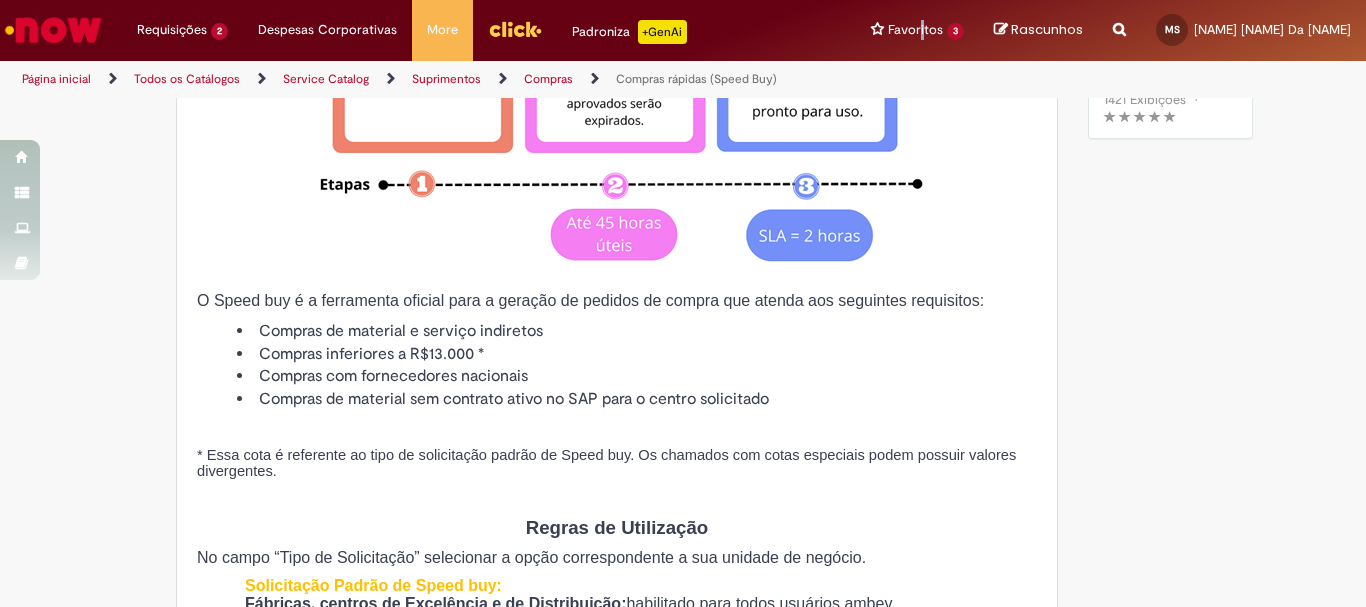 type on "**********" 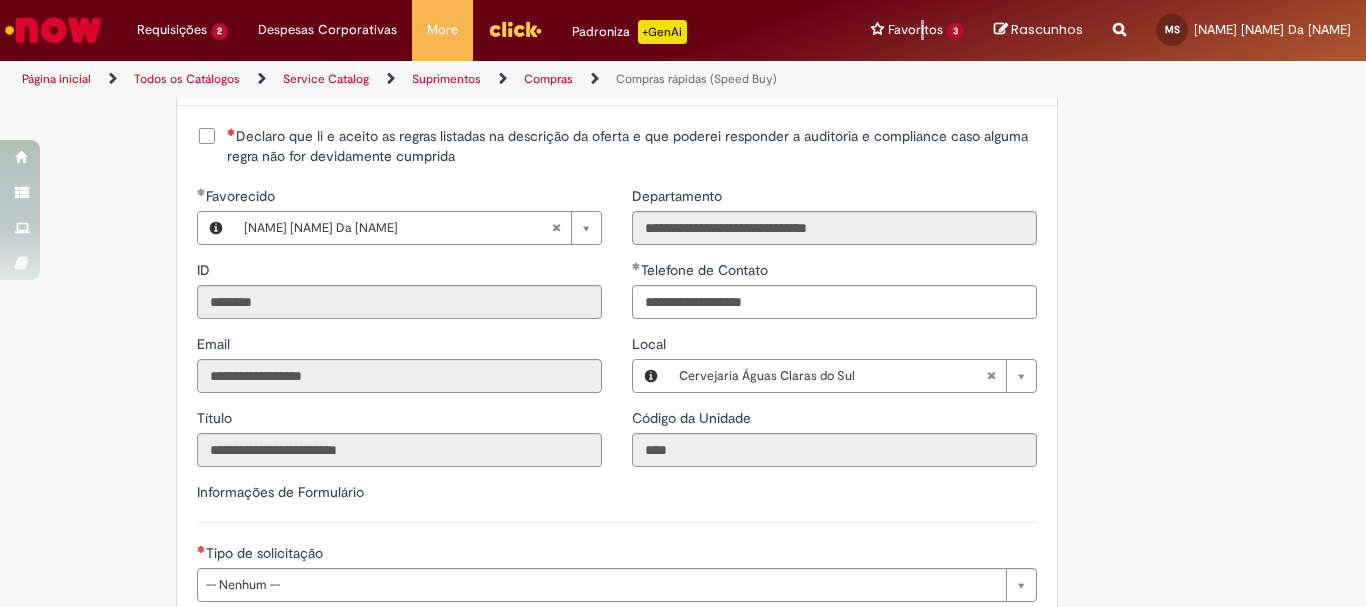 scroll, scrollTop: 2900, scrollLeft: 0, axis: vertical 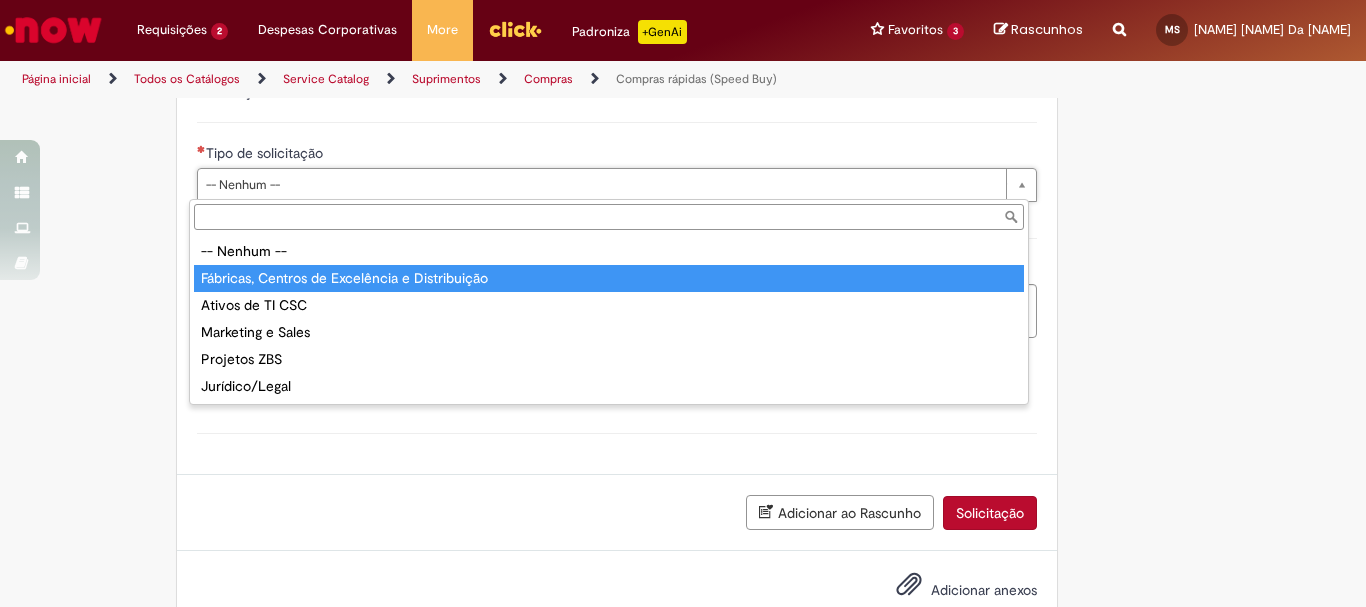 type on "**********" 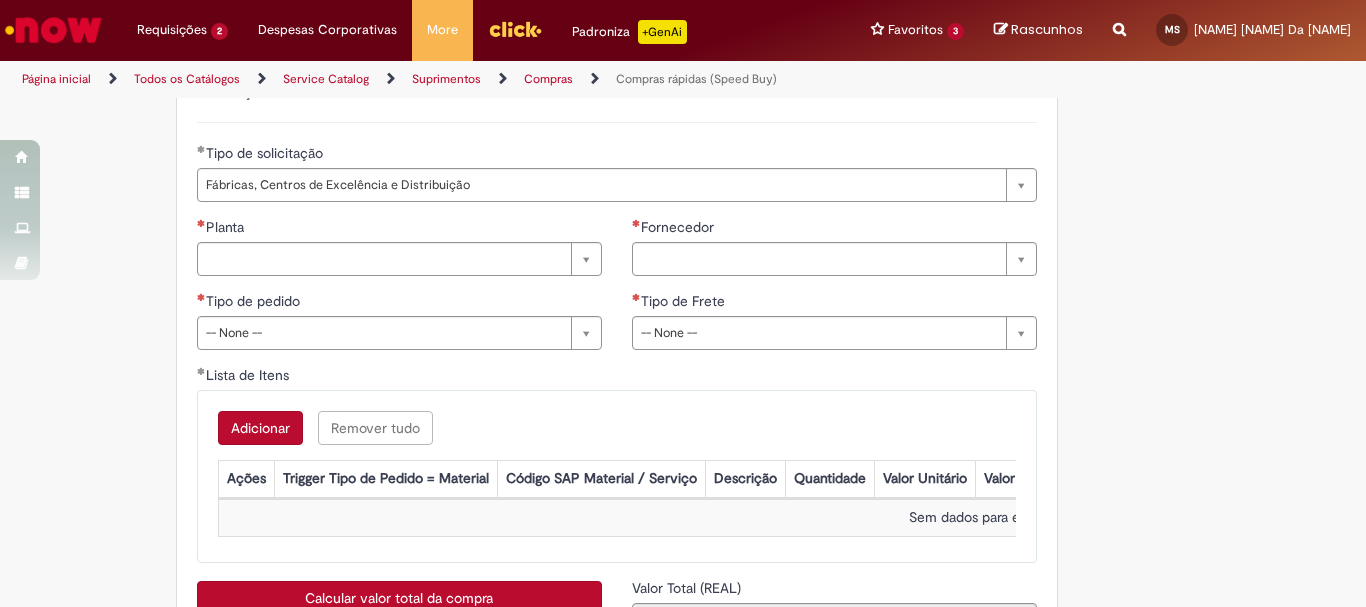 click on "Obrigatório um anexo.
Adicionar a Favoritos
Compras rápidas (Speed Buy)
Chamado destinado para a geração de pedido de compra de indiretos.
O Speed buy é a ferramenta oficial para a geração de pedidos de compra que atenda aos seguintes requisitos:
Compras de material e serviço indiretos
Compras inferiores a R$13.000 *
Compras com fornecedores nacionais
Compras de material sem contrato ativo no SAP para o centro solicitado
* Essa cota é referente ao tipo de solicitação padrão de Speed buy. Os chamados com cotas especiais podem possuir valores divergentes.
Regras de Utilização
No campo “Tipo de Solicitação” selecionar a opção correspondente a sua unidade de negócio.
Solicitação Padrão de Speed buy:
Fábricas, centros de Excelência e de Distribuição:  habilitado para todos usuários ambev
Ativos   de TI:" at bounding box center [683, -844] 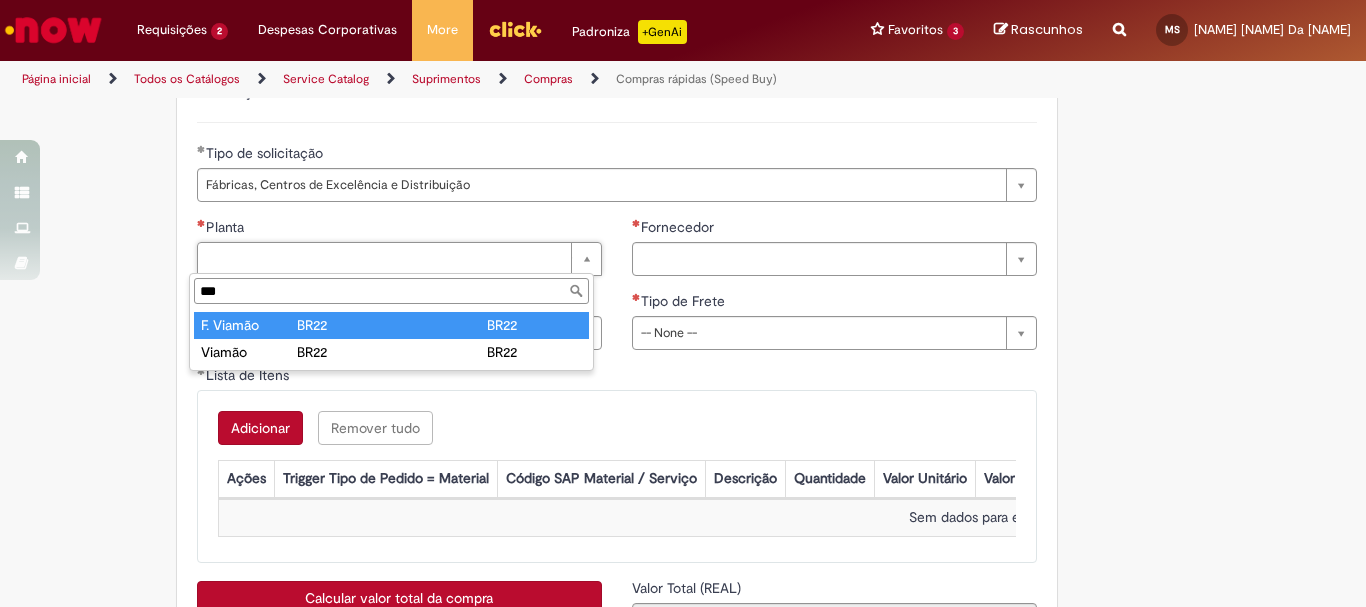 type on "***" 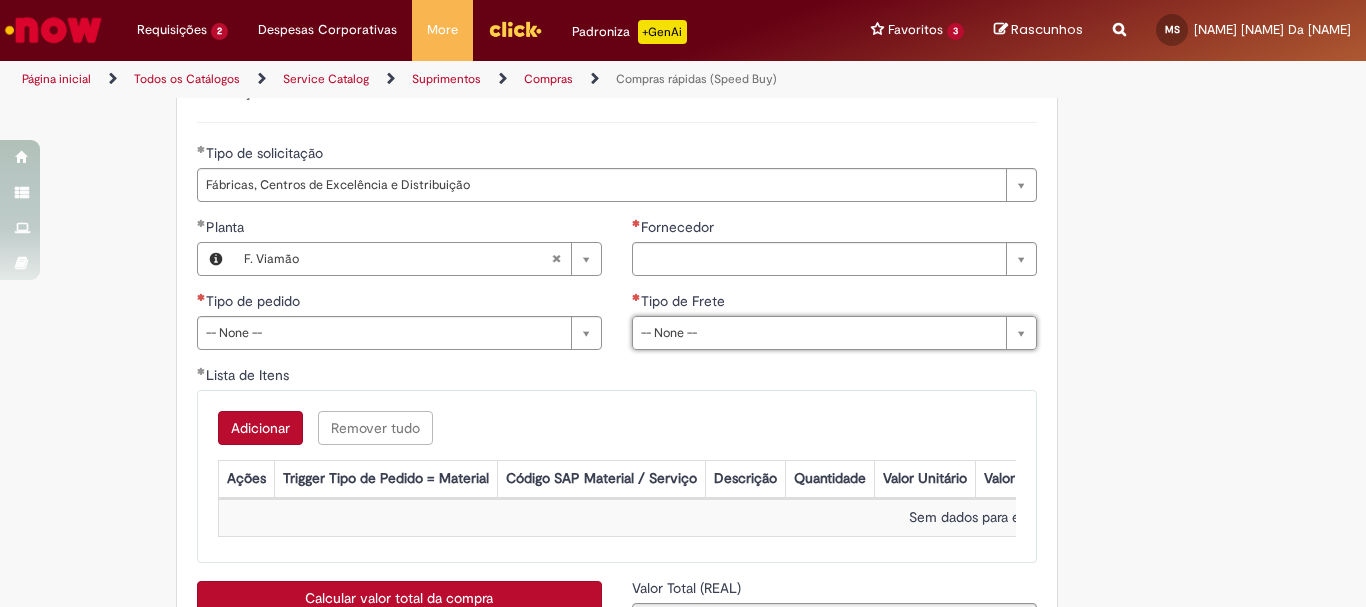 click on "Adicionar Remover tudo" at bounding box center [617, 428] 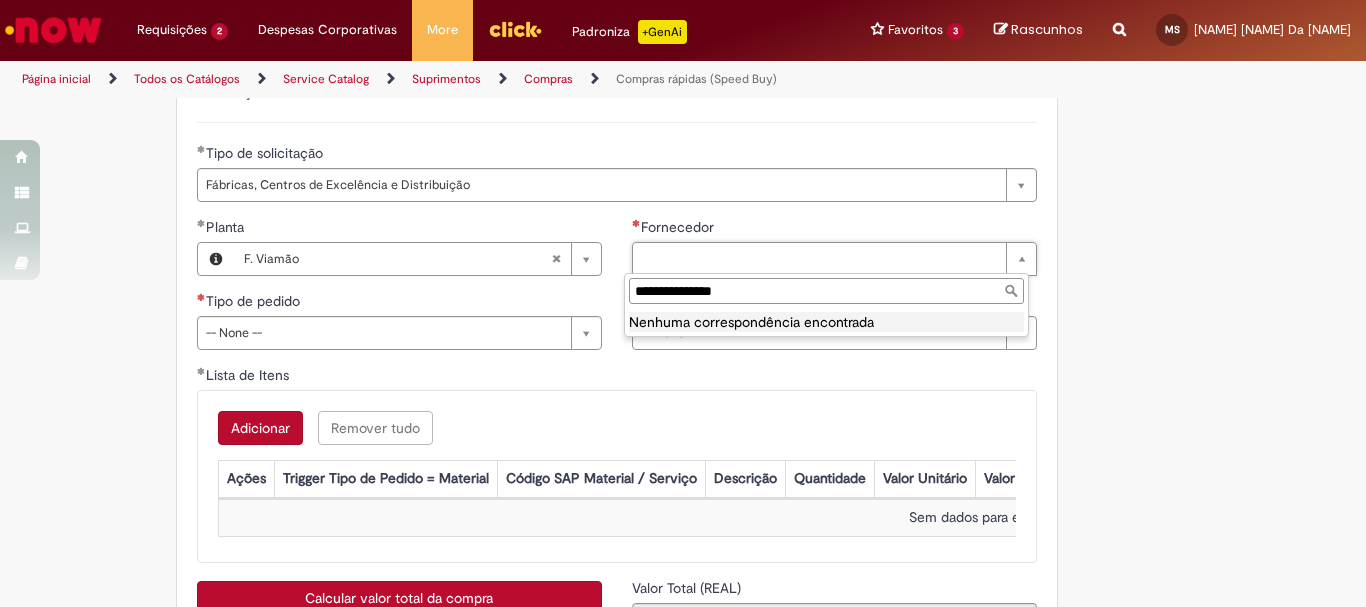 click on "**********" at bounding box center [826, 291] 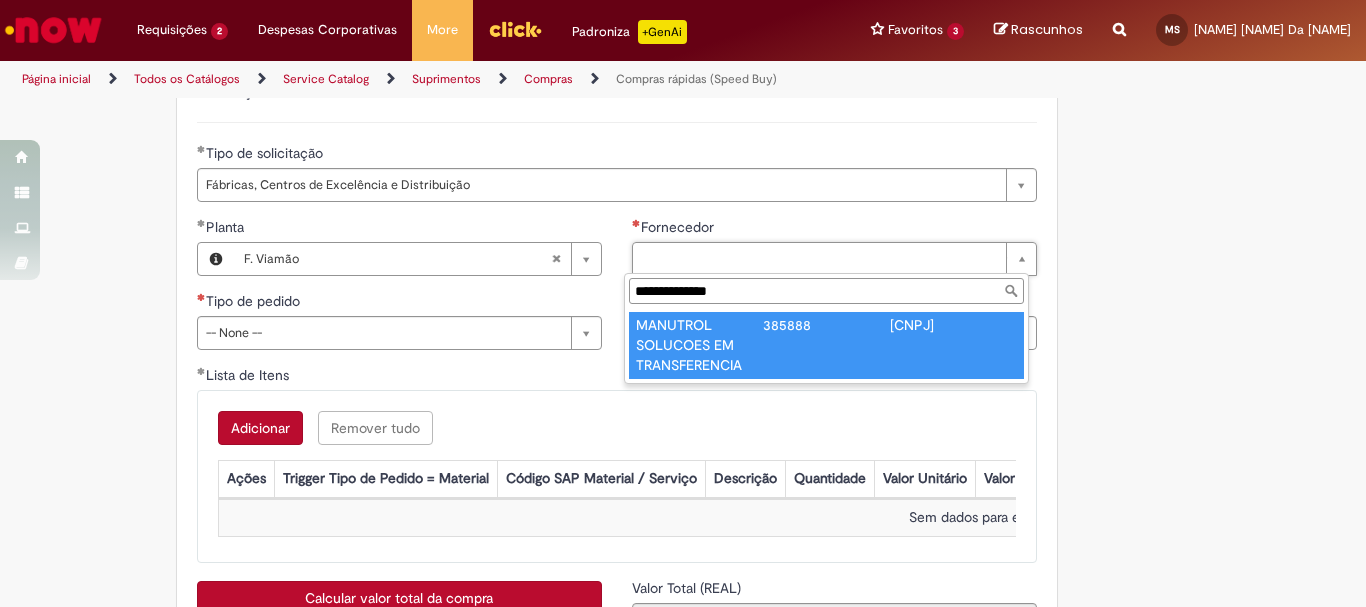type on "**********" 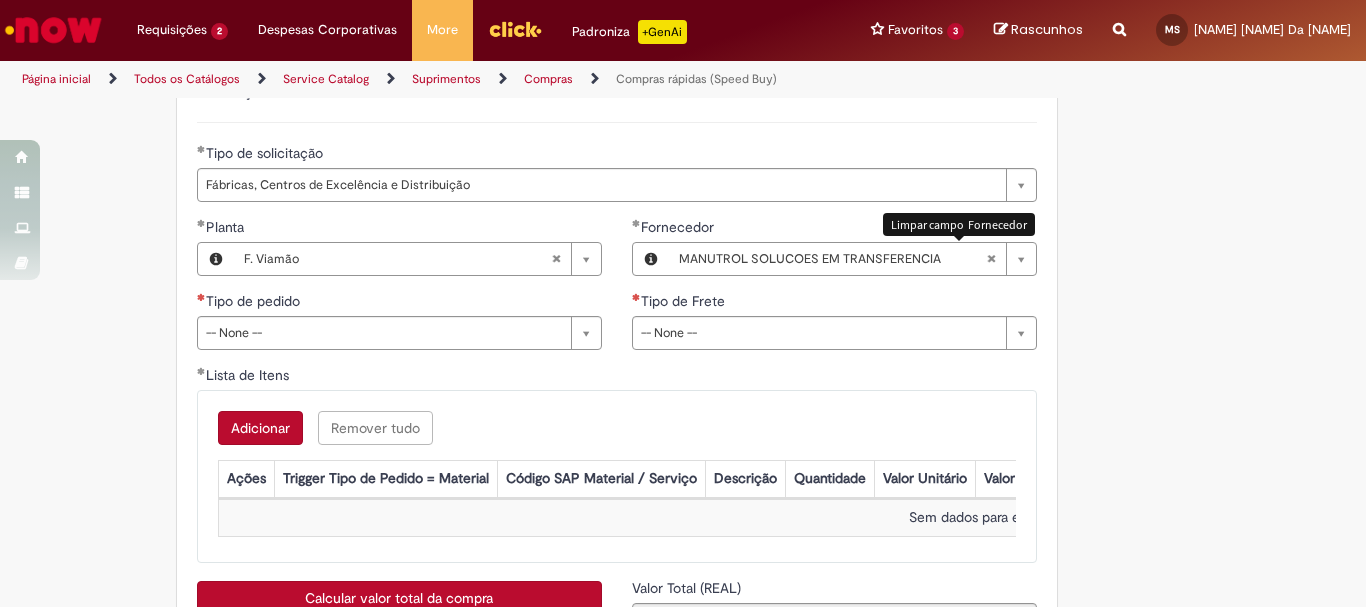 click at bounding box center [991, 259] 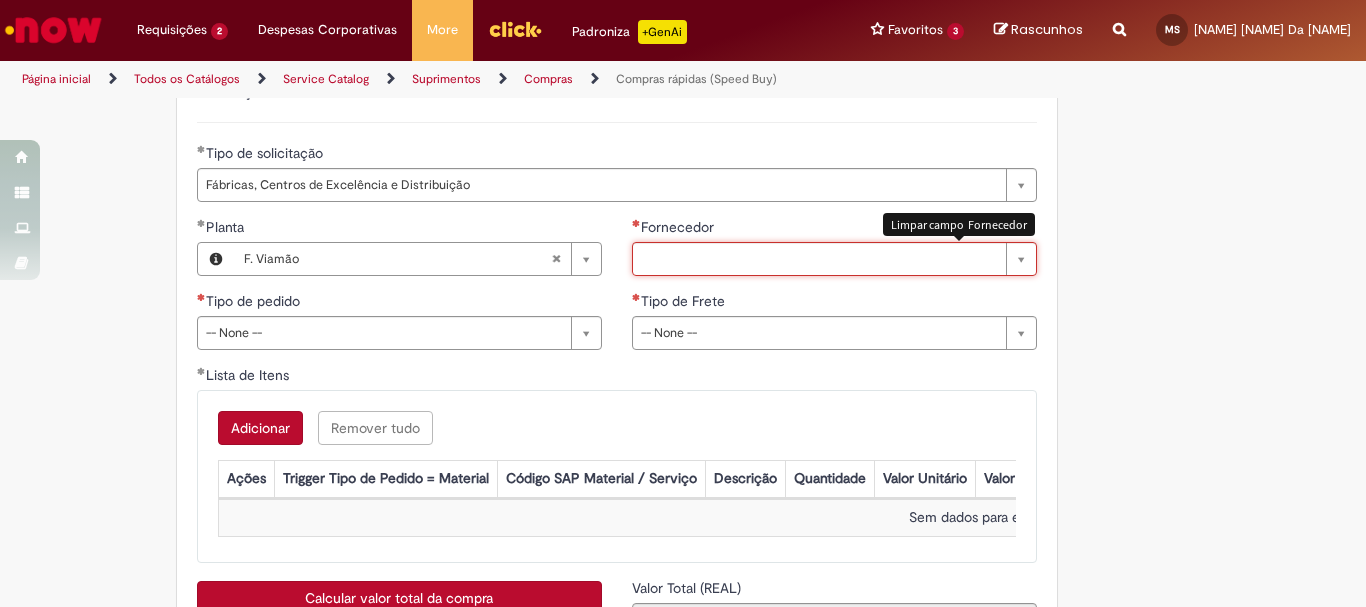 scroll, scrollTop: 0, scrollLeft: 0, axis: both 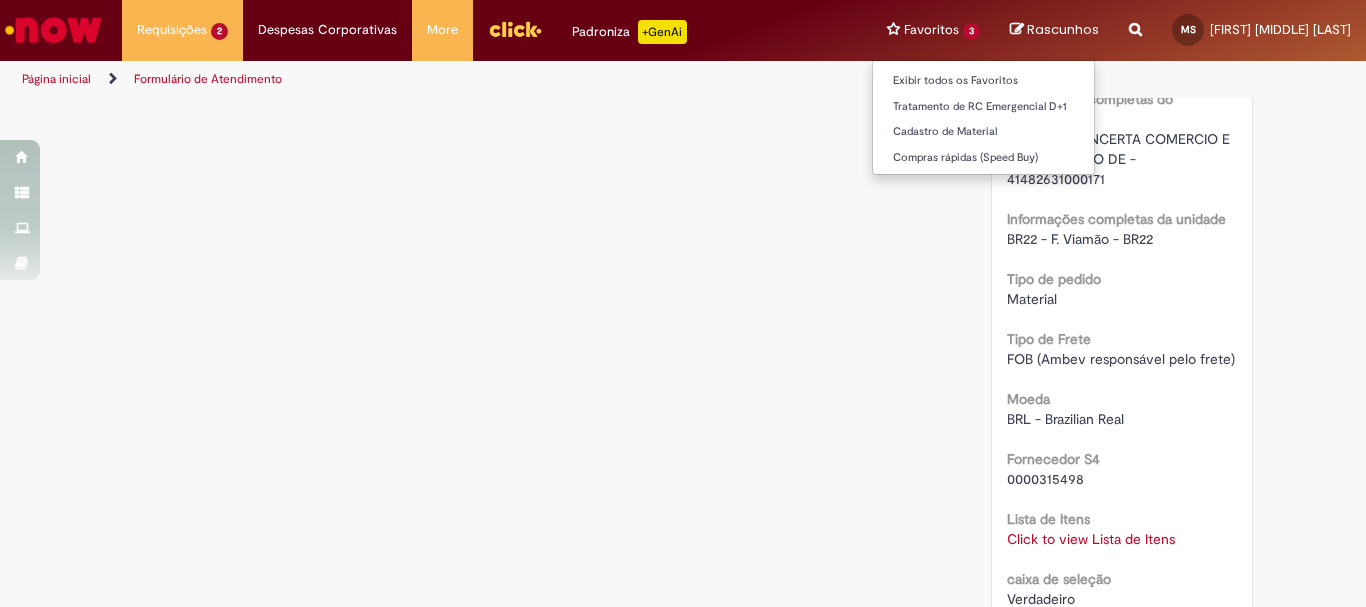 click on "Favoritos   3
Exibir todos os Favoritos
Tratamento de RC Emergencial D+1
Cadastro de Material
Compras rápidas (Speed Buy)" at bounding box center [933, 30] 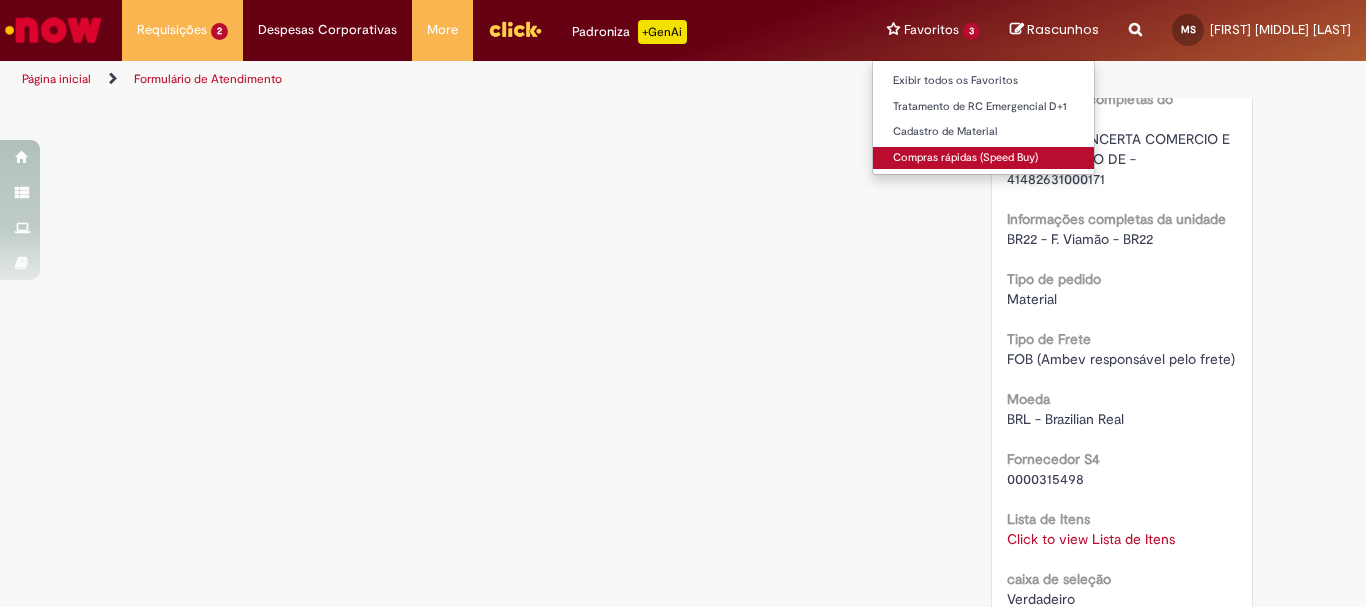 click on "Compras rápidas (Speed Buy)" at bounding box center (983, 158) 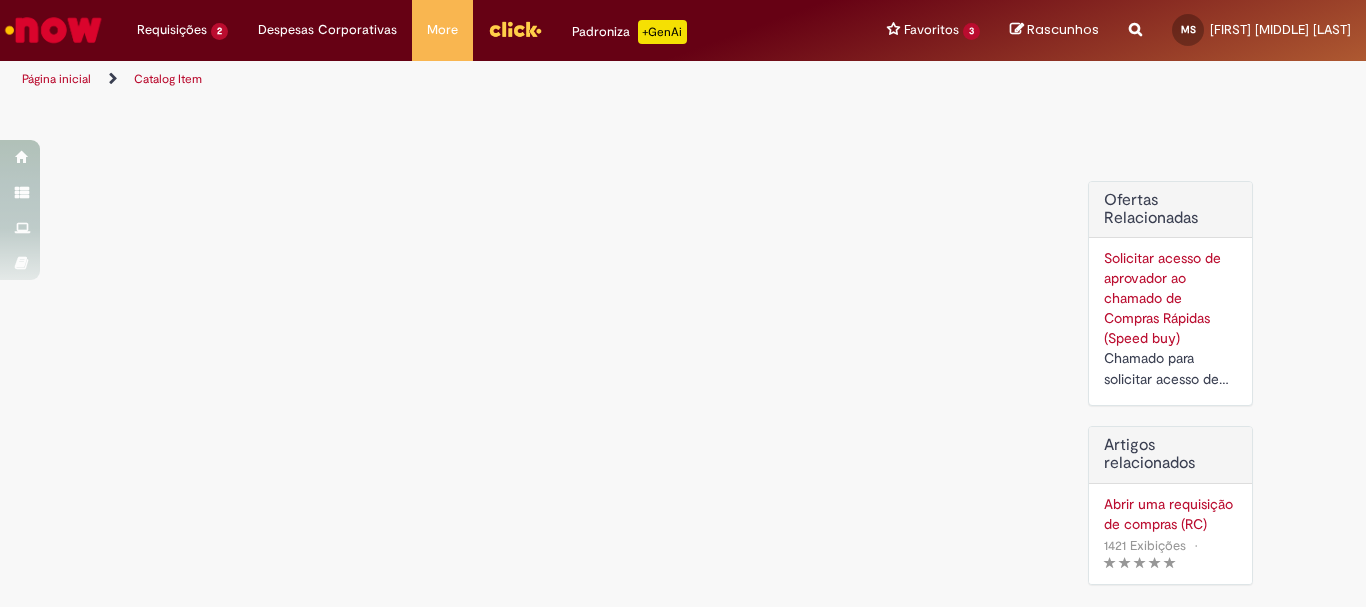 scroll, scrollTop: 0, scrollLeft: 0, axis: both 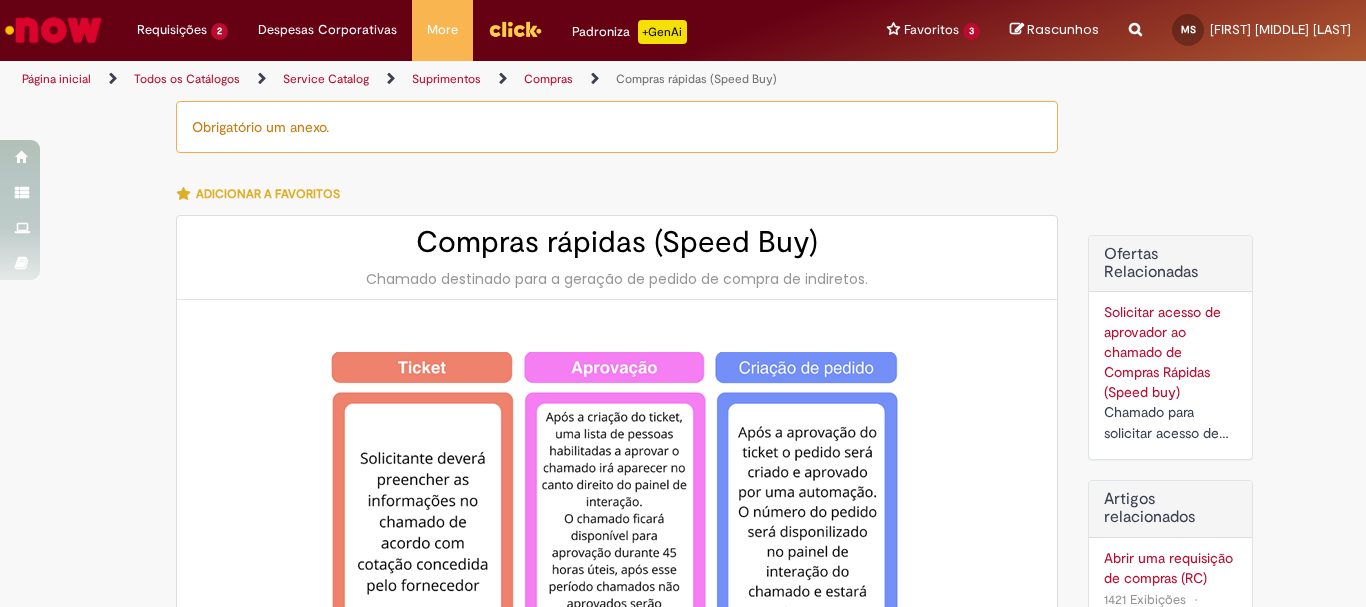 type on "********" 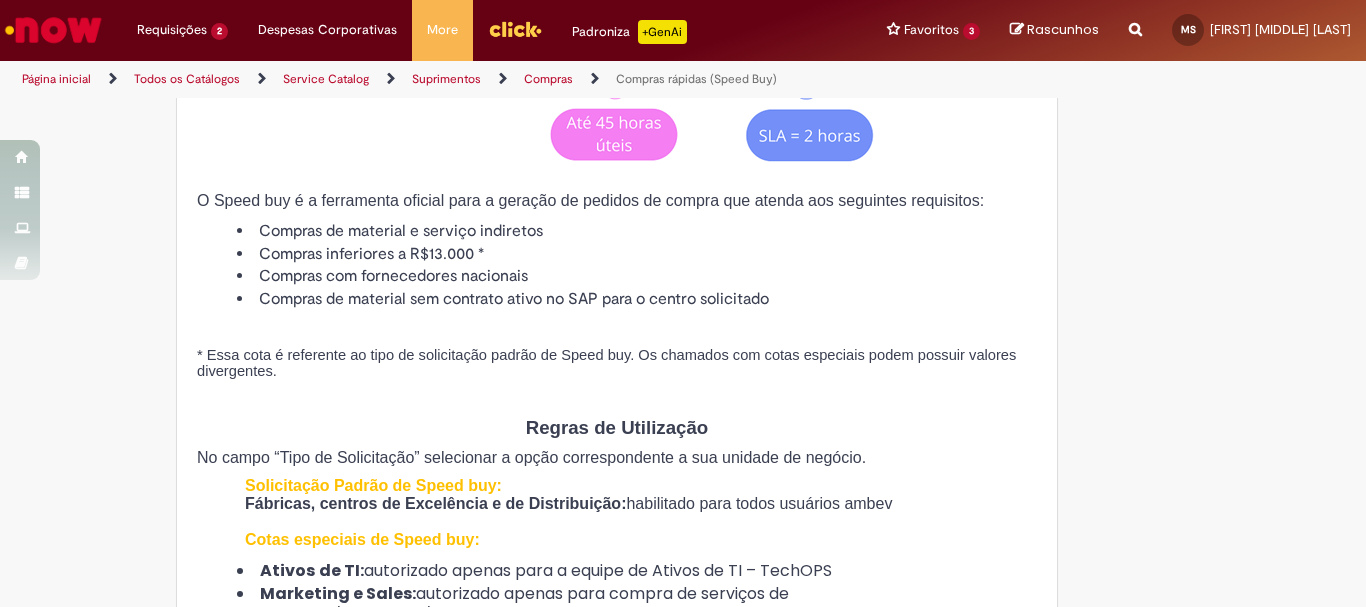 type on "**********" 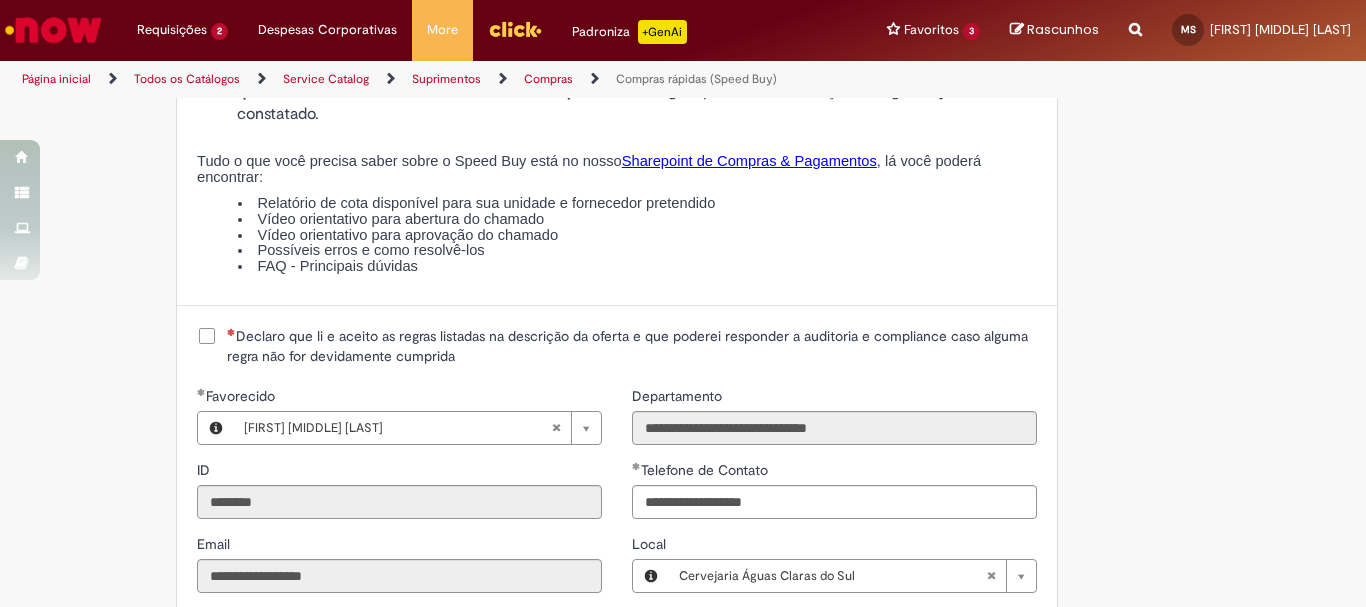 scroll, scrollTop: 2800, scrollLeft: 0, axis: vertical 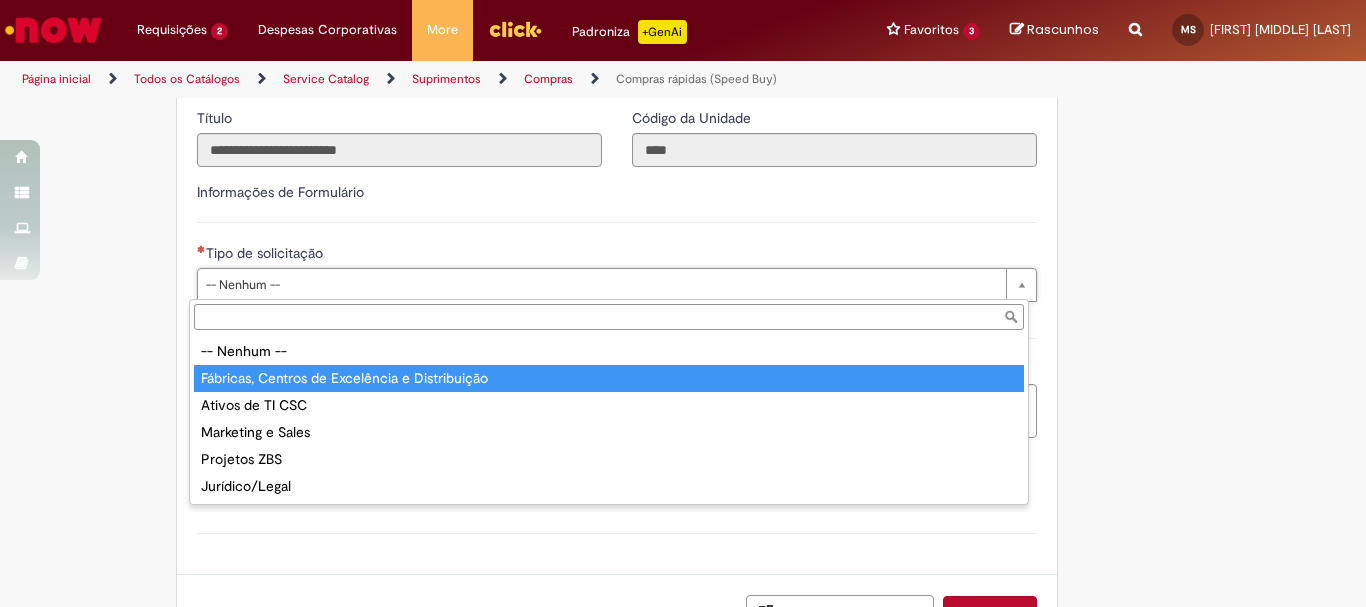type on "**********" 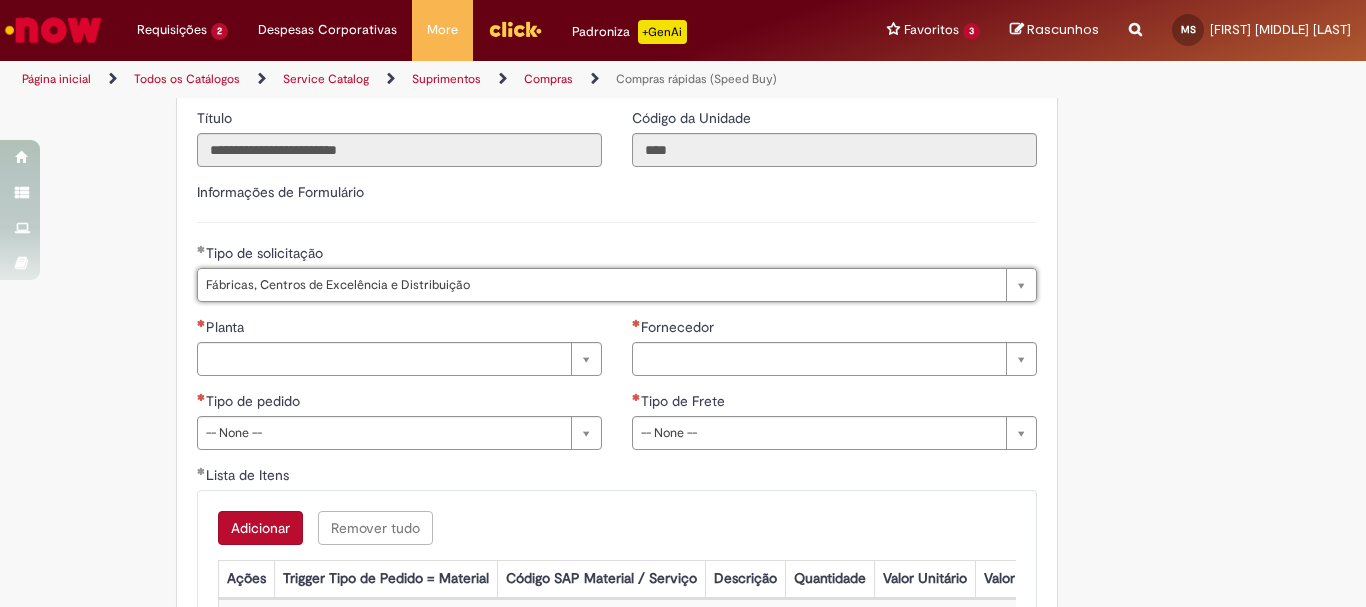 click on "Obrigatório um anexo.
Adicionar a Favoritos
Compras rápidas (Speed Buy)
Chamado destinado para a geração de pedido de compra de indiretos.
O Speed buy é a ferramenta oficial para a geração de pedidos de compra que atenda aos seguintes requisitos:
Compras de material e serviço indiretos
Compras inferiores a R$13.000 *
Compras com fornecedores nacionais
Compras de material sem contrato ativo no SAP para o centro solicitado
* Essa cota é referente ao tipo de solicitação padrão de Speed buy. Os chamados com cotas especiais podem possuir valores divergentes.
Regras de Utilização
No campo “Tipo de Solicitação” selecionar a opção correspondente a sua unidade de negócio.
Solicitação Padrão de Speed buy:
Fábricas, centros de Excelência e de Distribuição:  habilitado para todos usuários ambev
Ativos   de TI:" at bounding box center [683, -744] 